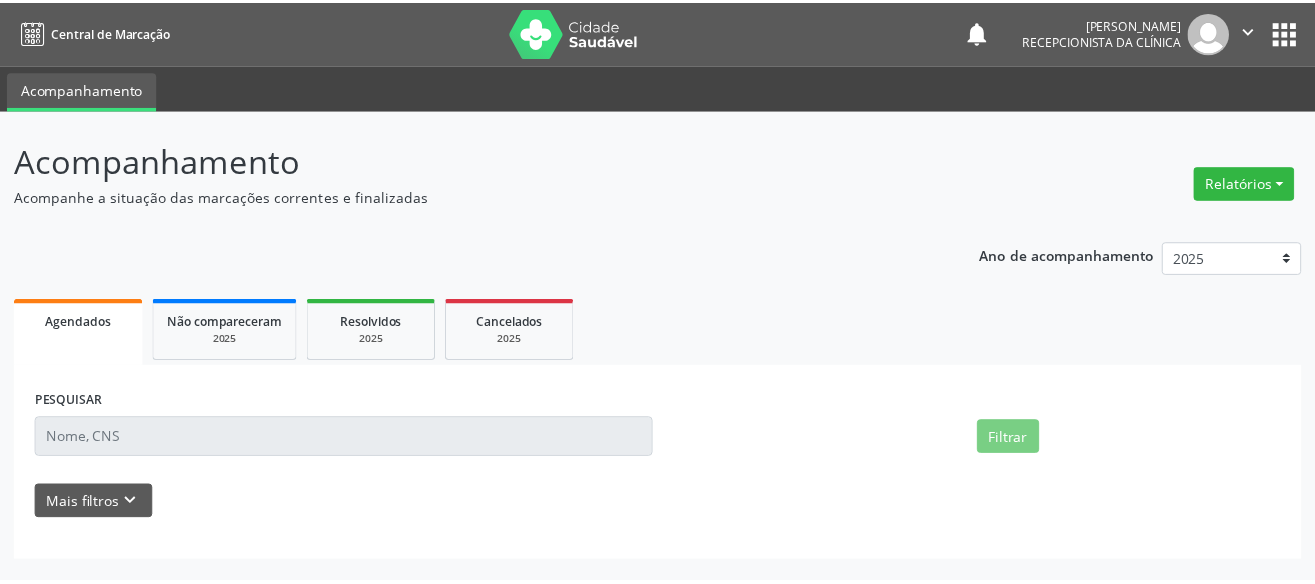 scroll, scrollTop: 0, scrollLeft: 0, axis: both 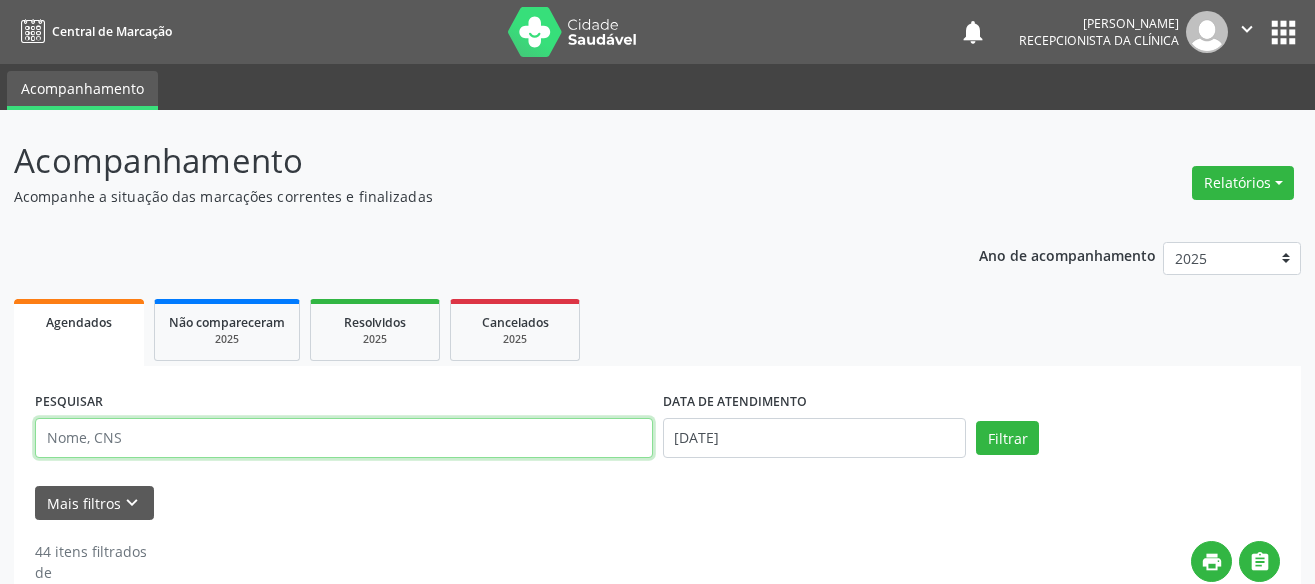 click at bounding box center [344, 438] 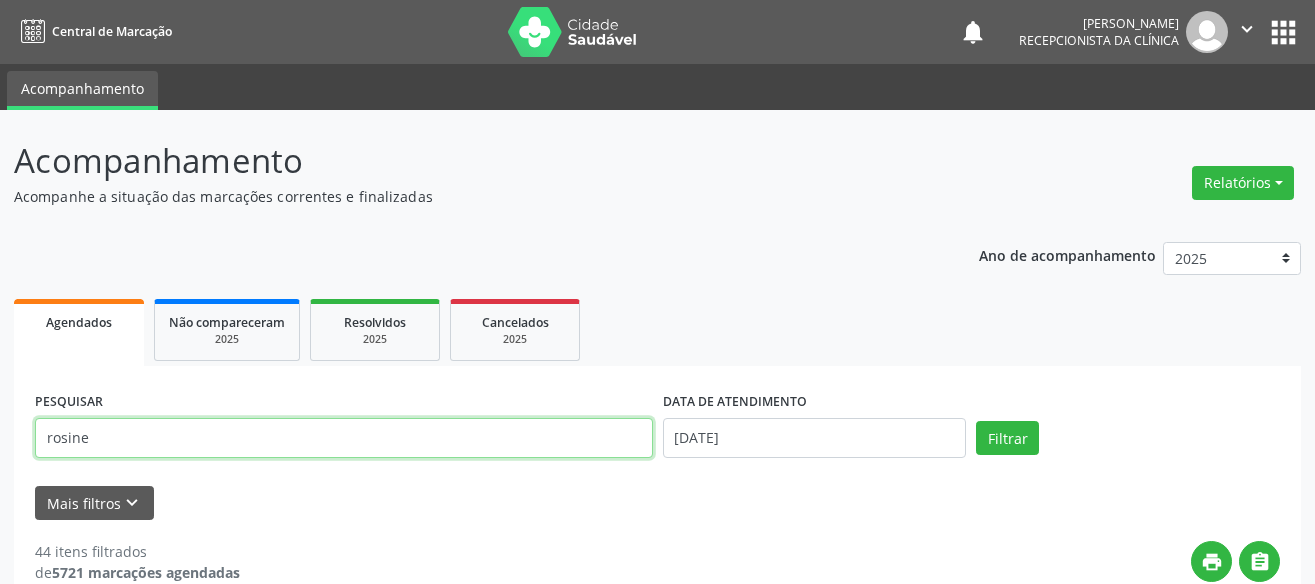 type on "rosine" 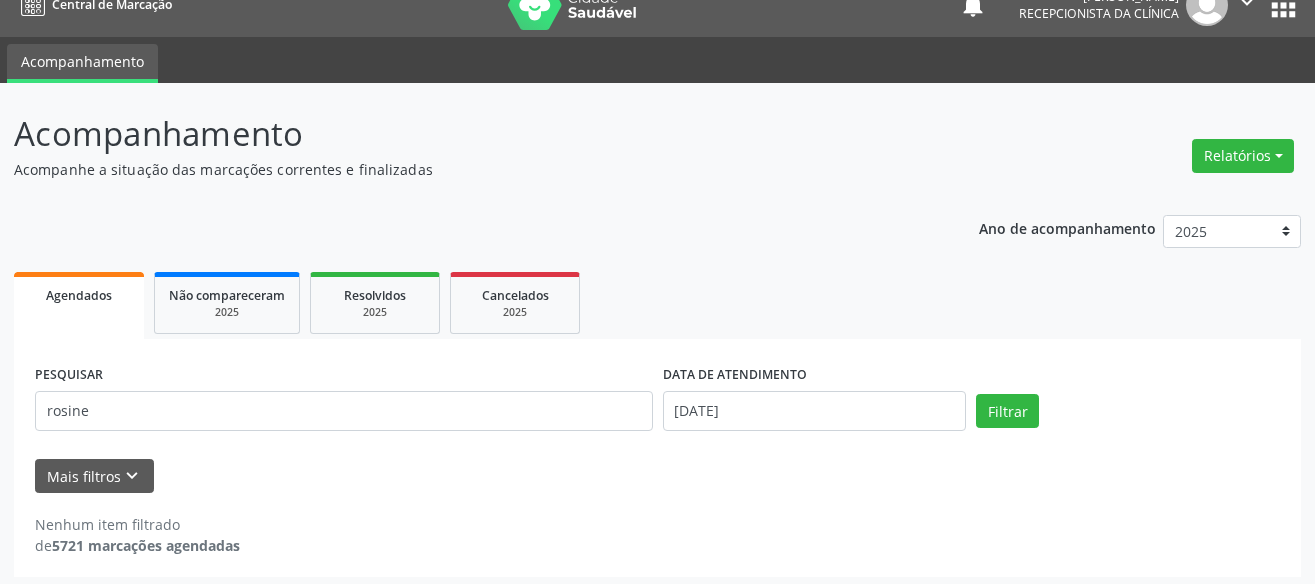 scroll, scrollTop: 34, scrollLeft: 0, axis: vertical 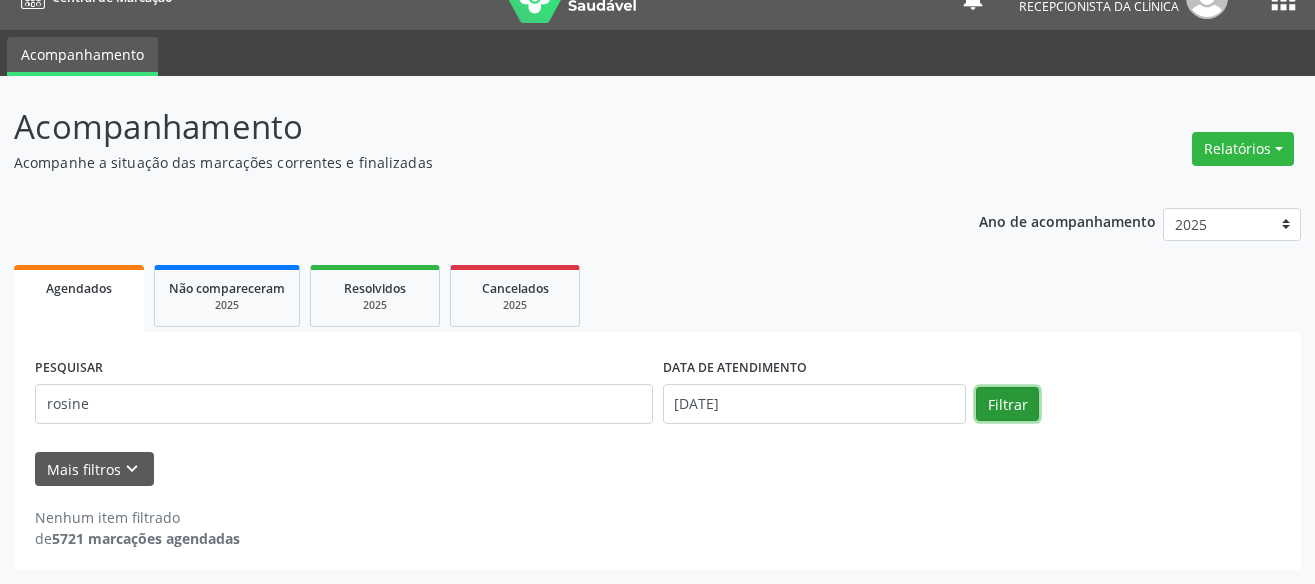 click on "Filtrar" at bounding box center (1007, 404) 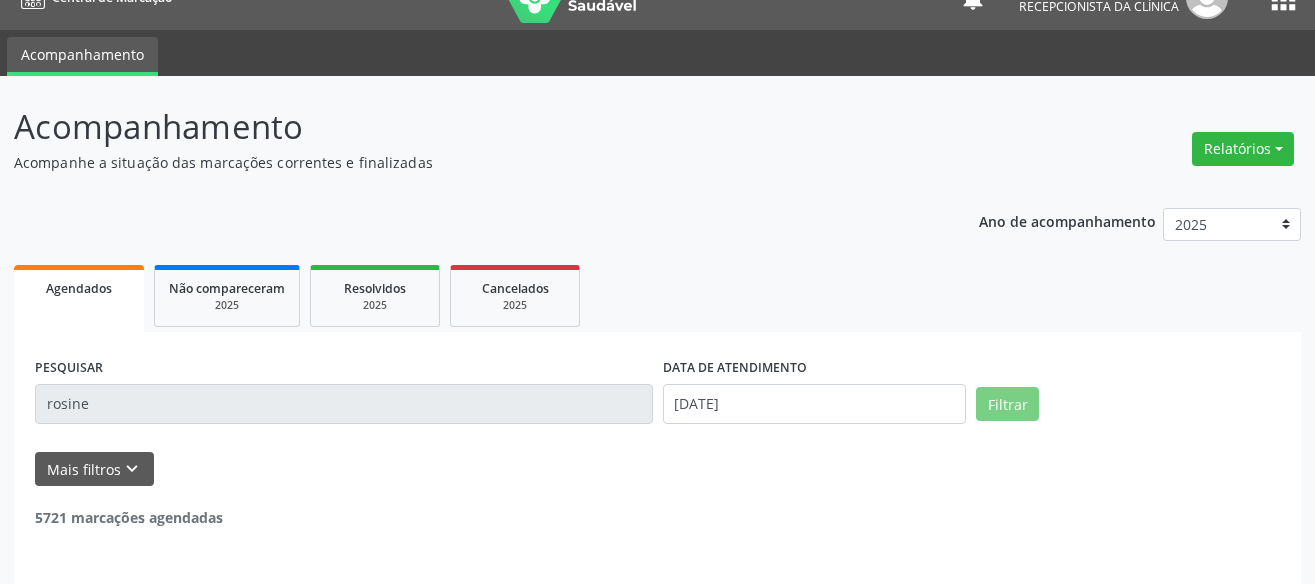 scroll, scrollTop: 34, scrollLeft: 0, axis: vertical 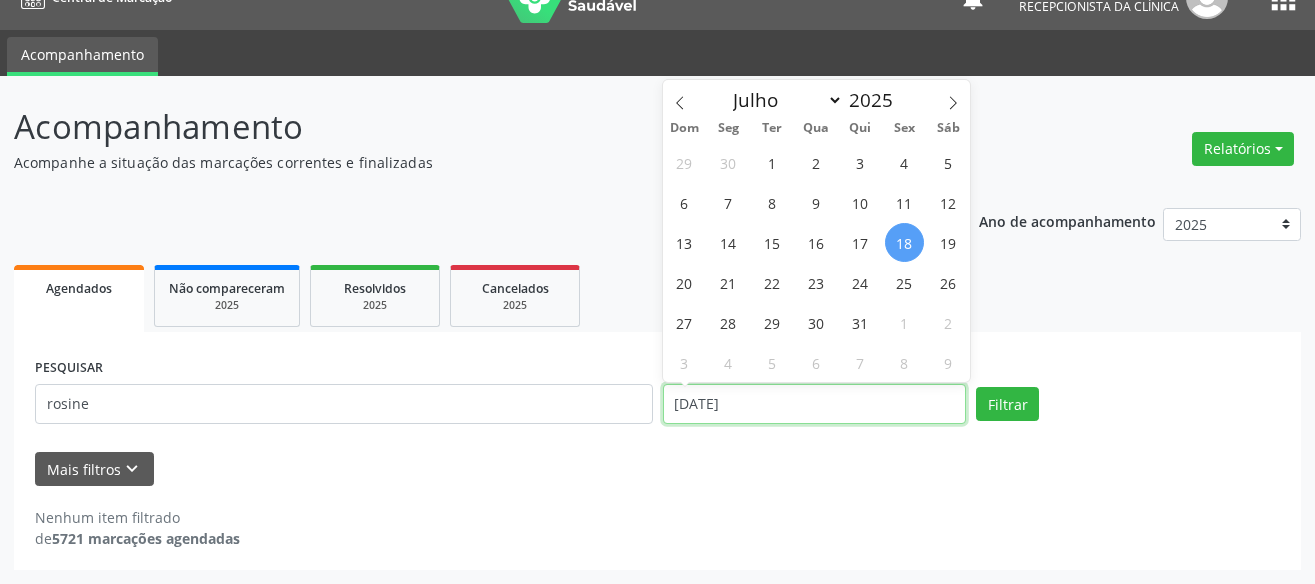 click on "[DATE]" at bounding box center (815, 404) 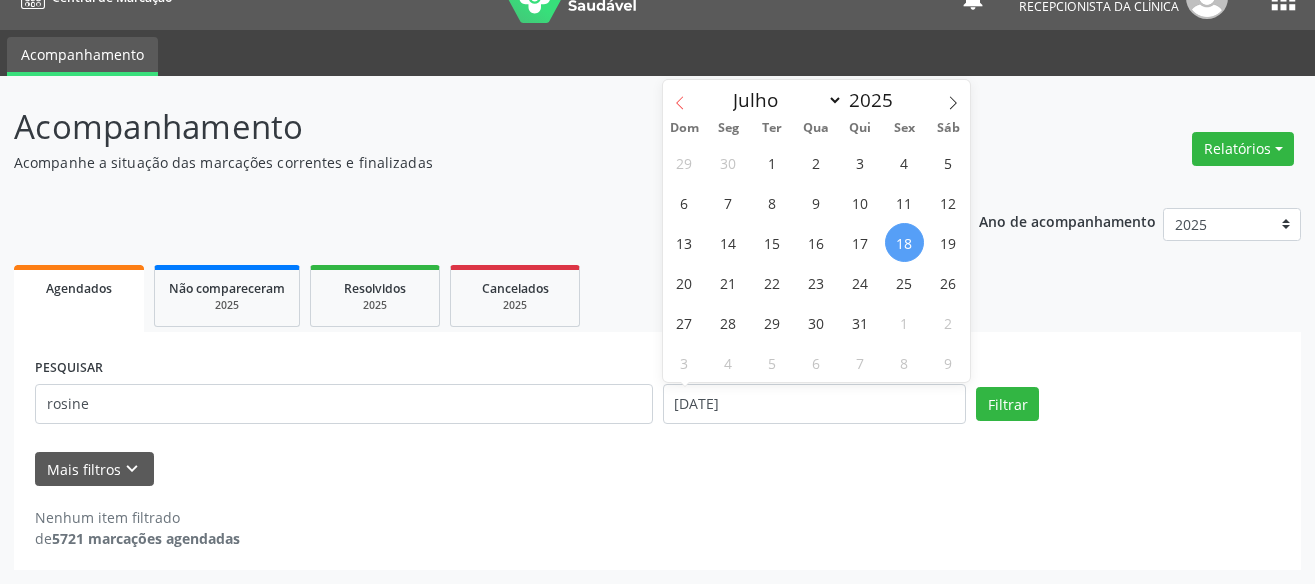 click 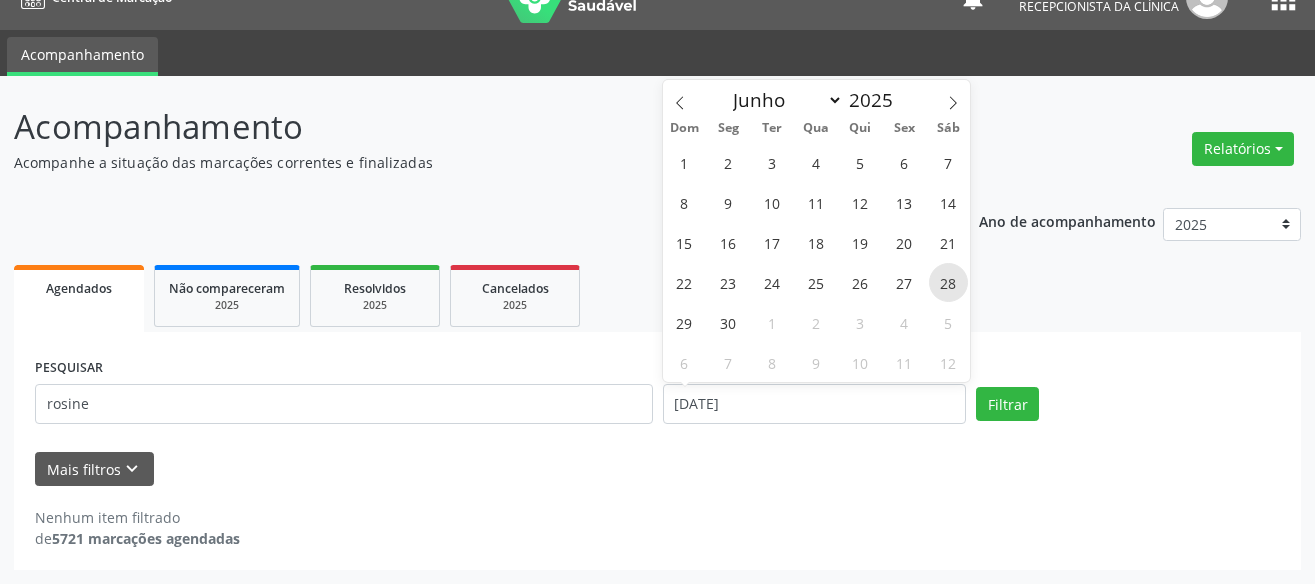 click on "28" at bounding box center [948, 282] 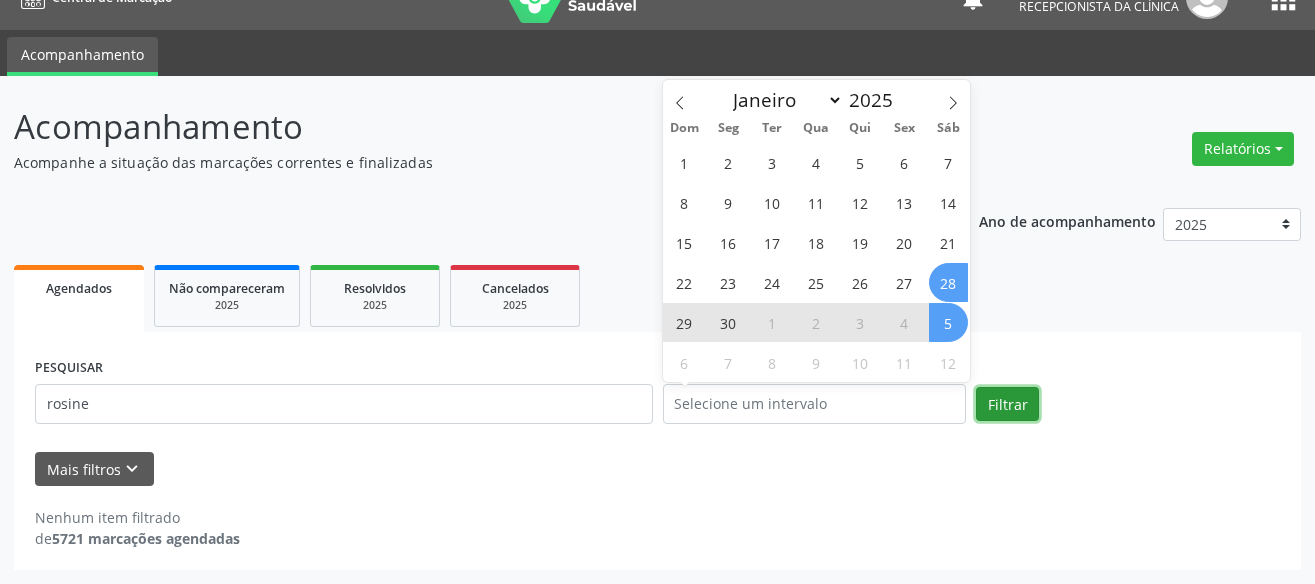 click on "Filtrar" at bounding box center (1007, 404) 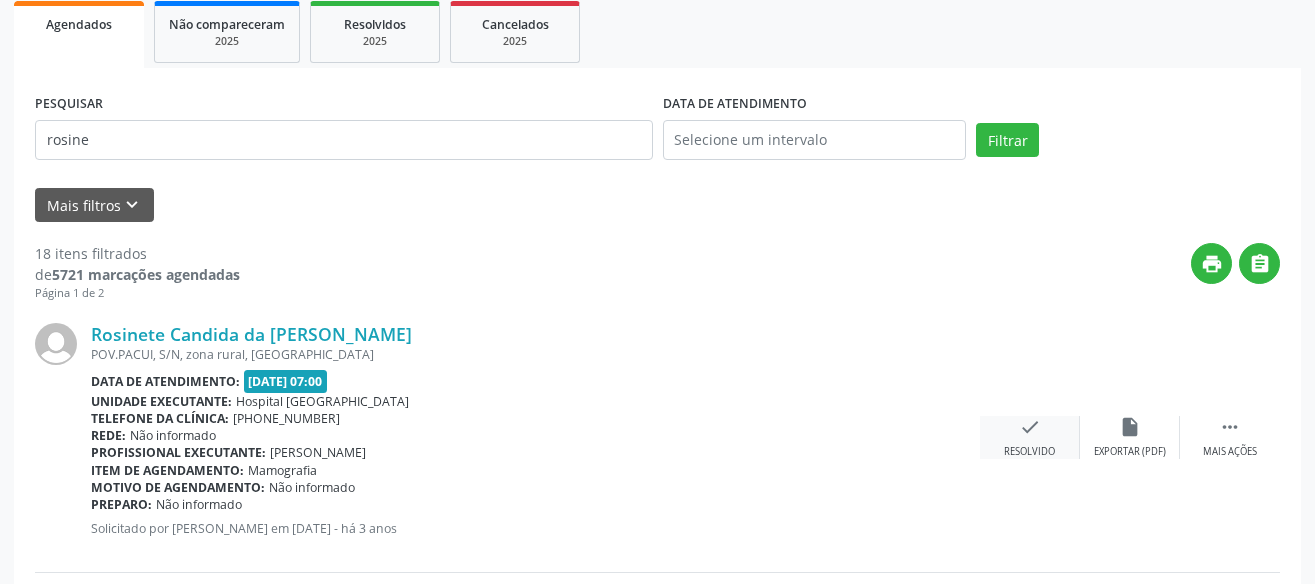 scroll, scrollTop: 299, scrollLeft: 0, axis: vertical 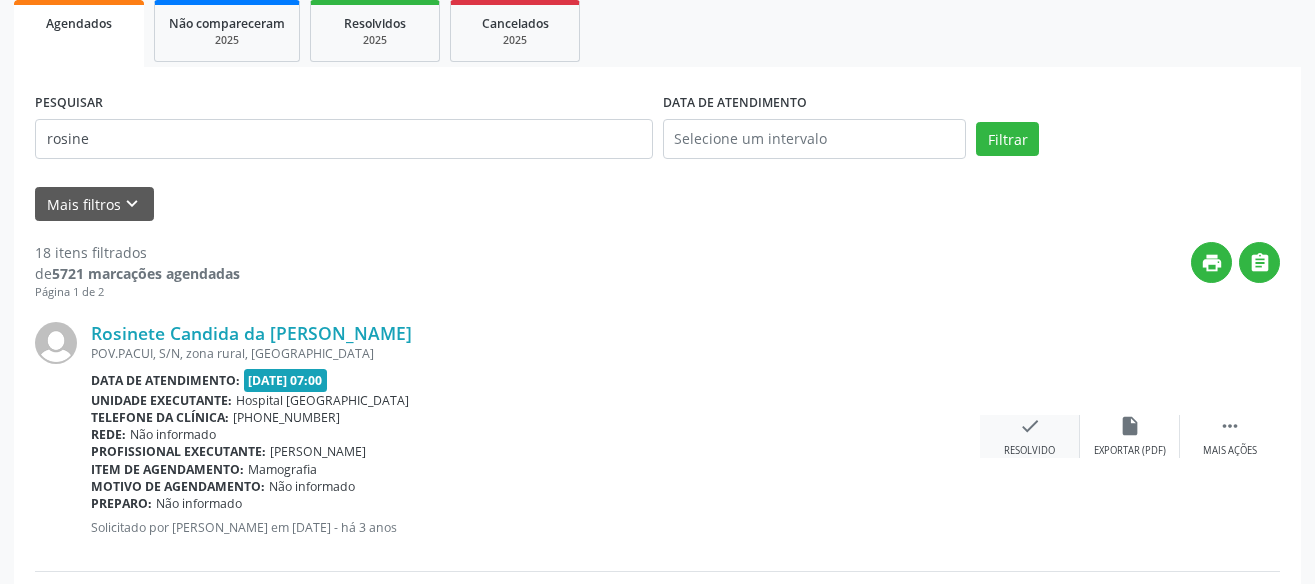 click on "check
Resolvido" at bounding box center [1030, 436] 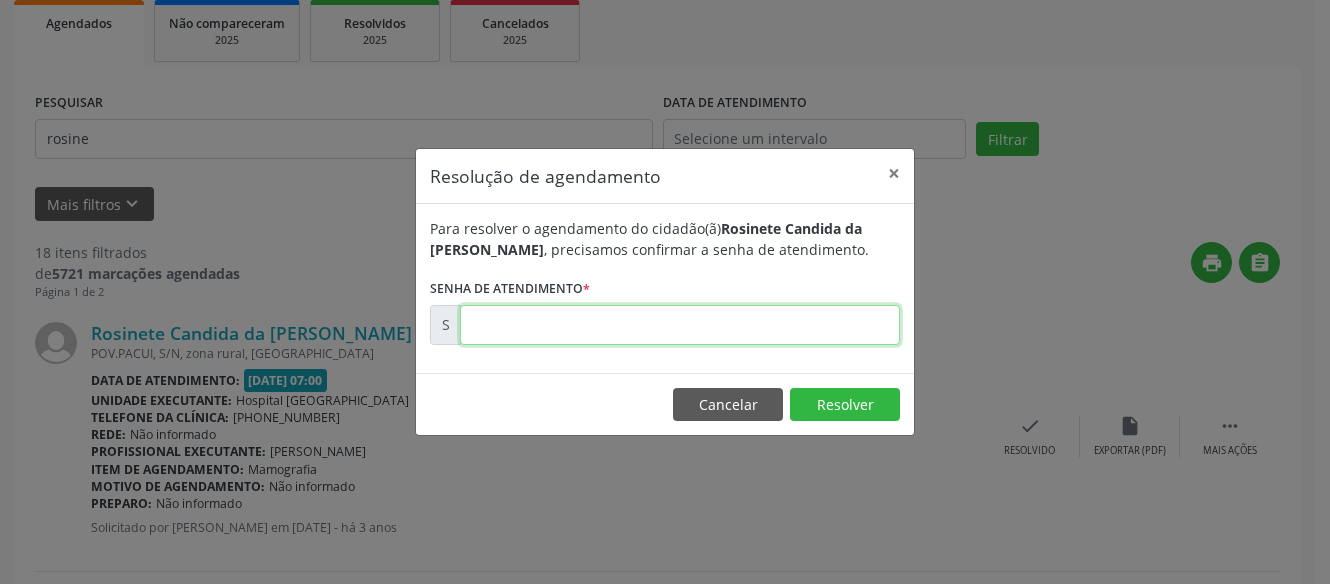 click at bounding box center (680, 325) 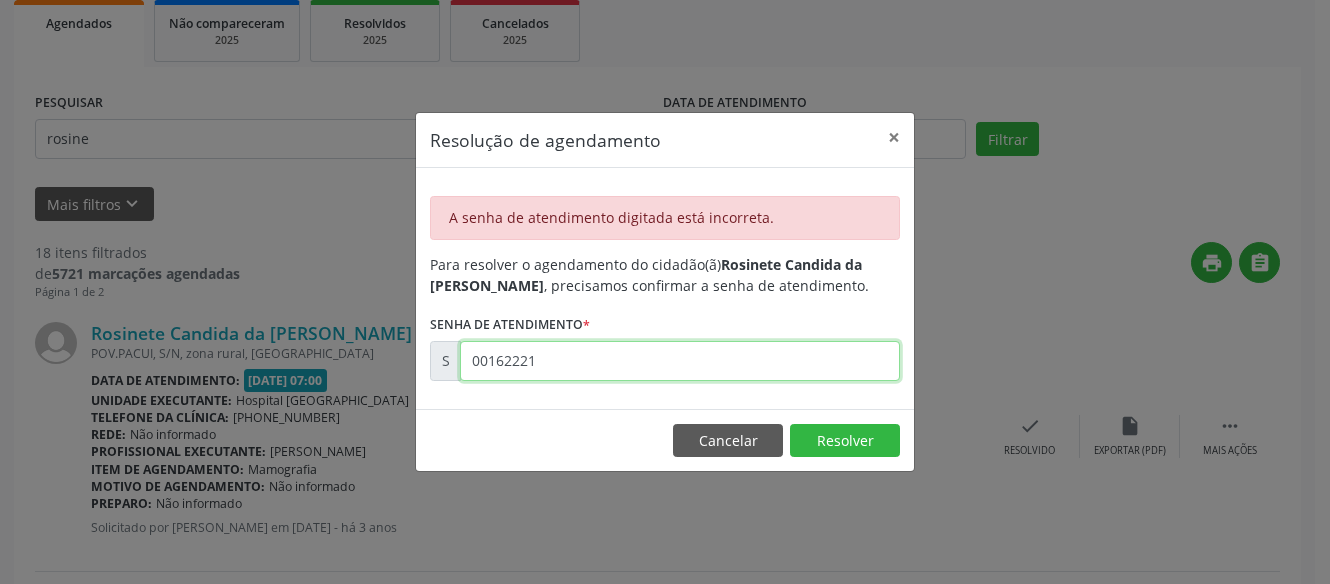 drag, startPoint x: 635, startPoint y: 360, endPoint x: 93, endPoint y: 357, distance: 542.0083 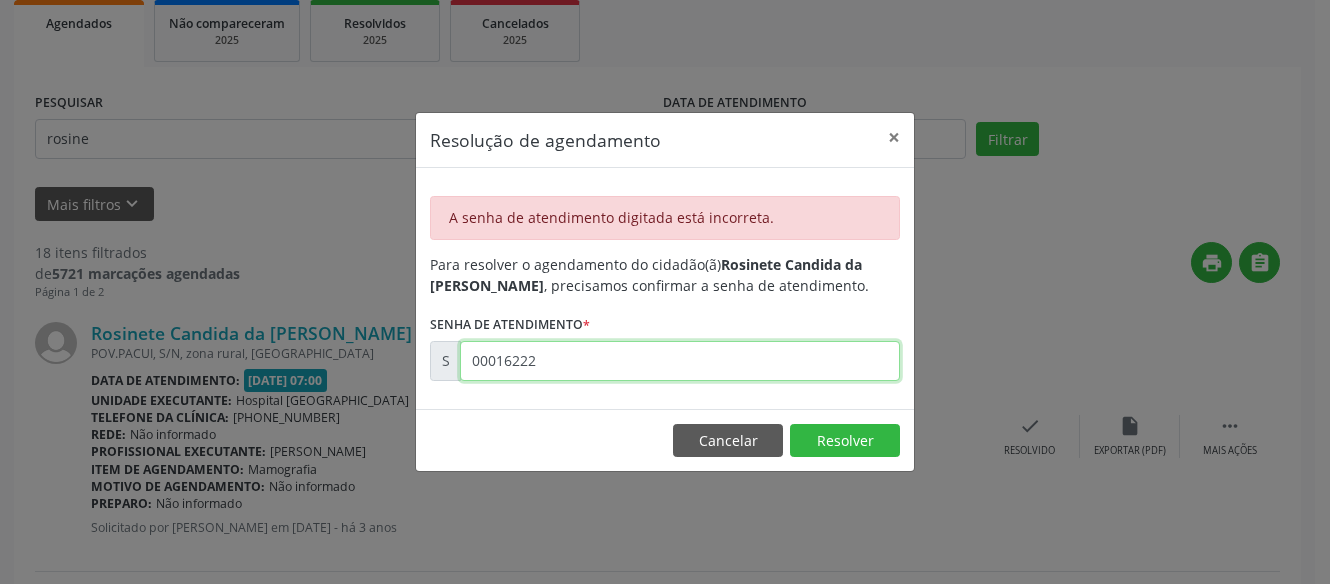 type on "00162221" 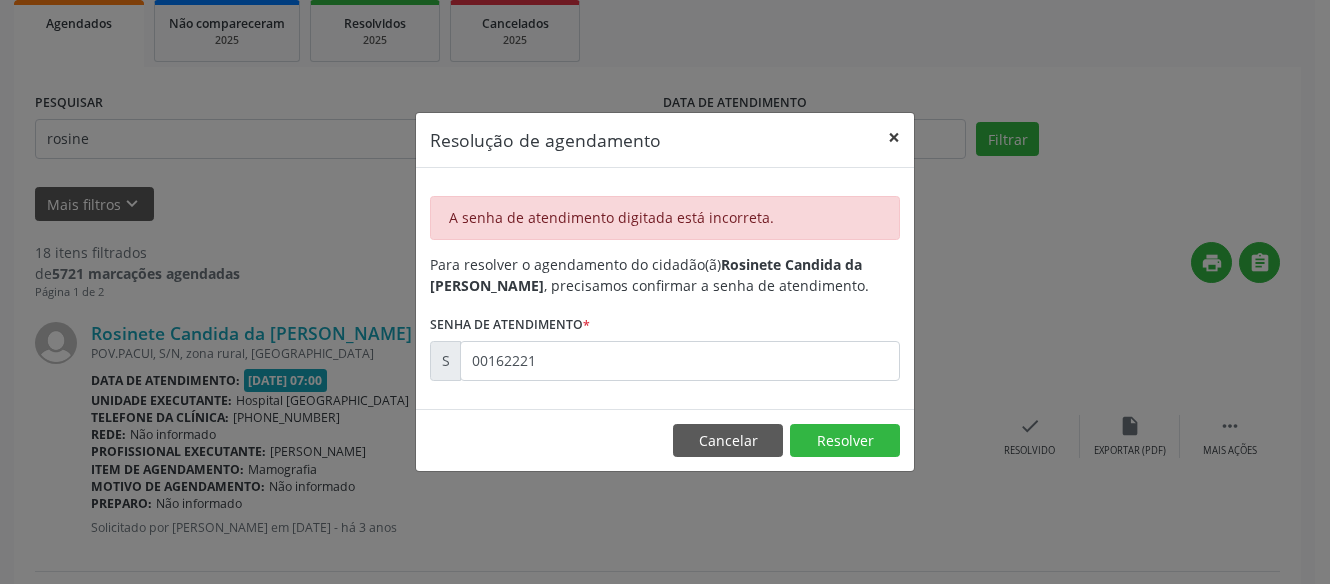 click on "×" at bounding box center (894, 137) 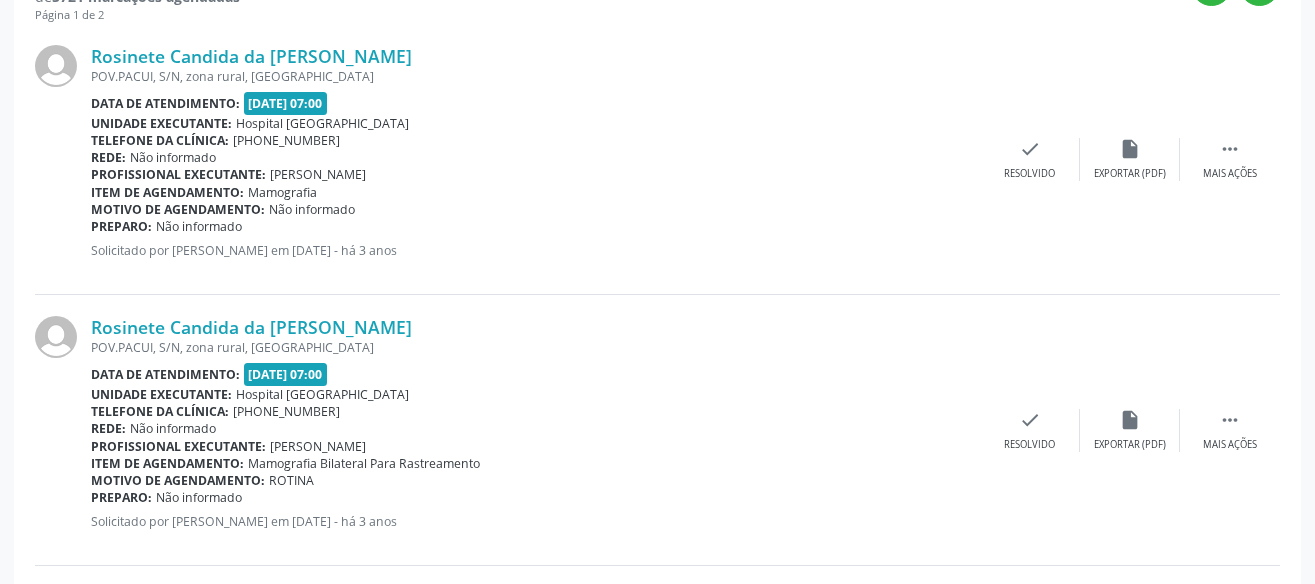 scroll, scrollTop: 899, scrollLeft: 0, axis: vertical 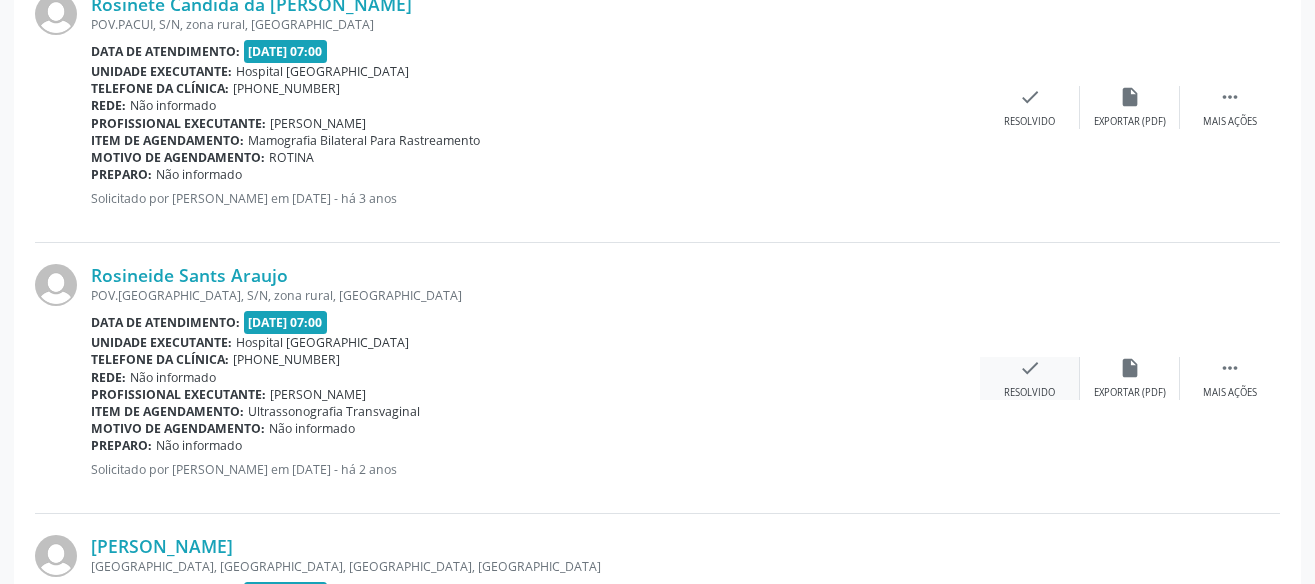 click on "Resolvido" at bounding box center [1029, 393] 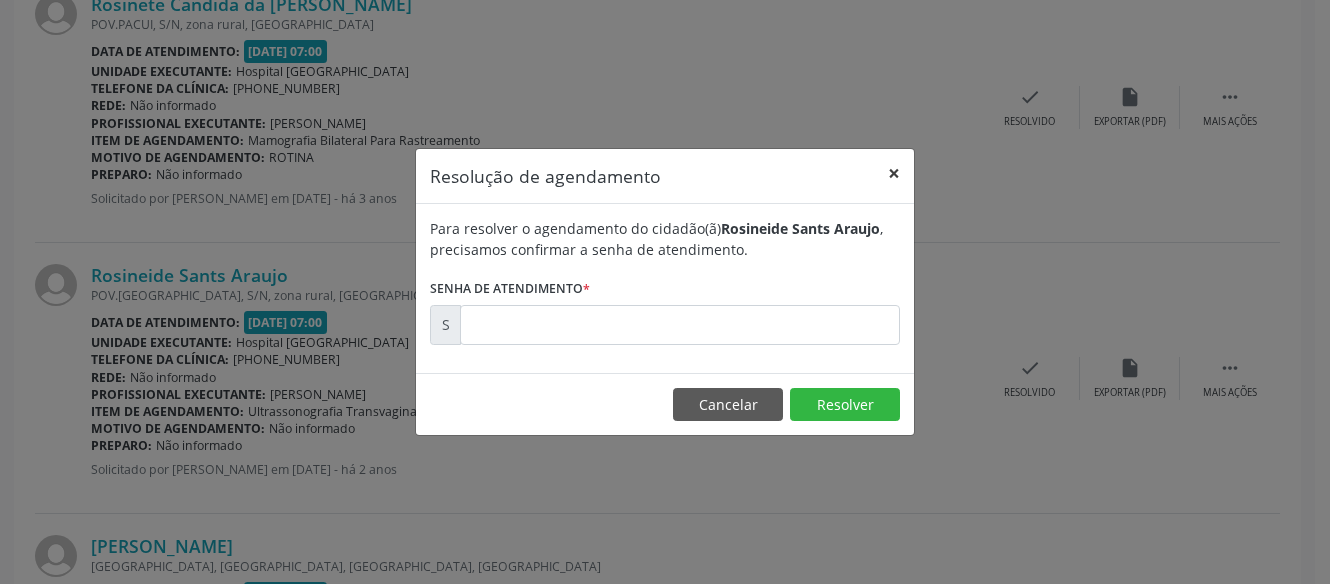 click on "×" at bounding box center (894, 173) 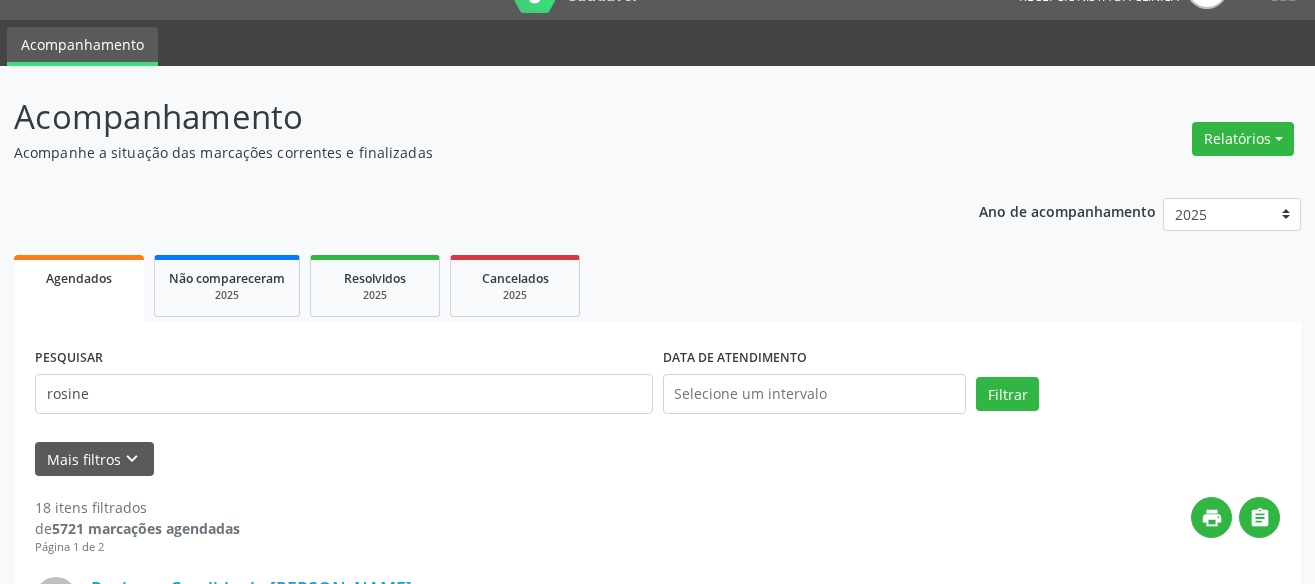 scroll, scrollTop: 0, scrollLeft: 0, axis: both 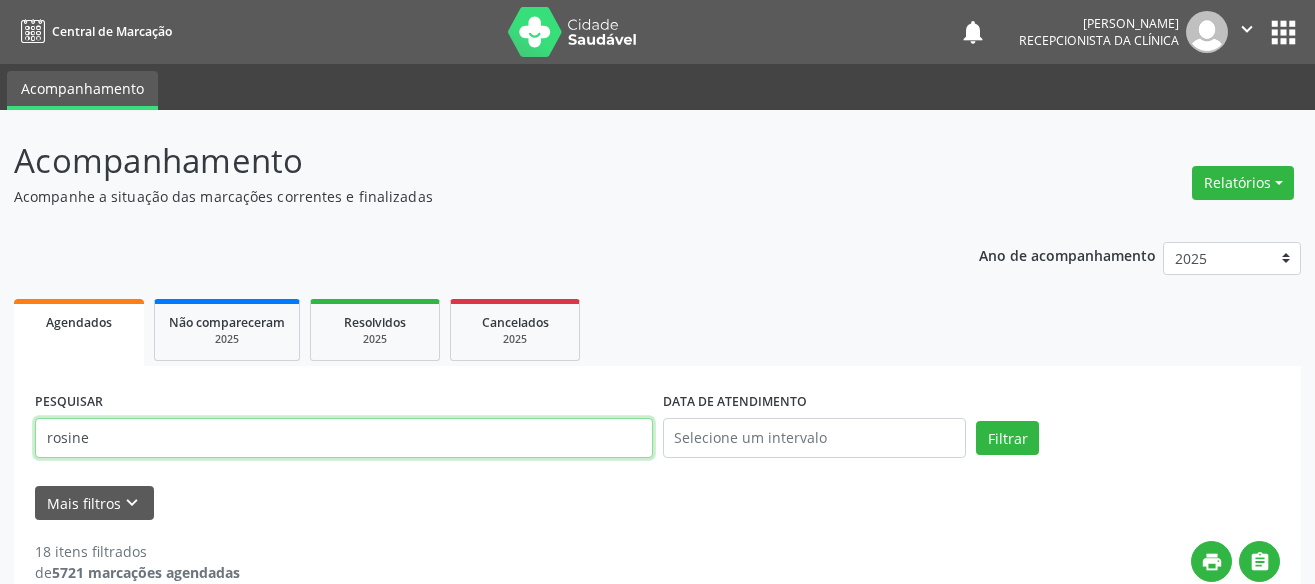 click on "rosine" at bounding box center (344, 438) 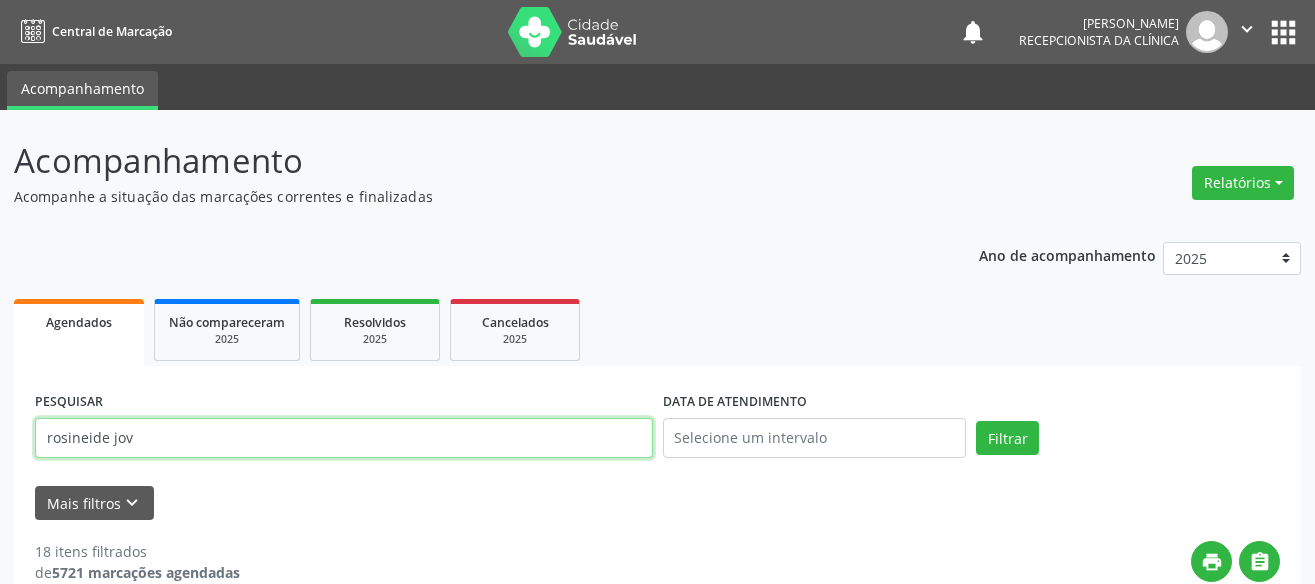 type on "rosineide jov" 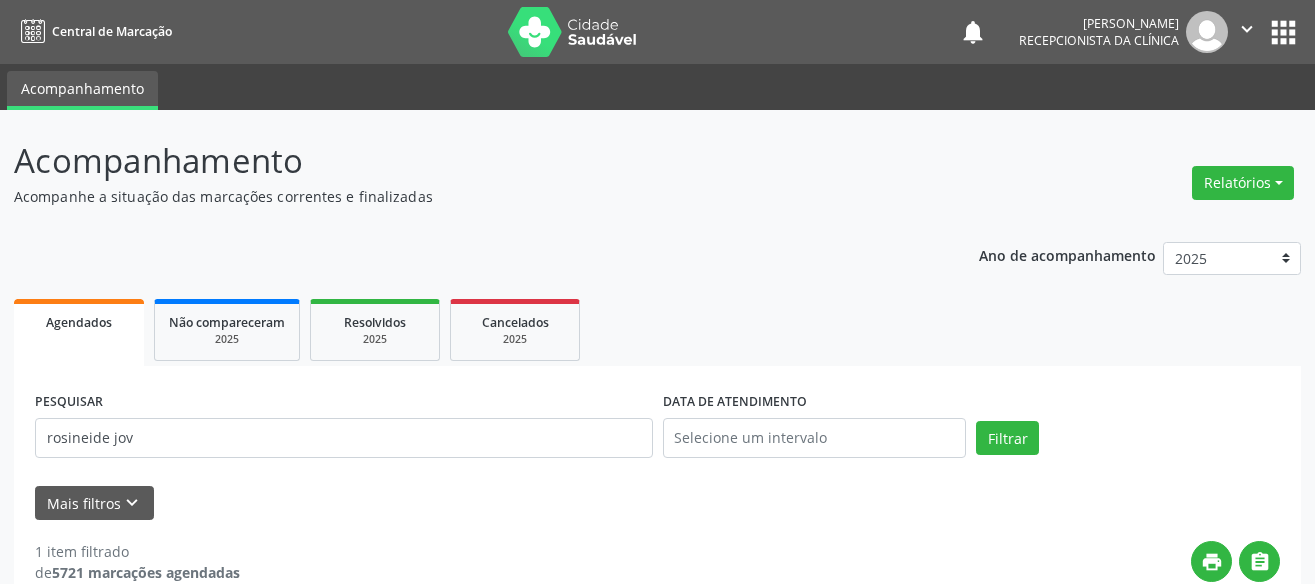 scroll, scrollTop: 99, scrollLeft: 0, axis: vertical 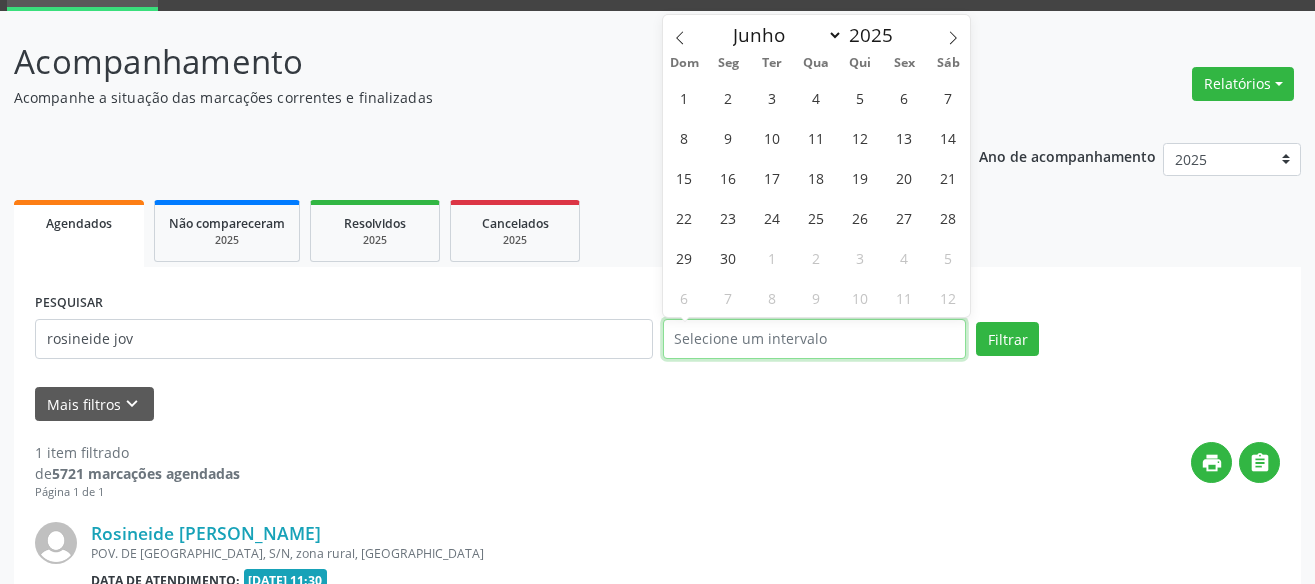 click at bounding box center [815, 339] 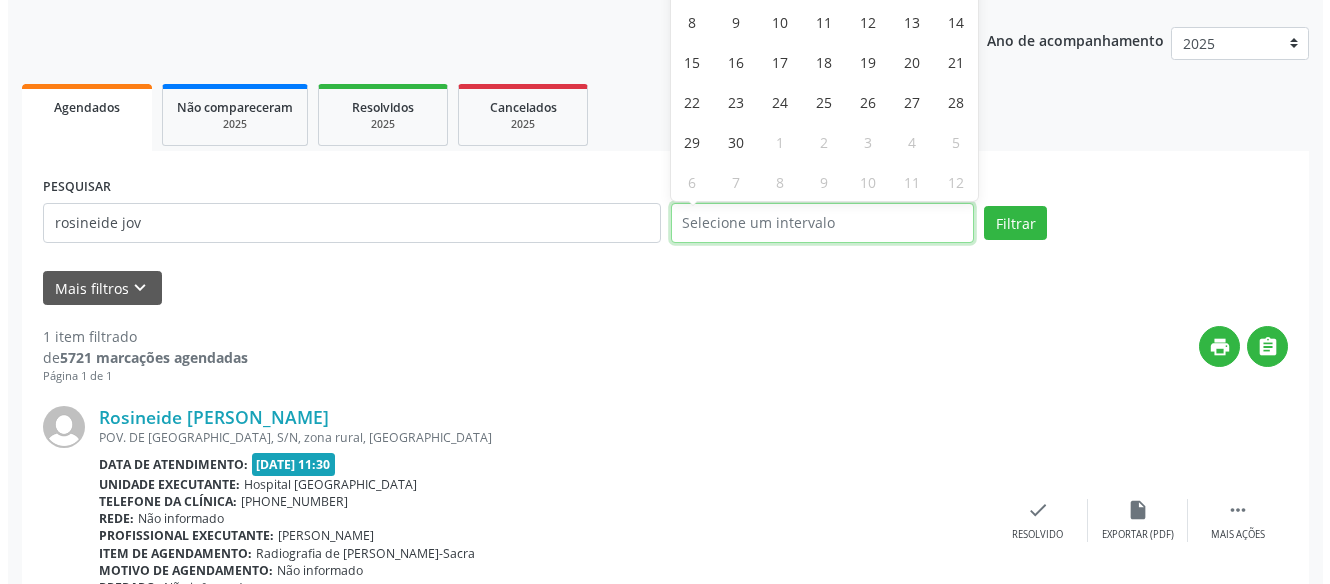 scroll, scrollTop: 299, scrollLeft: 0, axis: vertical 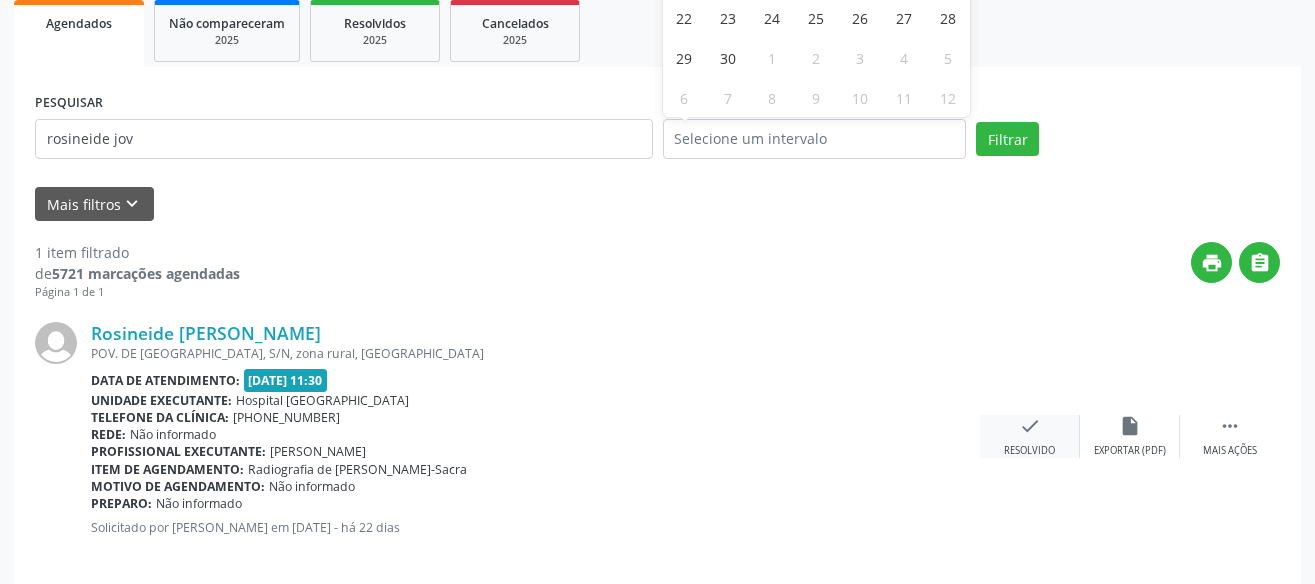 click on "check
Resolvido" at bounding box center [1030, 436] 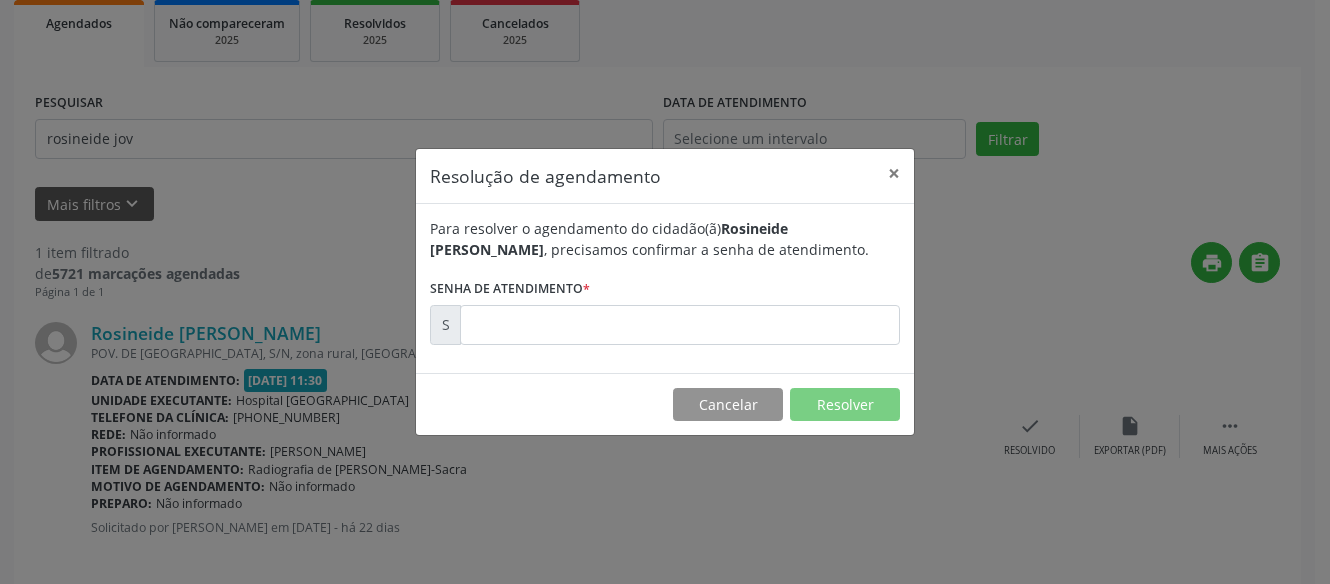 click on "Resolução de agendamento ×
Para resolver o agendamento do cidadão(ã)  Rosineide Joventina Gama Ferreira ,
precisamos confirmar a senha de atendimento.
Senha de atendimento
*
S     Cancelar Resolver" at bounding box center [665, 292] 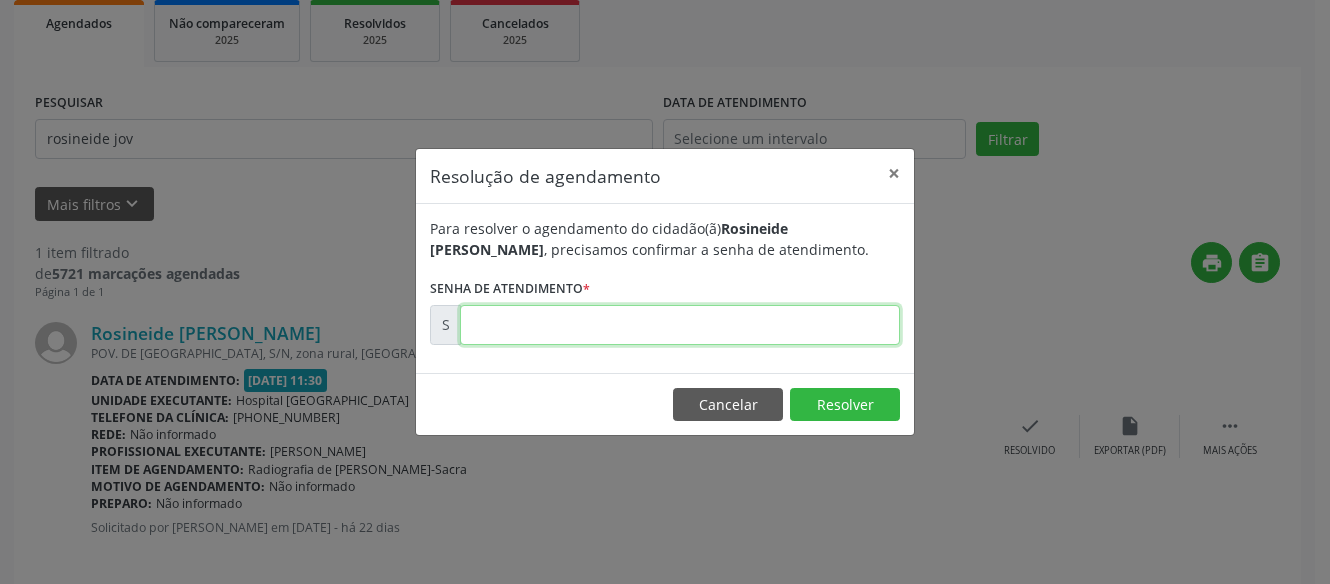 click at bounding box center [680, 325] 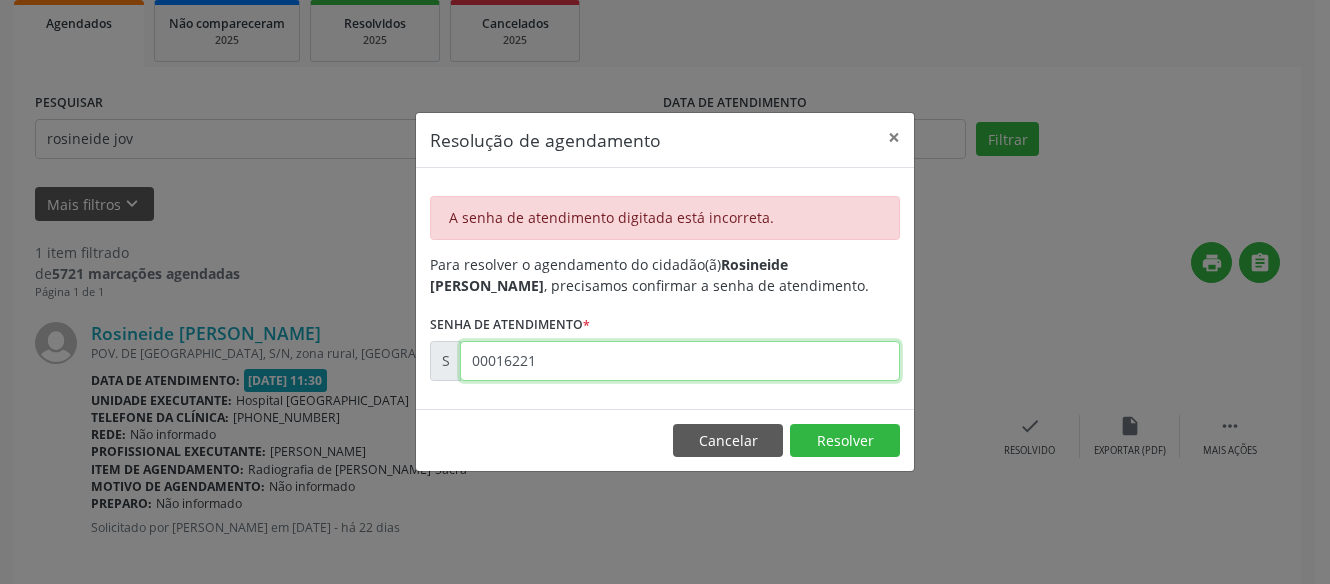 drag, startPoint x: 527, startPoint y: 357, endPoint x: 558, endPoint y: 365, distance: 32.01562 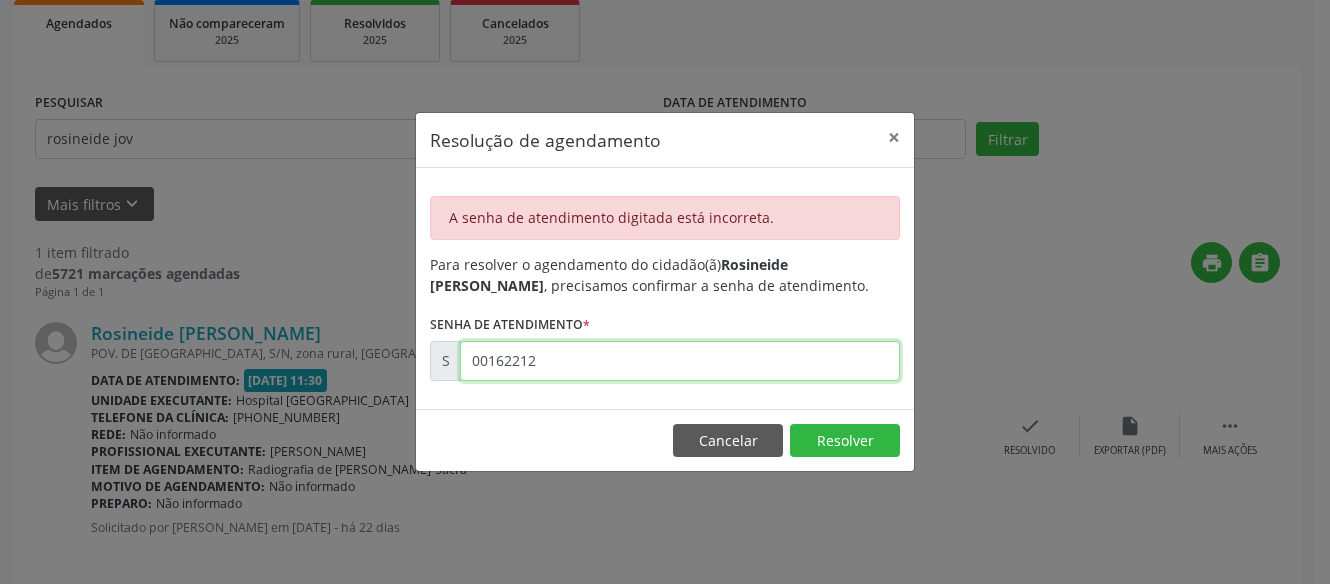 type on "00162212" 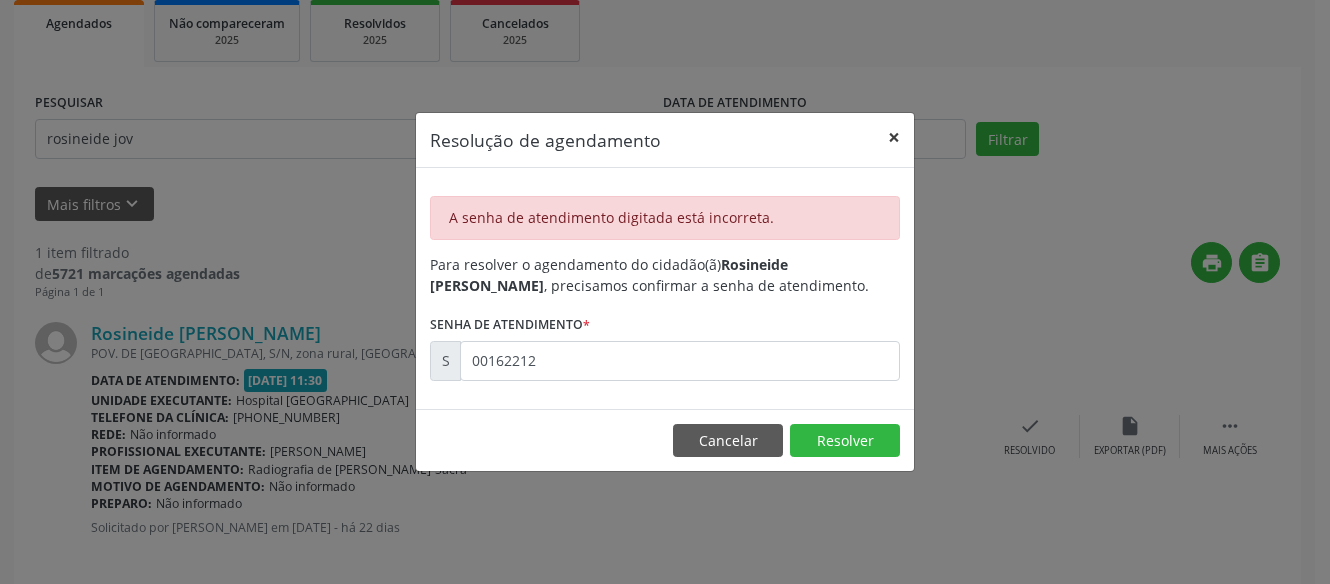 click on "×" at bounding box center (894, 137) 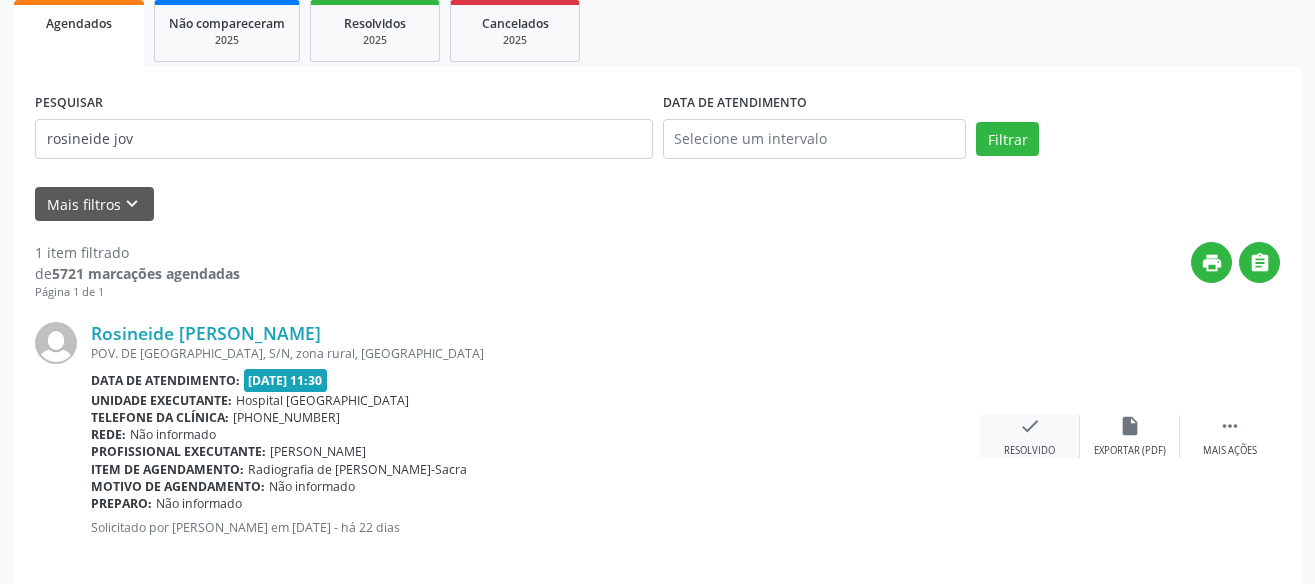 click on "check" at bounding box center (1030, 426) 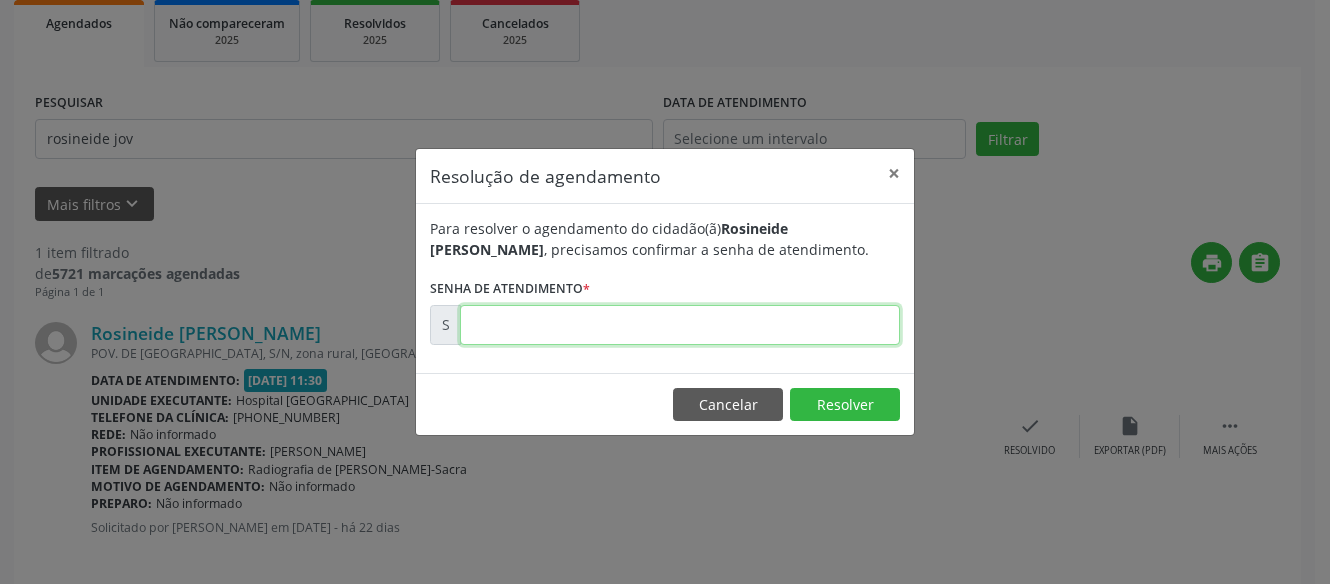 drag, startPoint x: 828, startPoint y: 329, endPoint x: 838, endPoint y: 328, distance: 10.049875 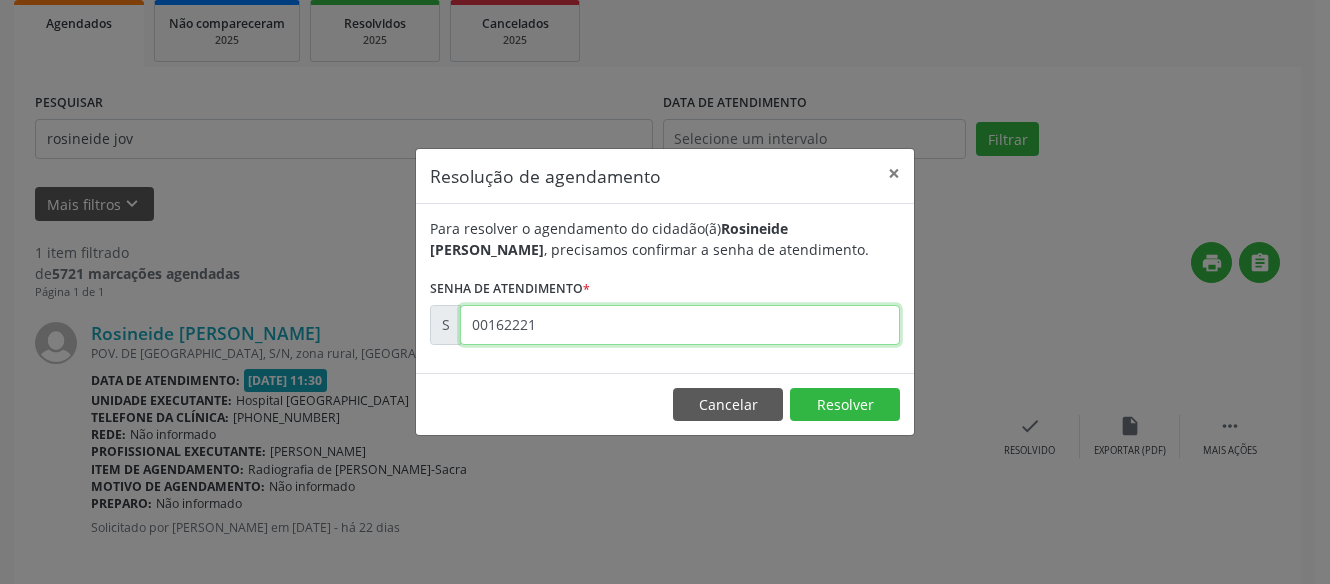 type on "00162221" 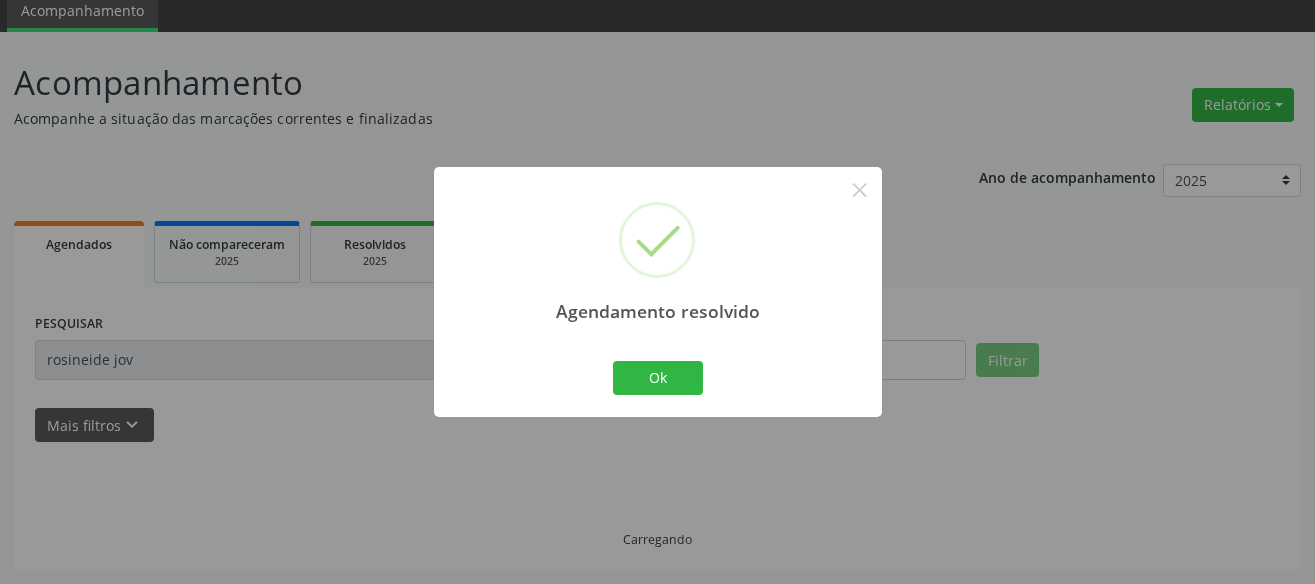 scroll, scrollTop: 34, scrollLeft: 0, axis: vertical 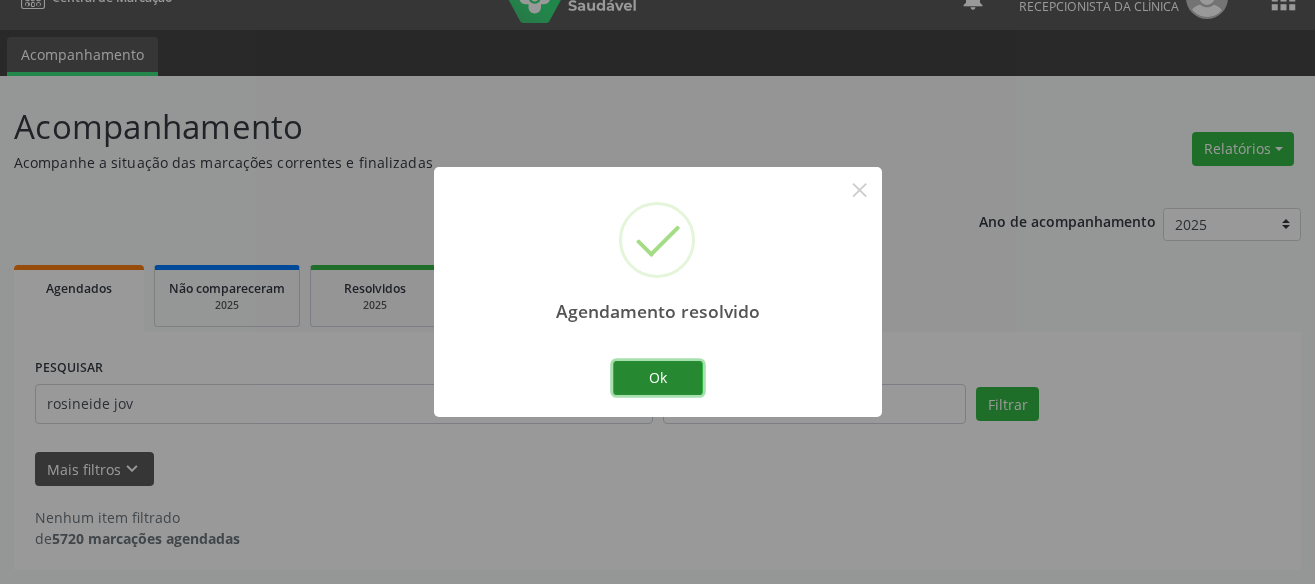 click on "Ok" at bounding box center (658, 378) 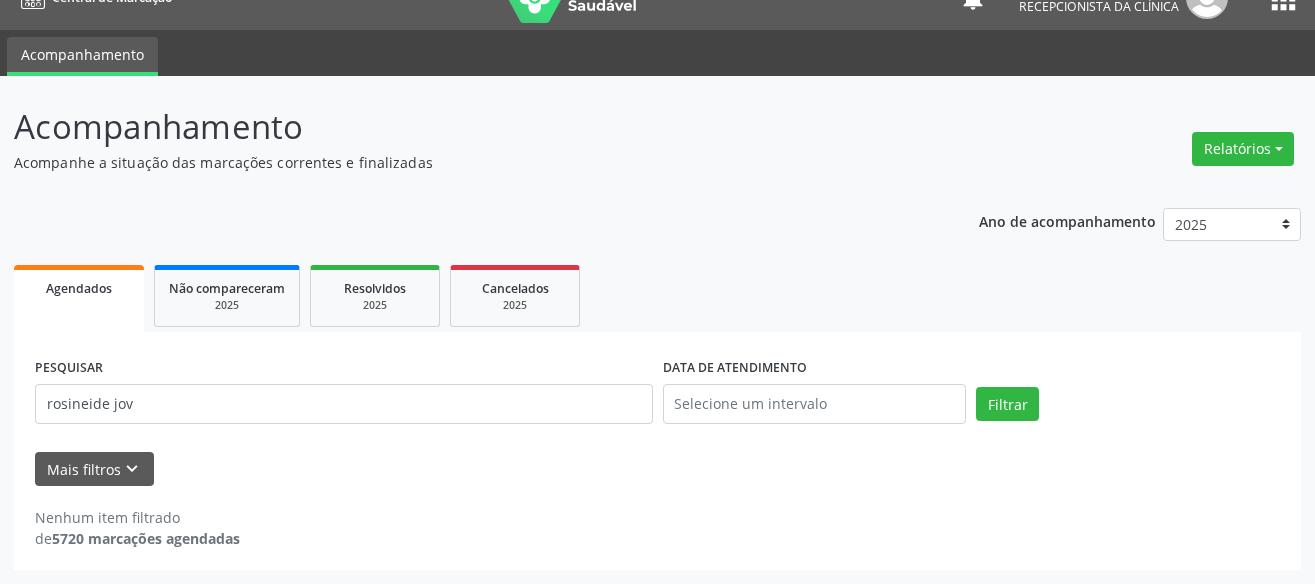 click on "Nenhum item filtrado
de
5720 marcações agendadas" at bounding box center (657, 517) 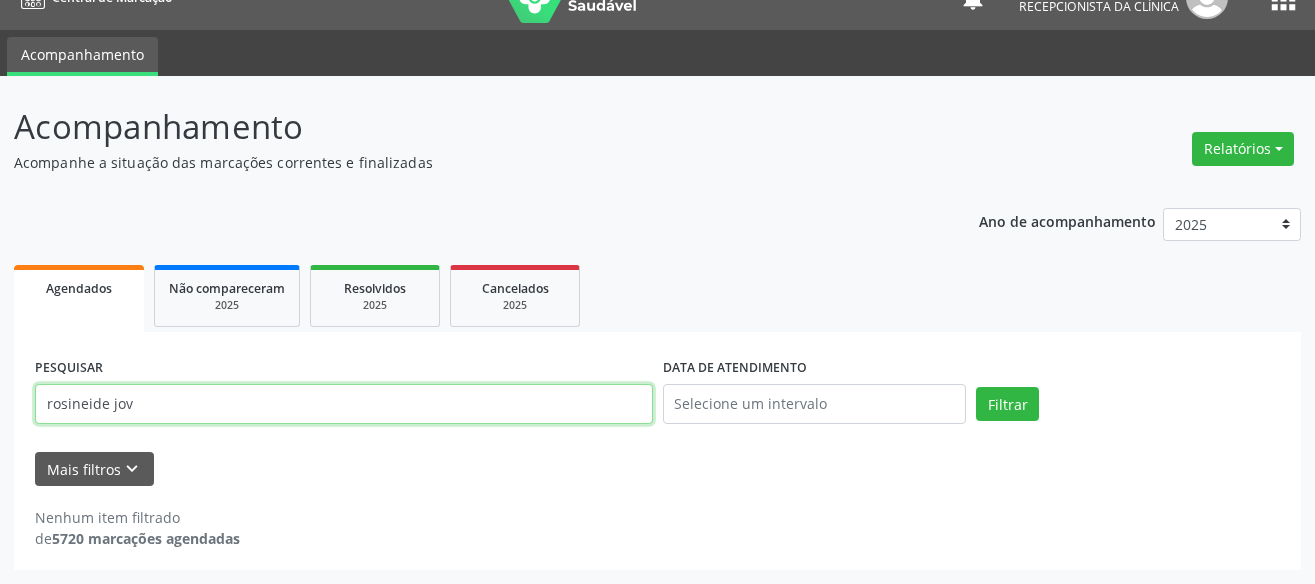 drag, startPoint x: 184, startPoint y: 412, endPoint x: -18, endPoint y: 332, distance: 217.26482 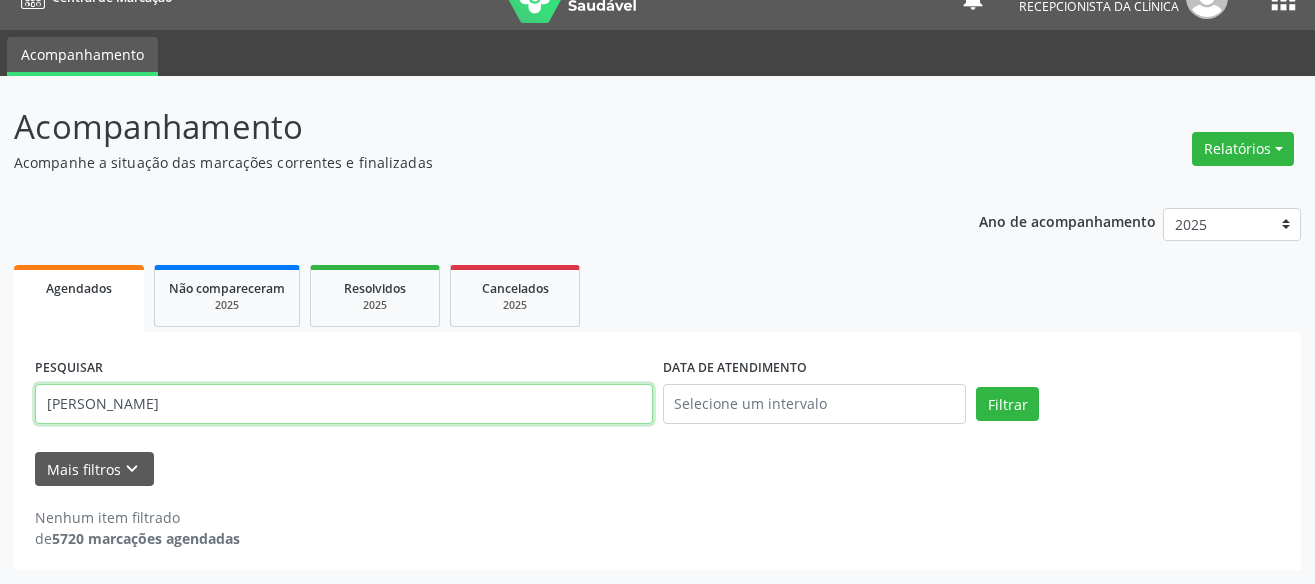 click on "Filtrar" at bounding box center (1007, 404) 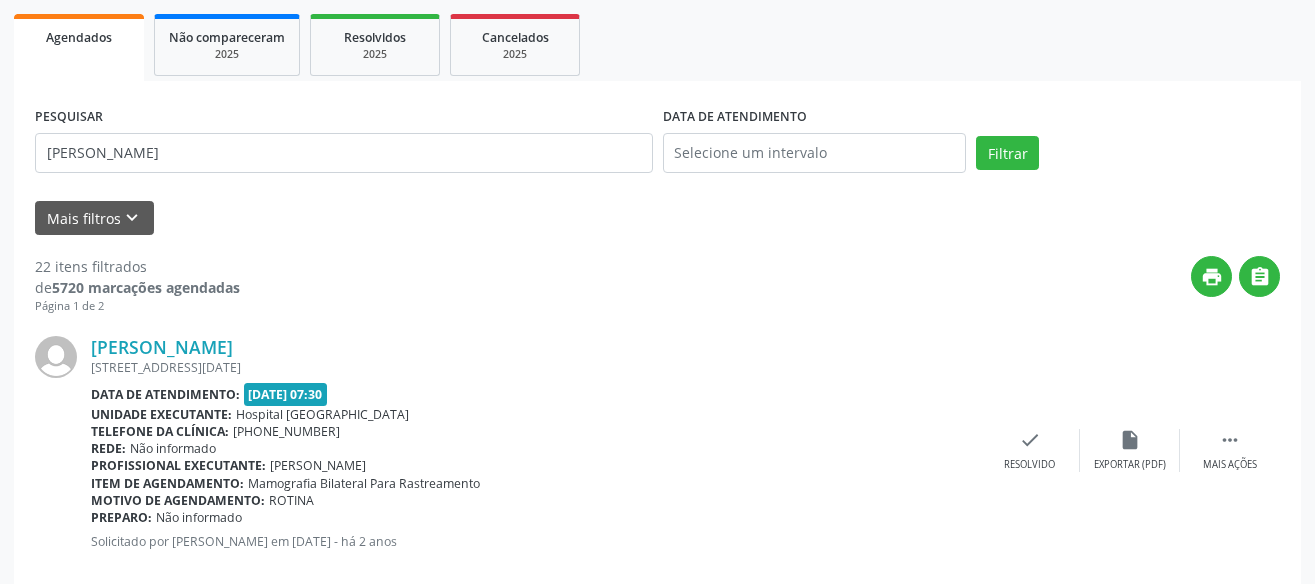 scroll, scrollTop: 299, scrollLeft: 0, axis: vertical 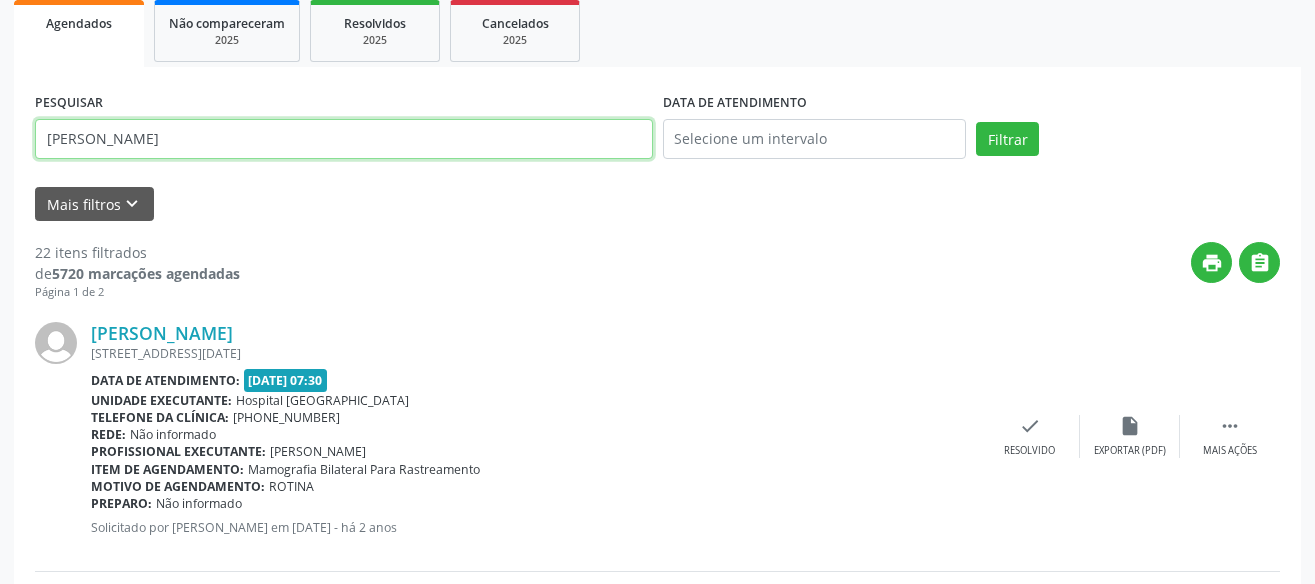 click on "maria i" at bounding box center (344, 139) 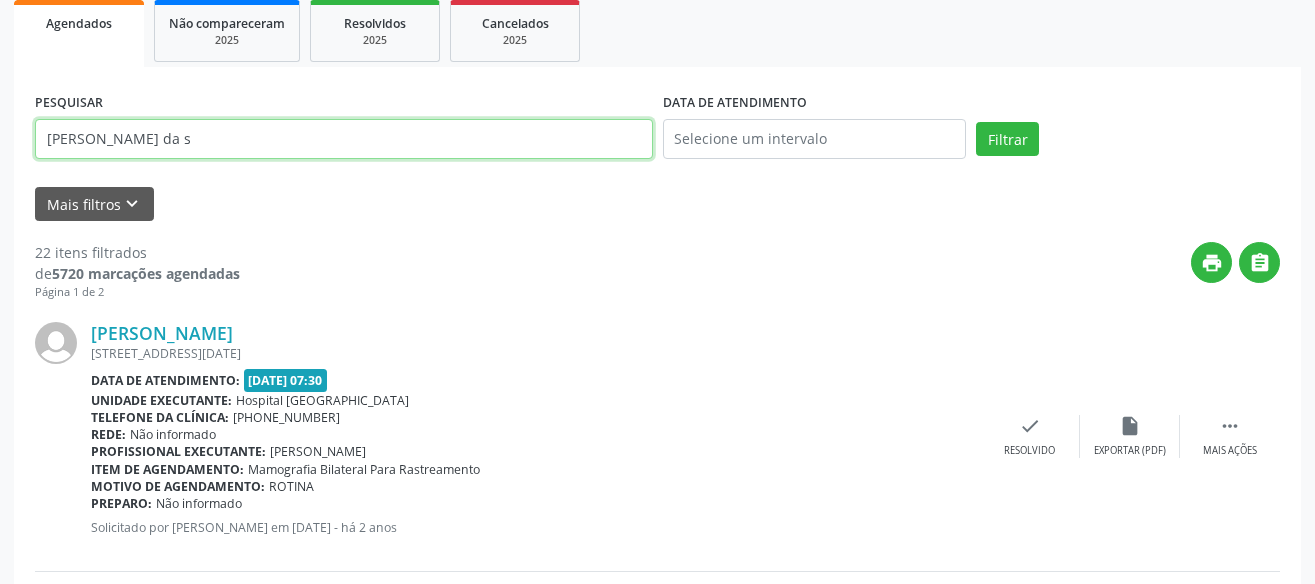 type on "maria ines da s" 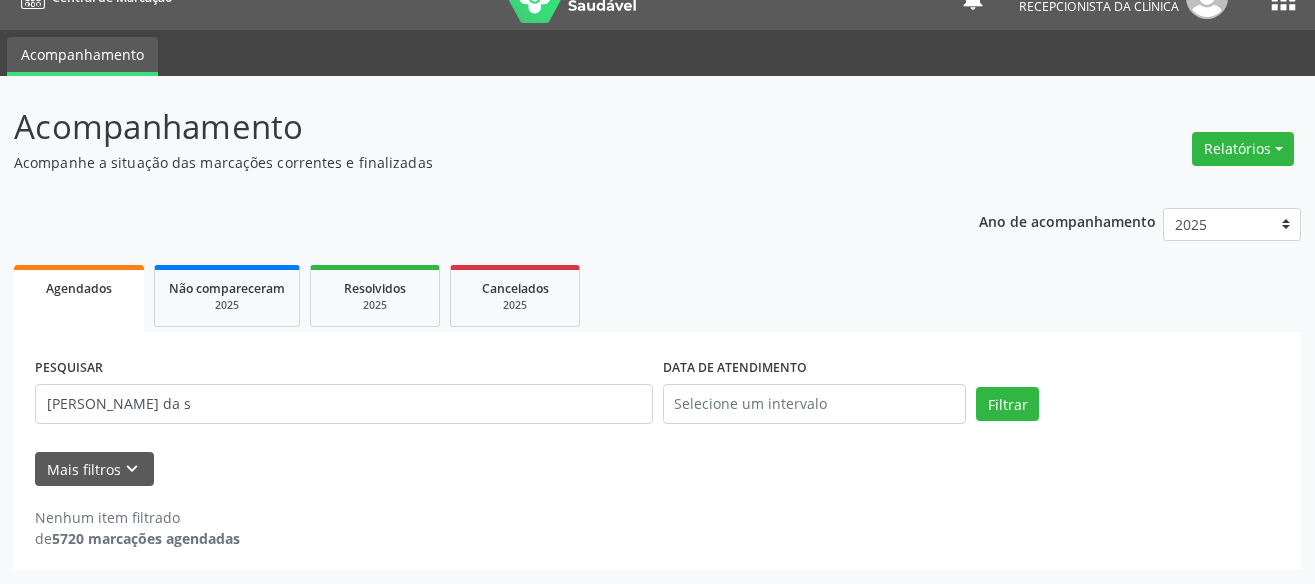 scroll, scrollTop: 34, scrollLeft: 0, axis: vertical 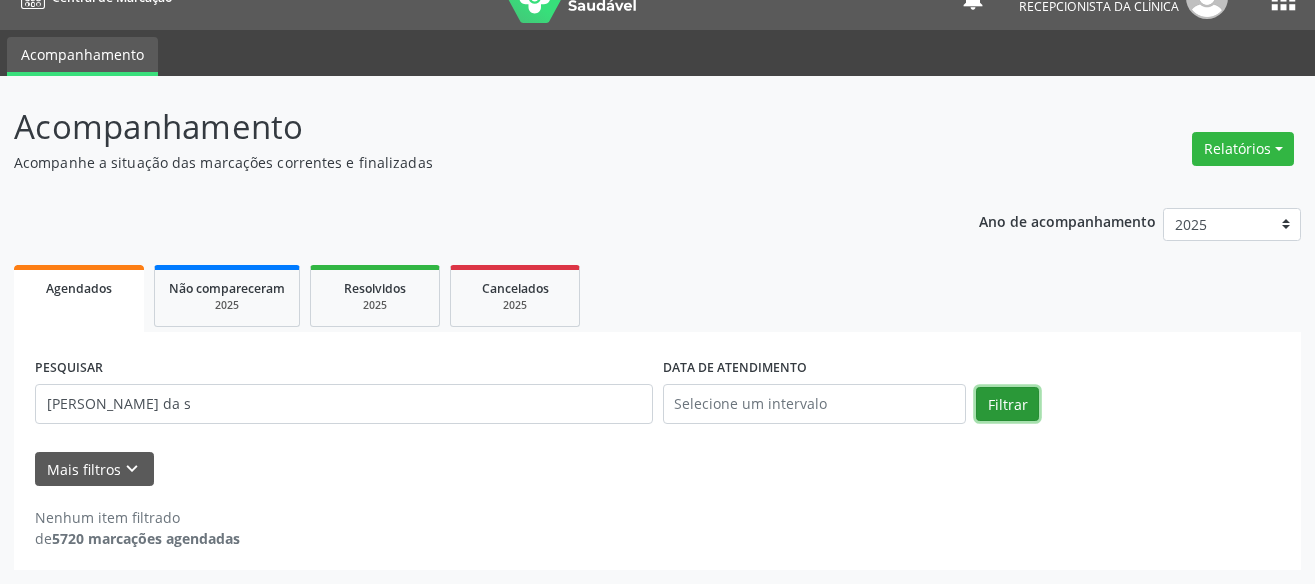 click on "Filtrar" at bounding box center [1007, 404] 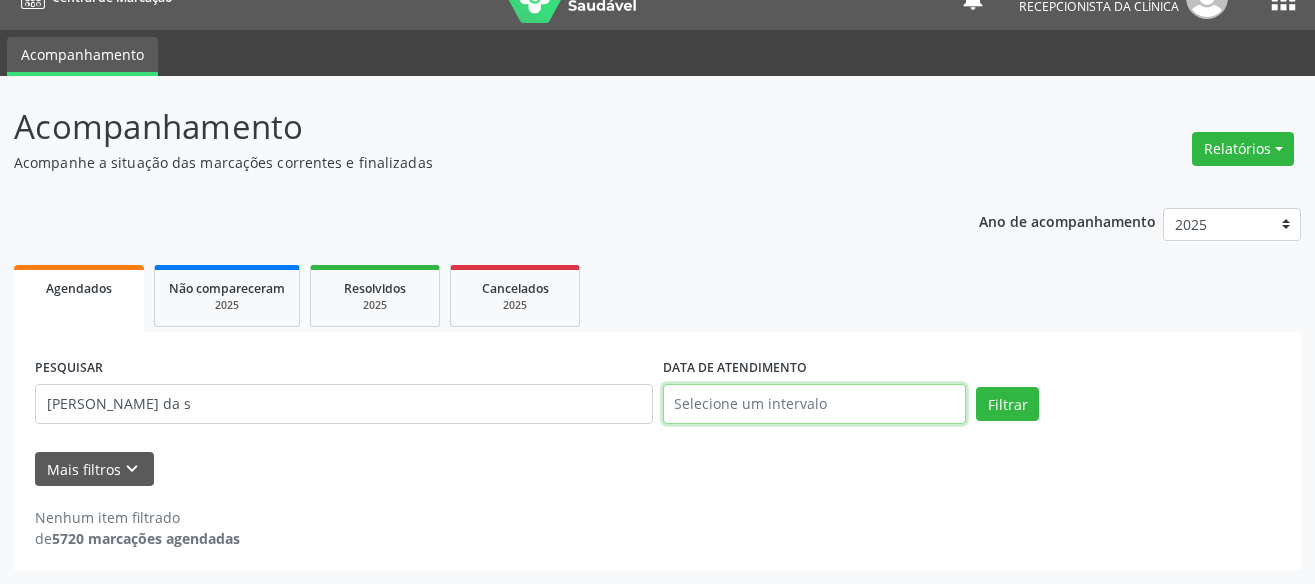 click at bounding box center (815, 404) 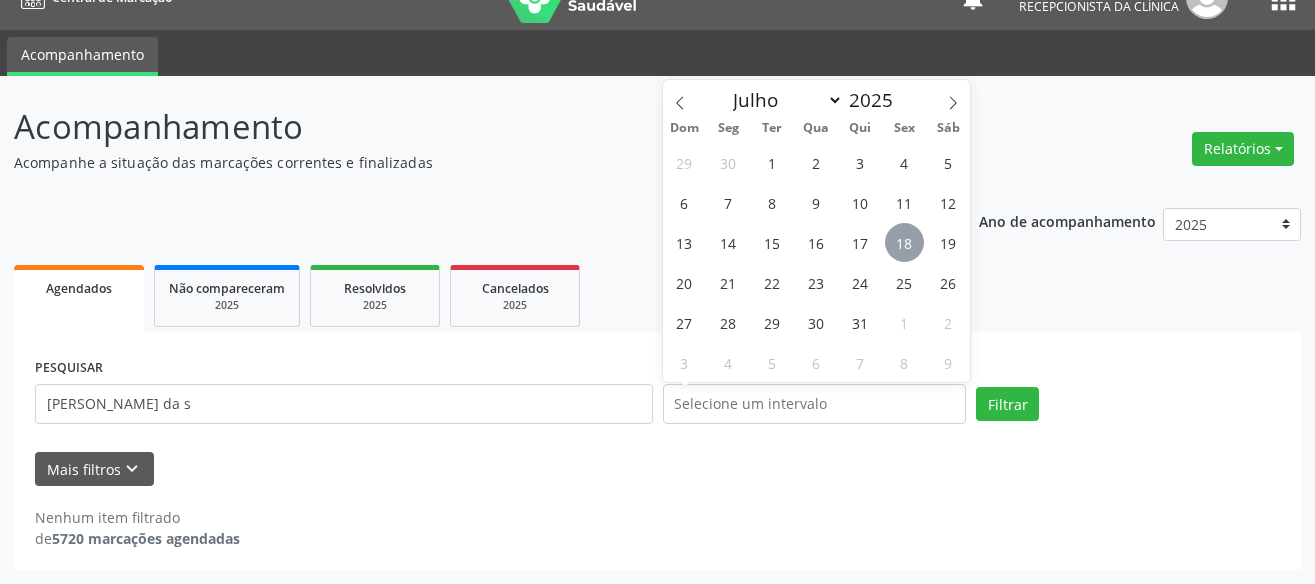 click on "18" at bounding box center (904, 242) 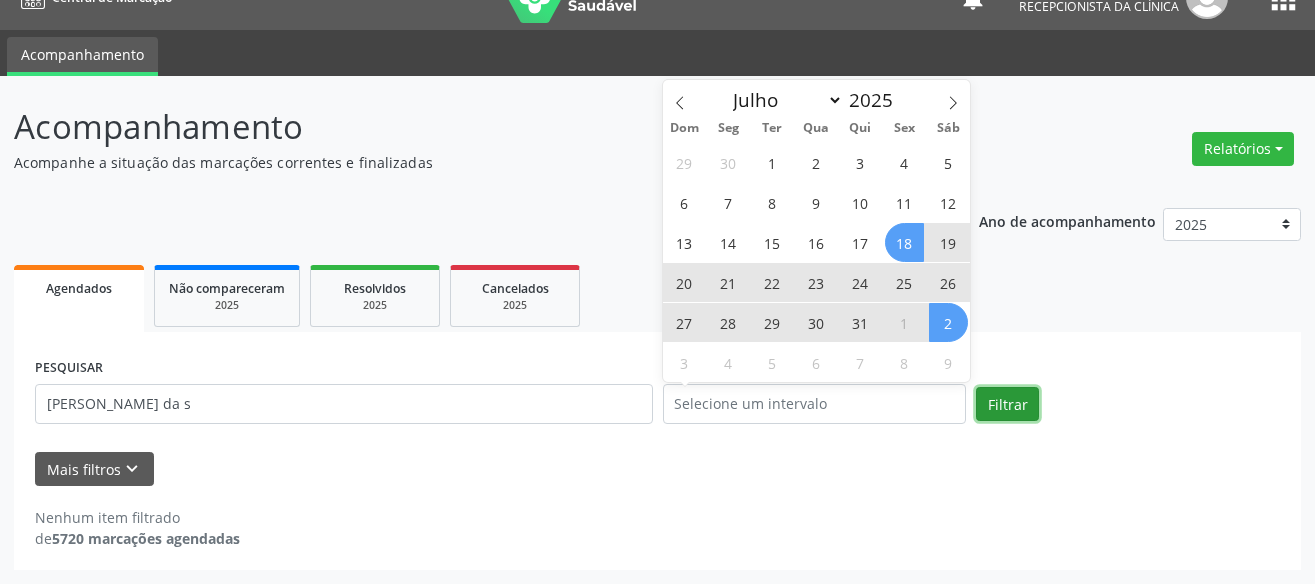 click on "Filtrar" at bounding box center (1007, 404) 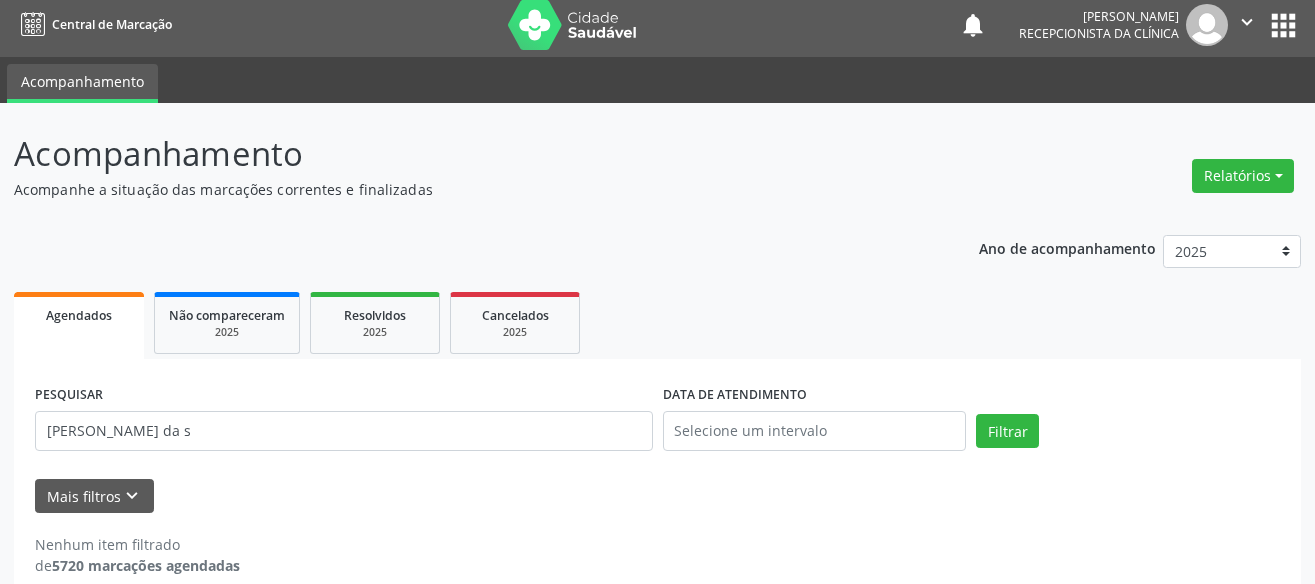 scroll, scrollTop: 0, scrollLeft: 0, axis: both 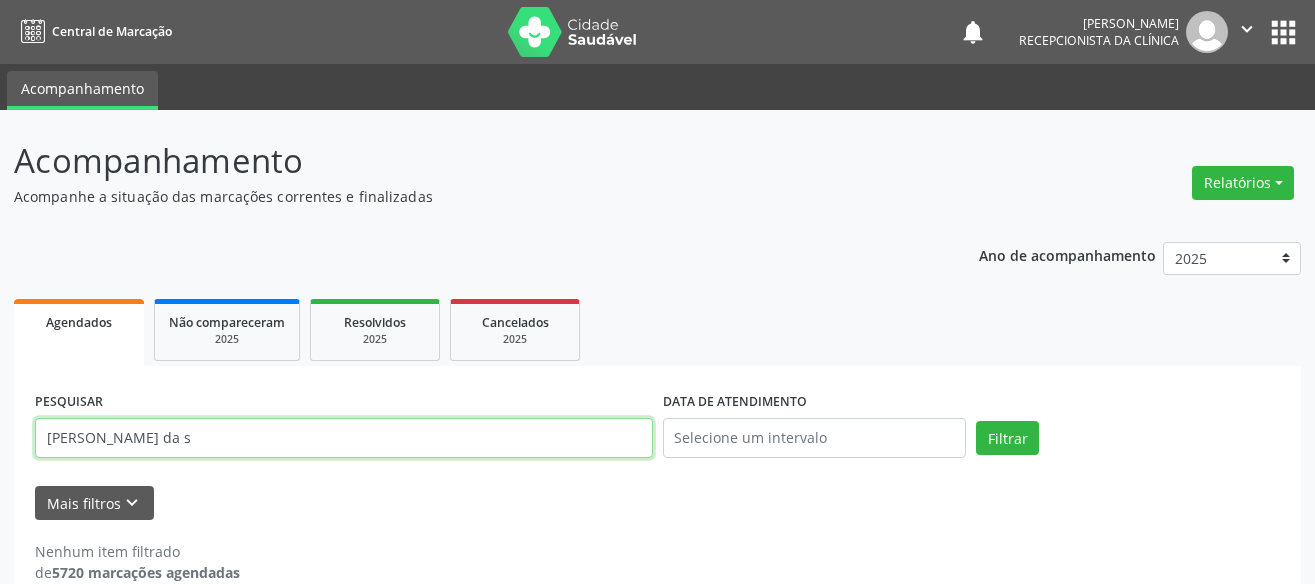 drag, startPoint x: 196, startPoint y: 441, endPoint x: 5, endPoint y: 391, distance: 197.43607 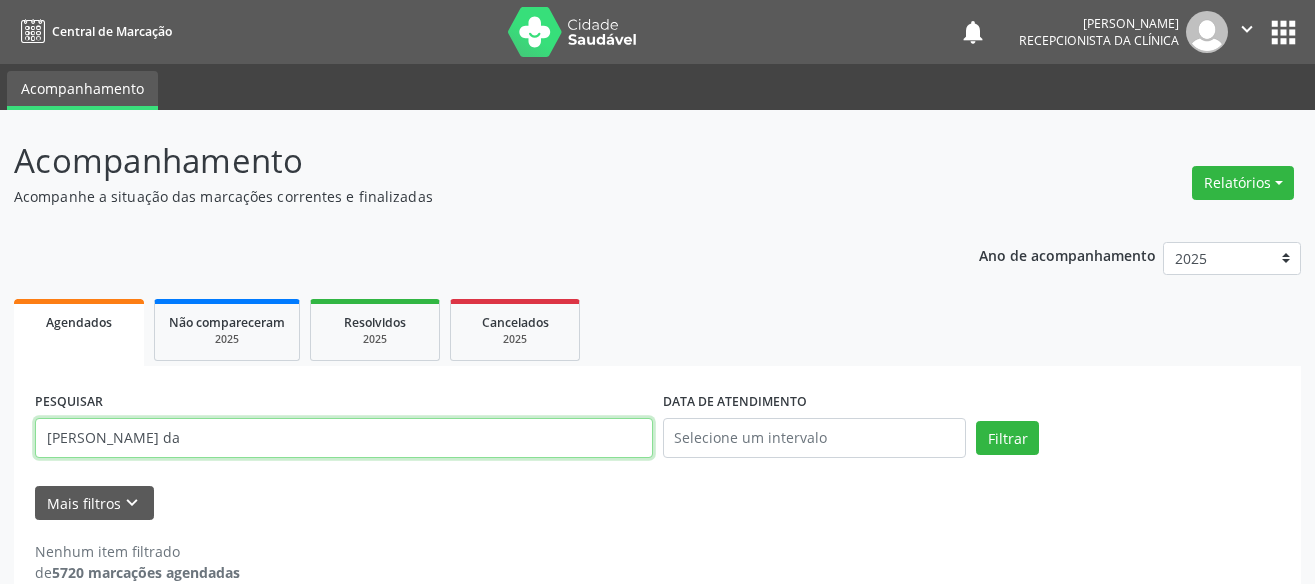 type on "maria ines da" 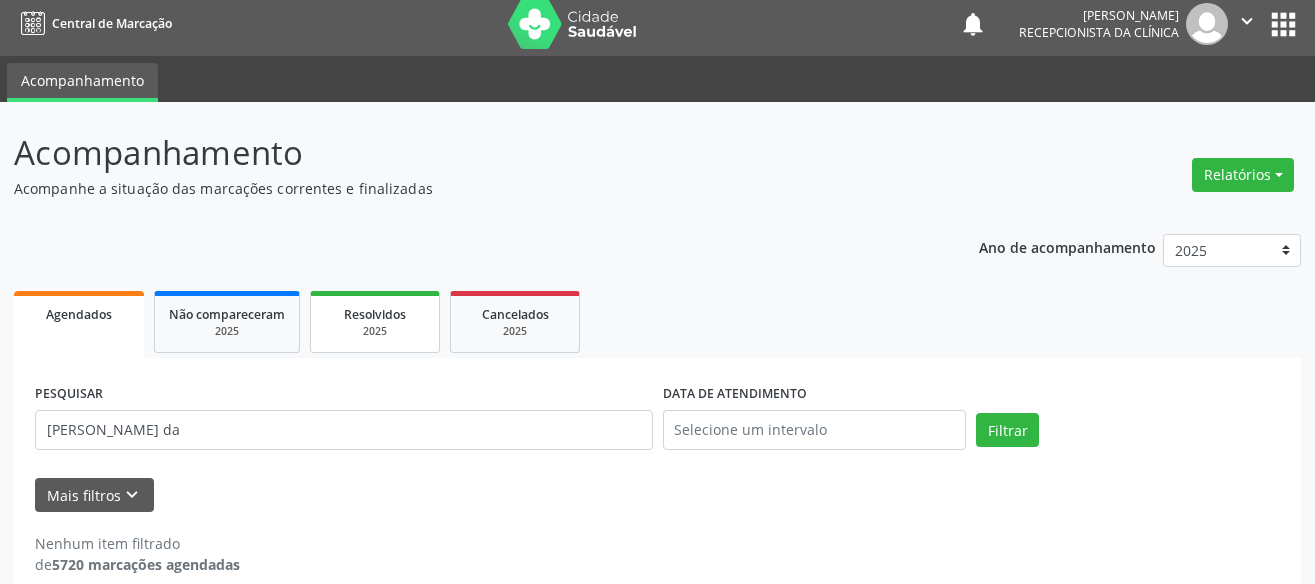 scroll, scrollTop: 34, scrollLeft: 0, axis: vertical 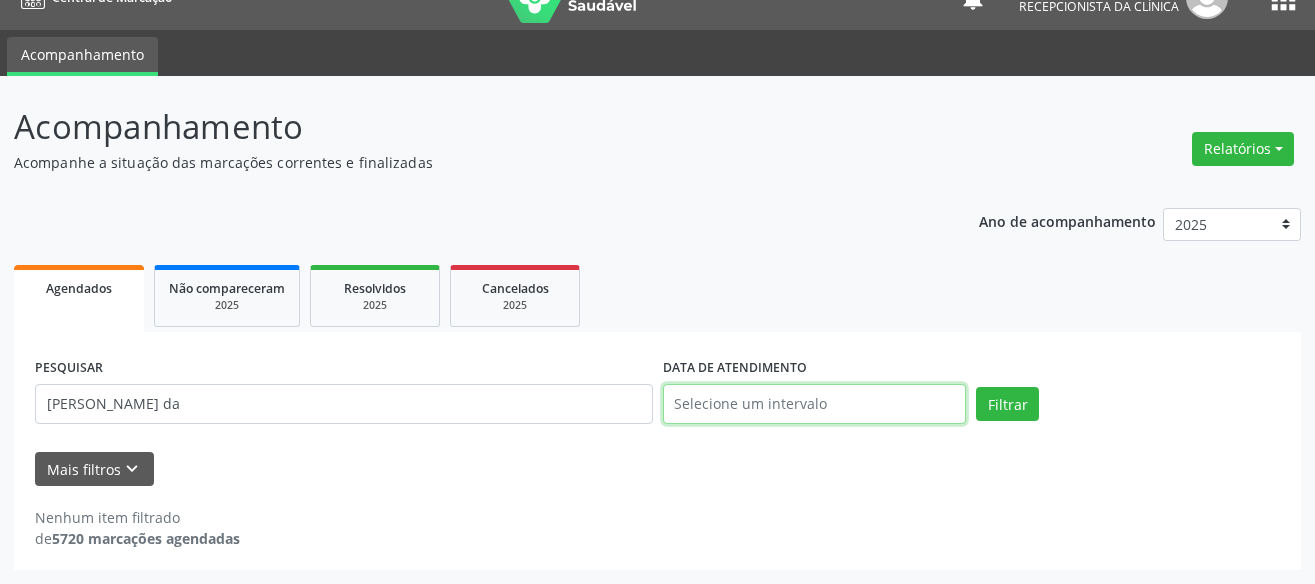 click at bounding box center (815, 404) 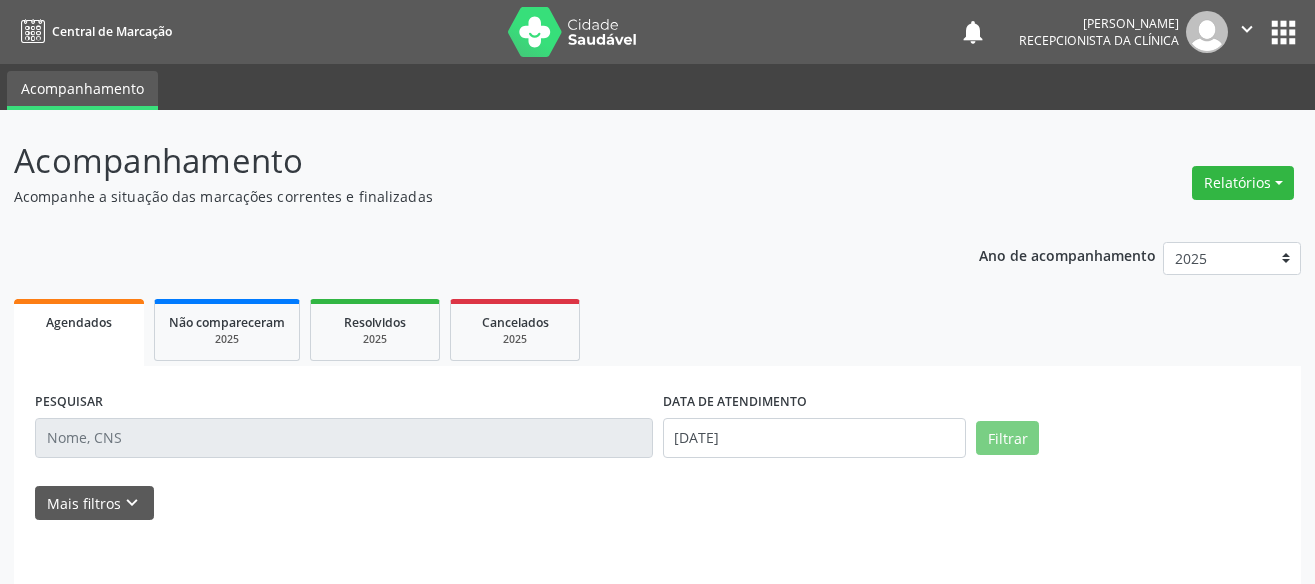 scroll, scrollTop: 0, scrollLeft: 0, axis: both 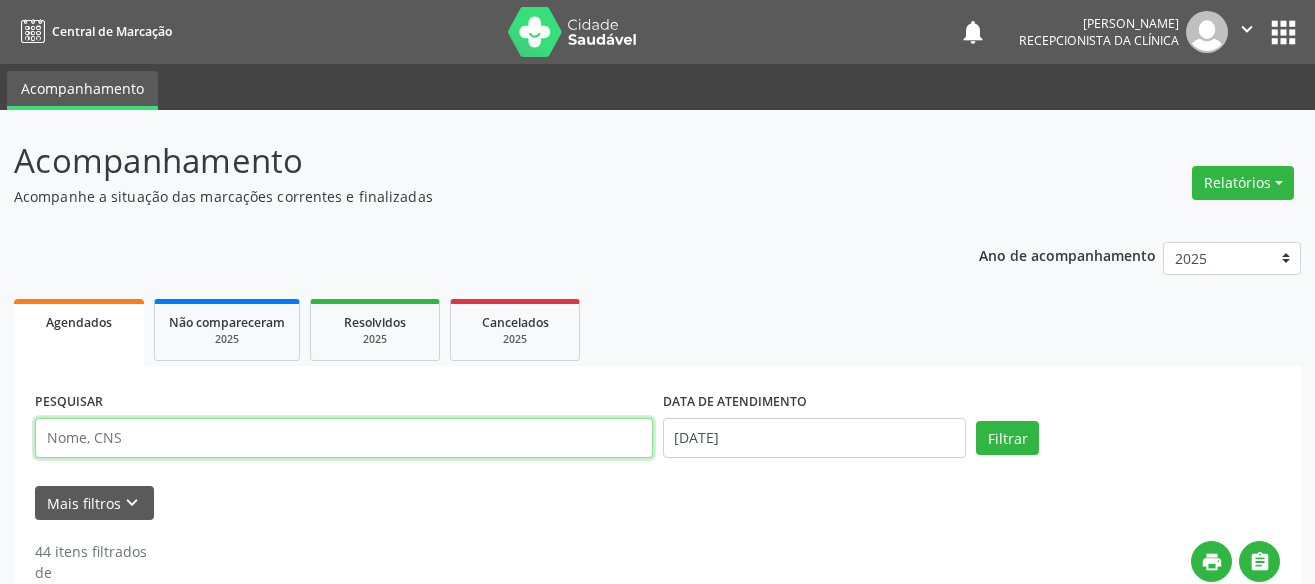 click at bounding box center [344, 438] 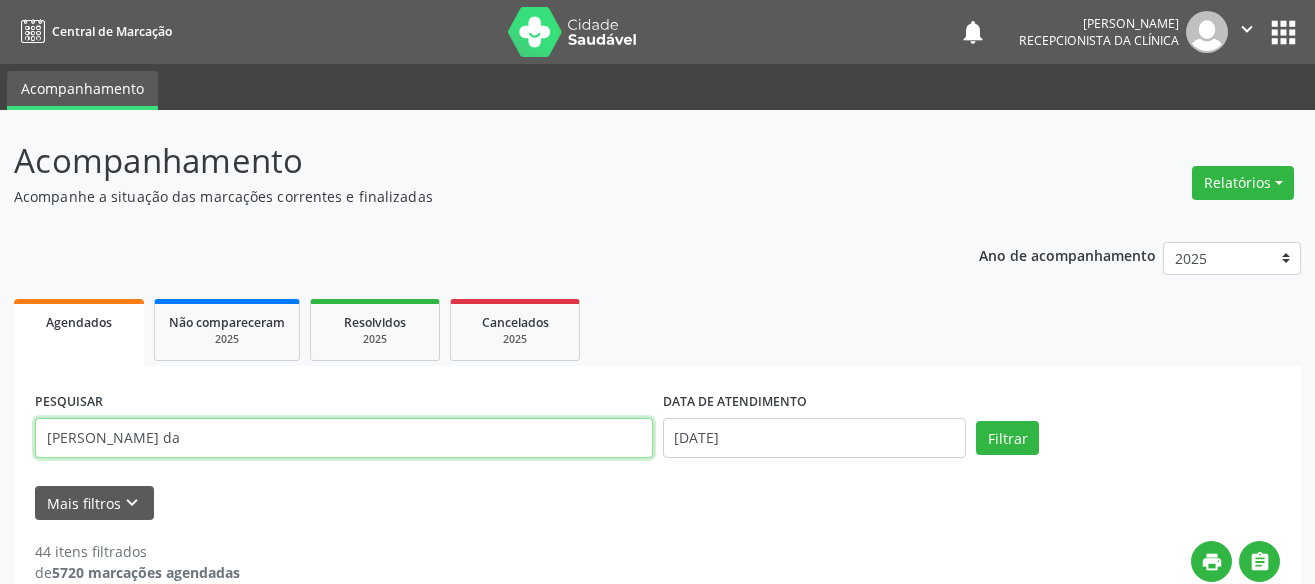 click on "Filtrar" at bounding box center [1007, 438] 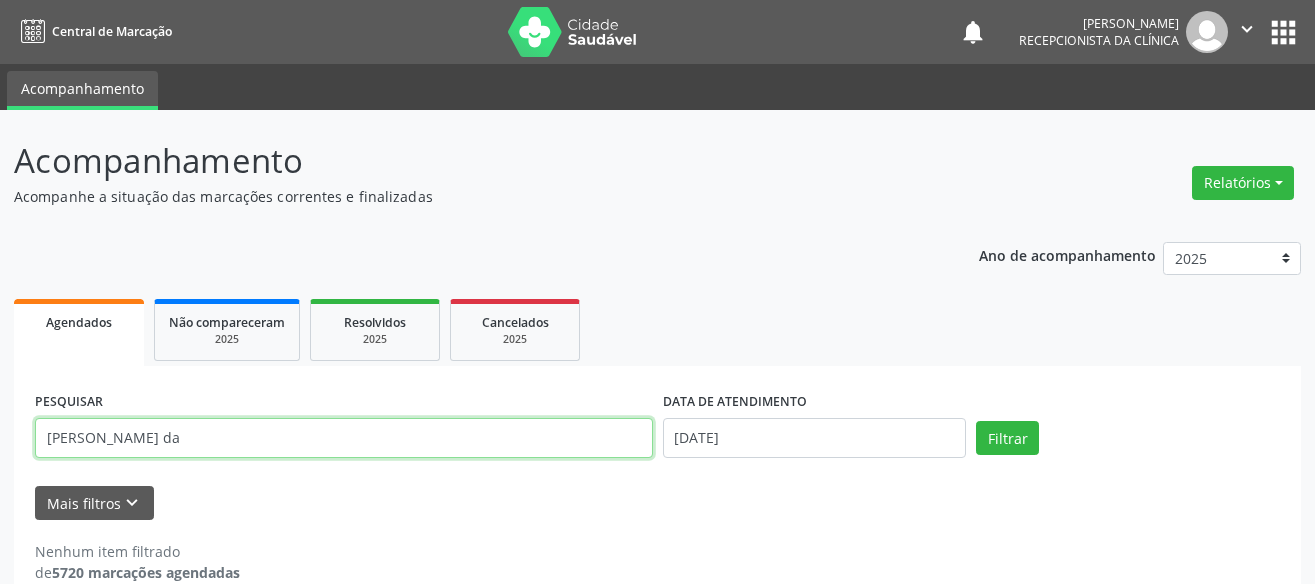 click on "maria ines da" at bounding box center [344, 438] 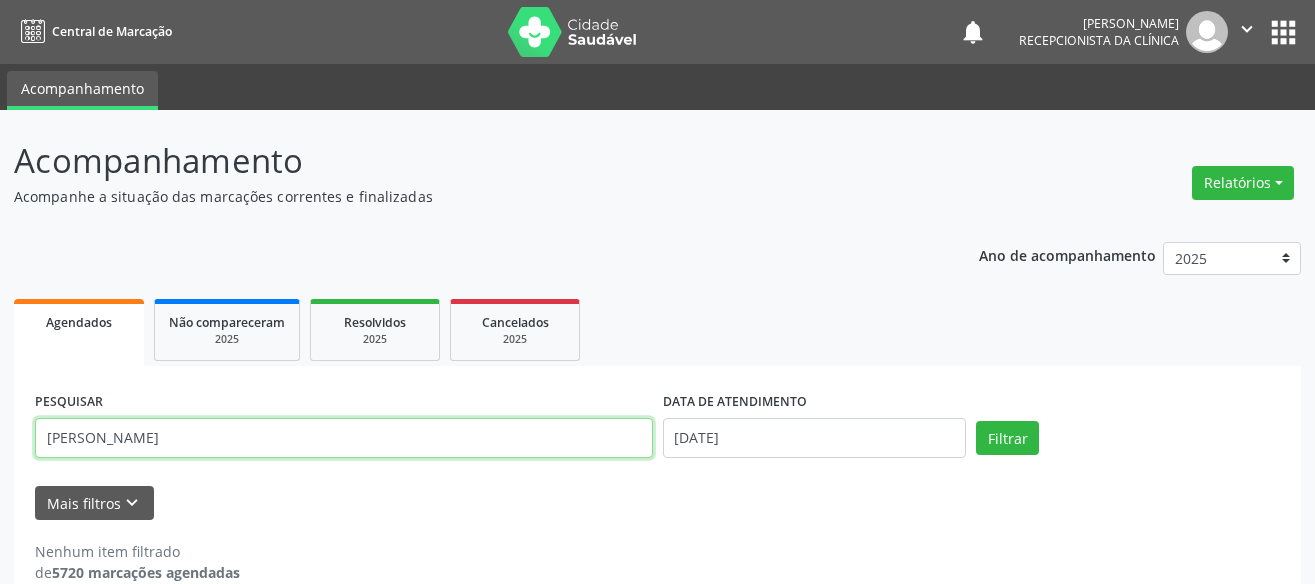 type on "maria Iin" 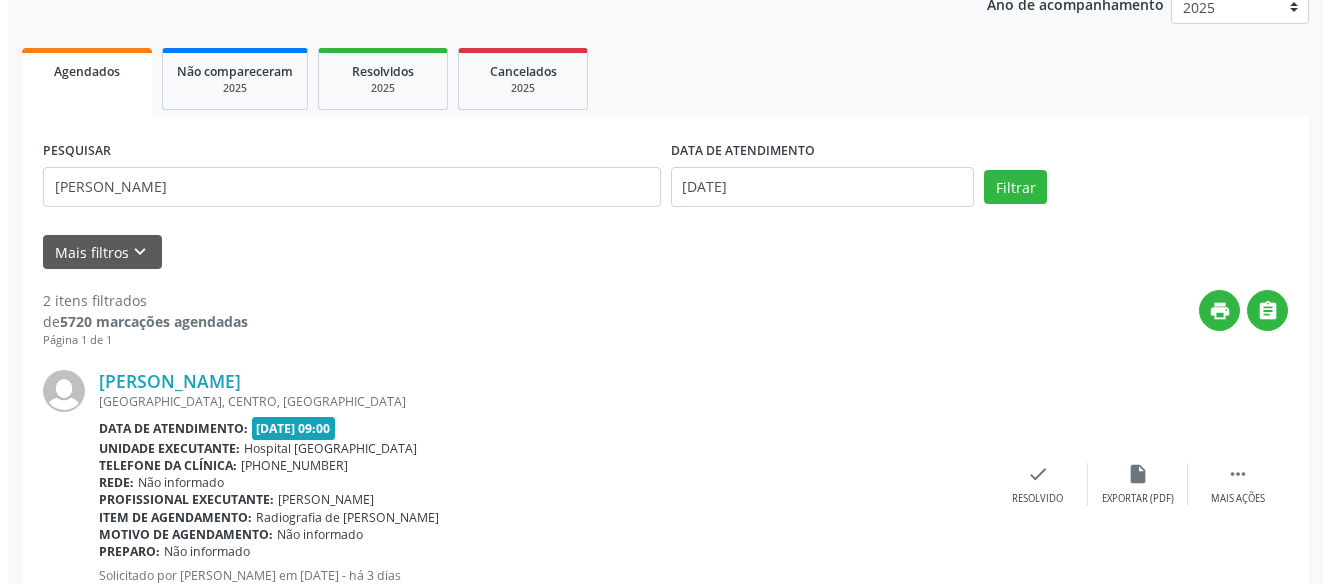 scroll, scrollTop: 300, scrollLeft: 0, axis: vertical 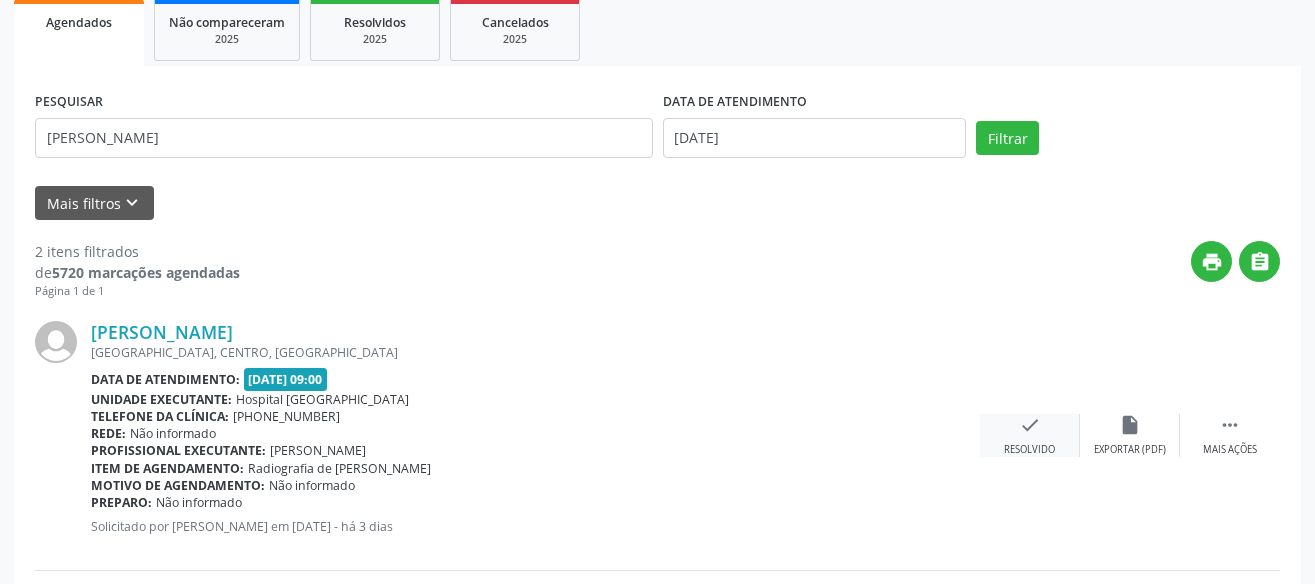 click on "check" at bounding box center [1030, 425] 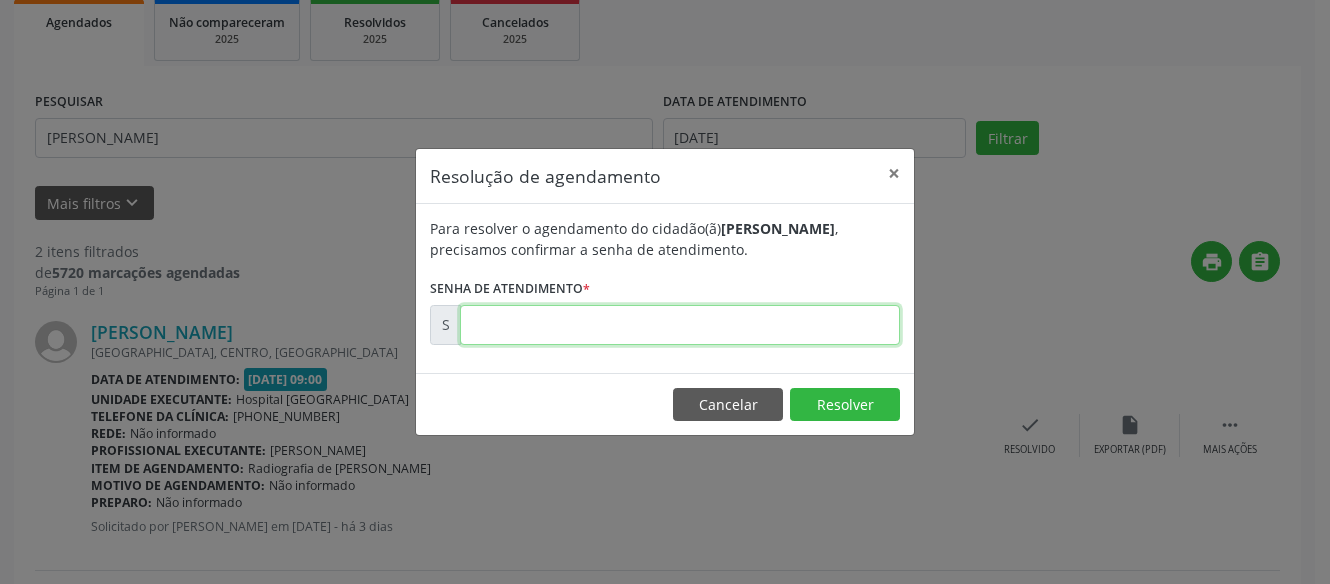 drag, startPoint x: 792, startPoint y: 332, endPoint x: 801, endPoint y: 311, distance: 22.847319 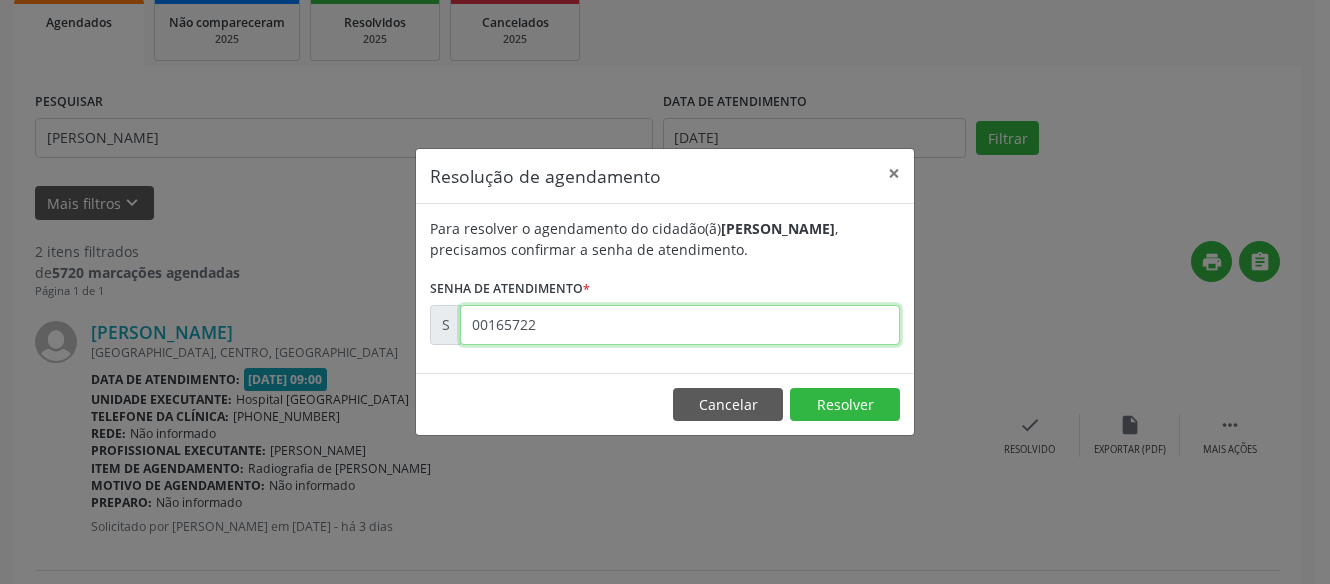 type on "00165722" 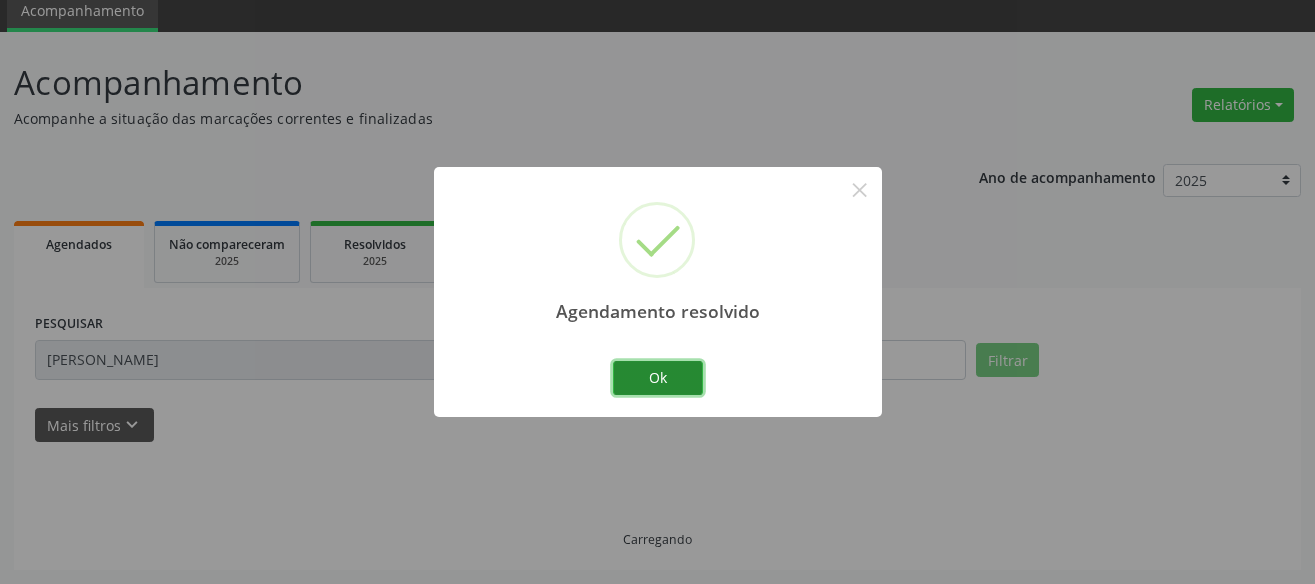 click on "Ok" at bounding box center (658, 378) 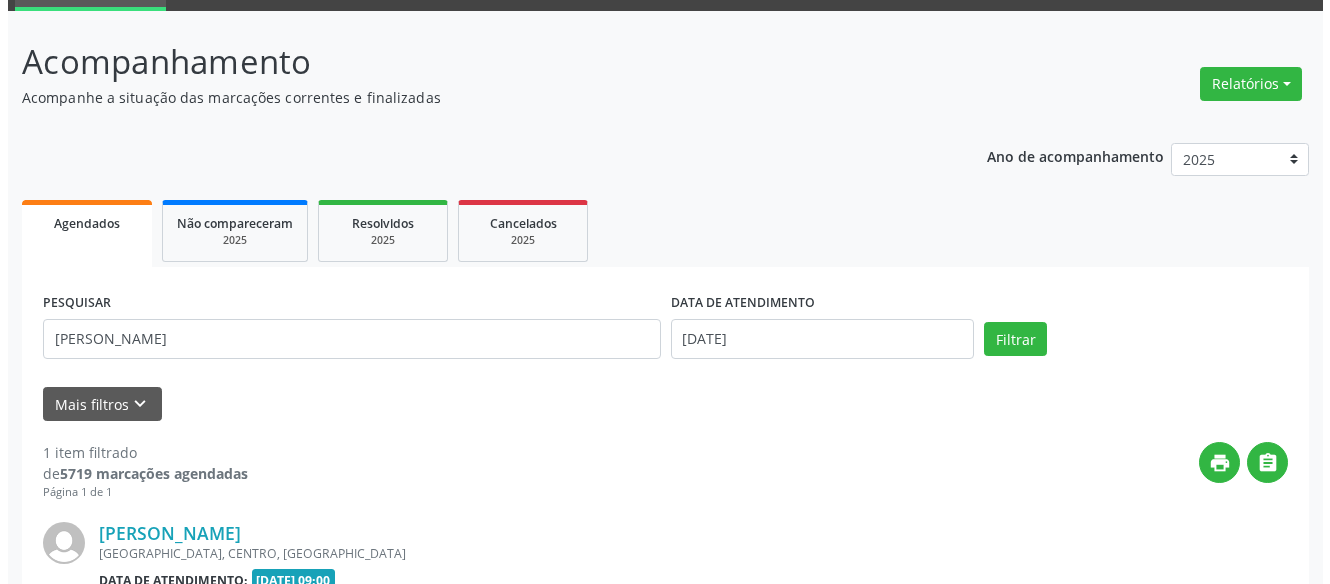 scroll, scrollTop: 321, scrollLeft: 0, axis: vertical 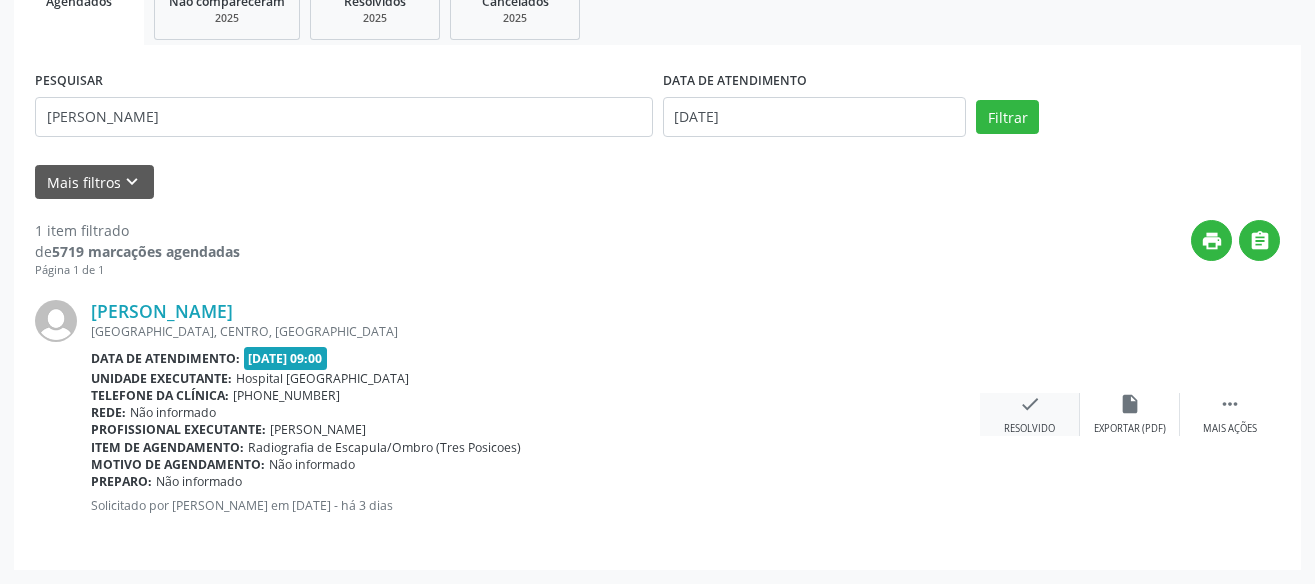click on "Resolvido" at bounding box center (1029, 429) 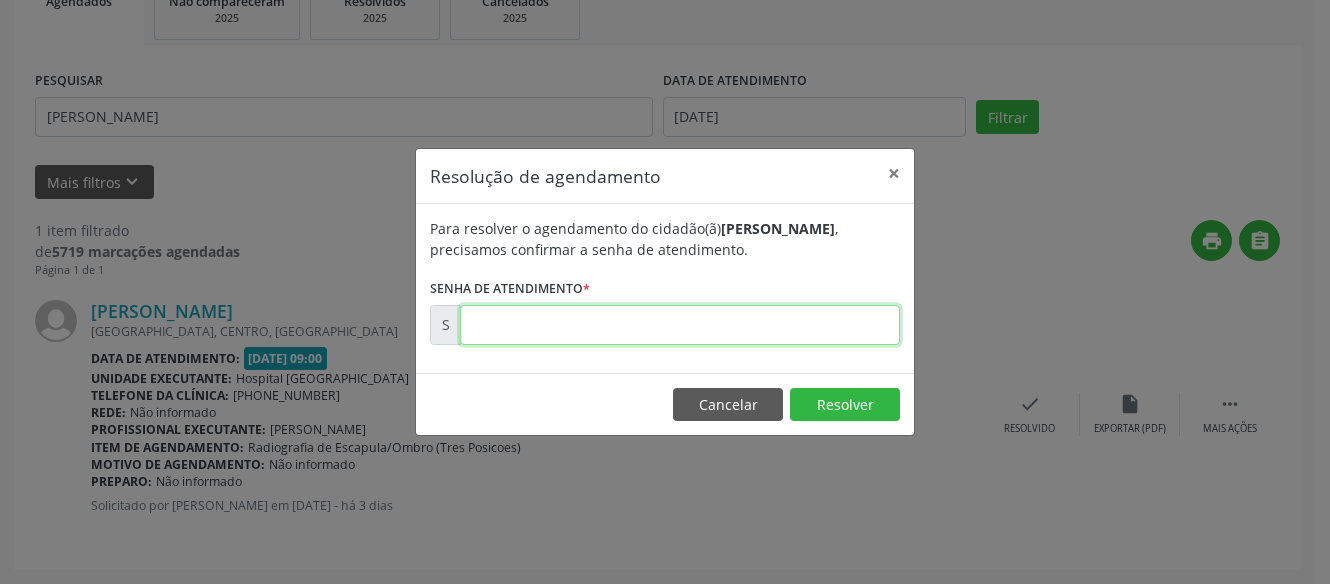 drag, startPoint x: 658, startPoint y: 320, endPoint x: 671, endPoint y: 320, distance: 13 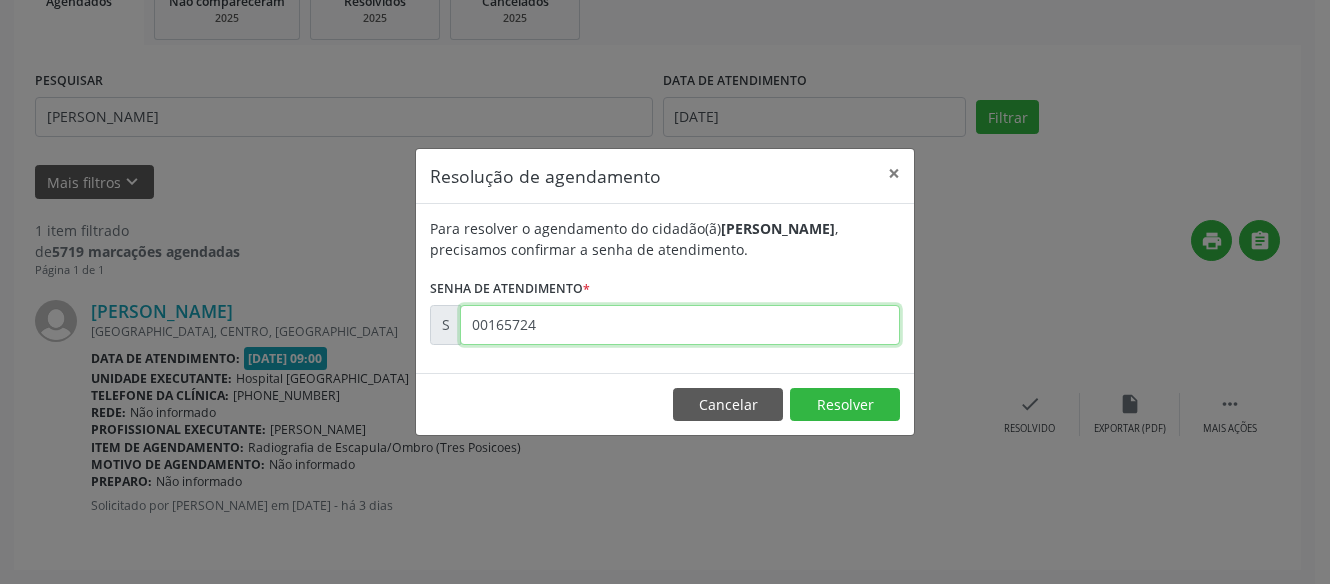 type on "00165724" 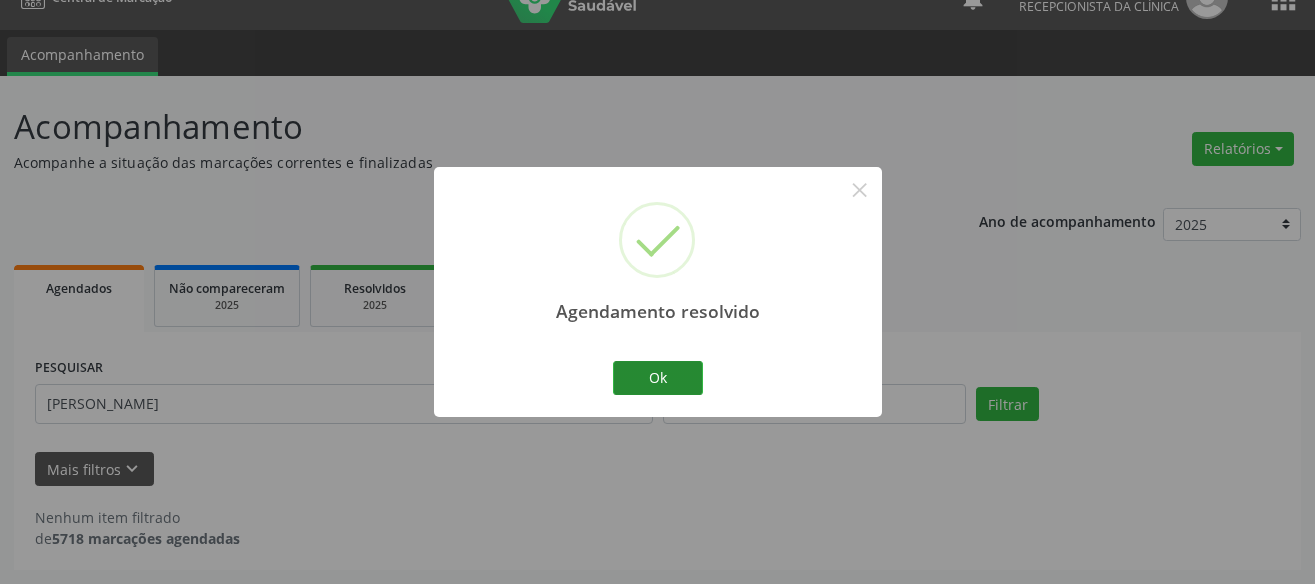 scroll, scrollTop: 34, scrollLeft: 0, axis: vertical 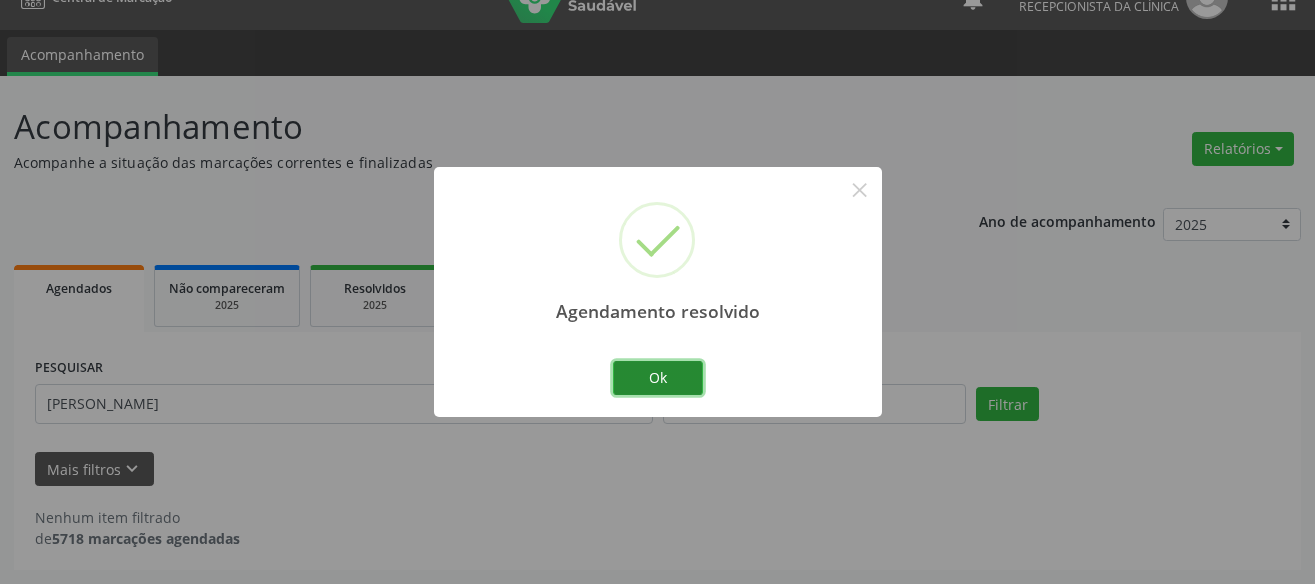 drag, startPoint x: 652, startPoint y: 393, endPoint x: 660, endPoint y: 333, distance: 60.530983 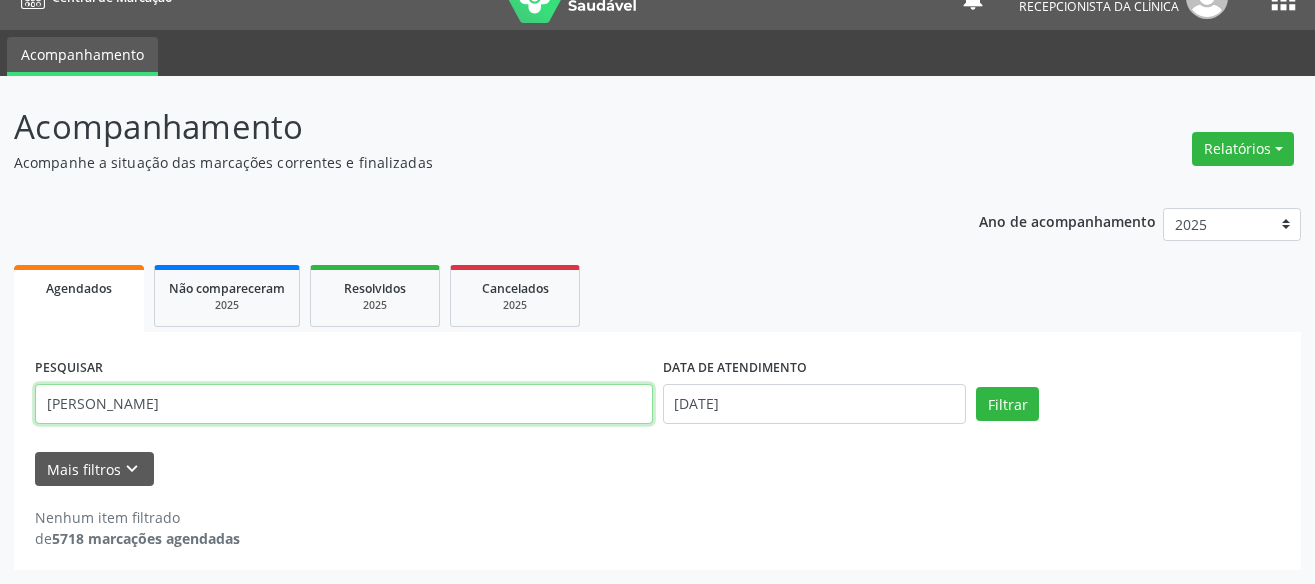 drag, startPoint x: 163, startPoint y: 398, endPoint x: -18, endPoint y: 391, distance: 181.13531 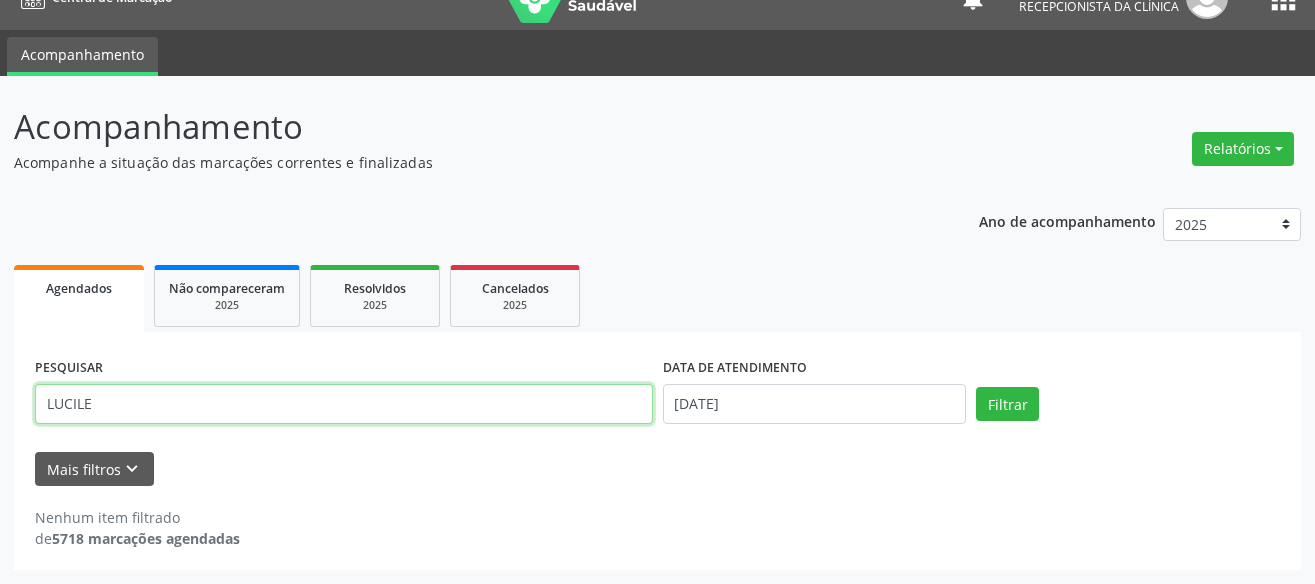 type on "LUCILE" 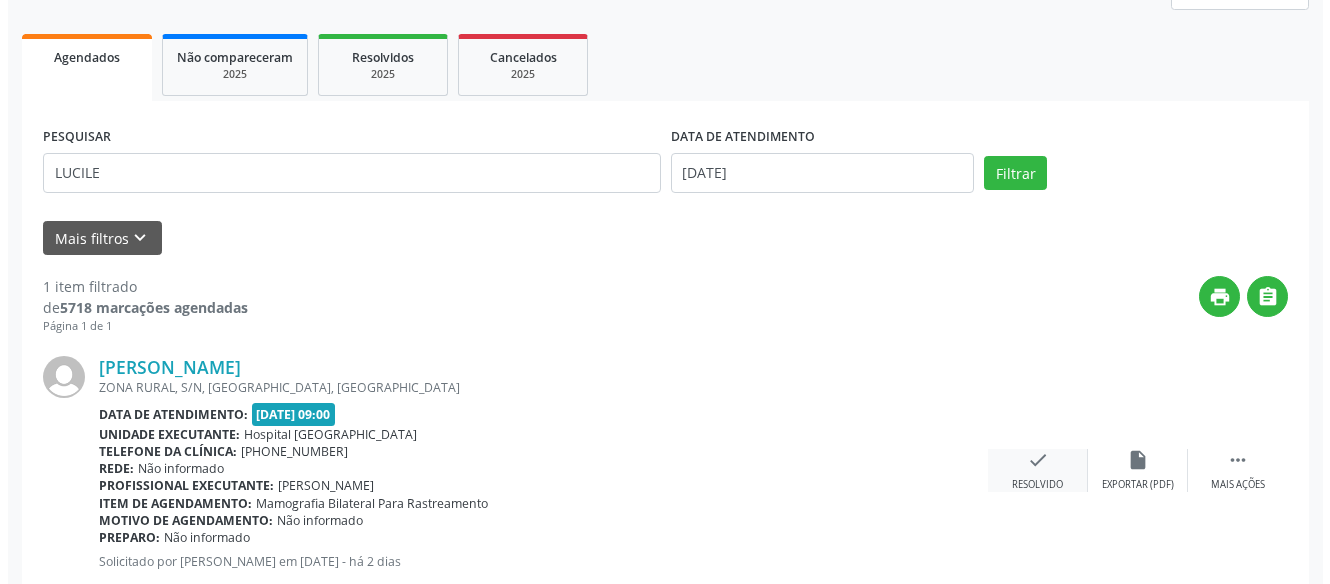 scroll, scrollTop: 299, scrollLeft: 0, axis: vertical 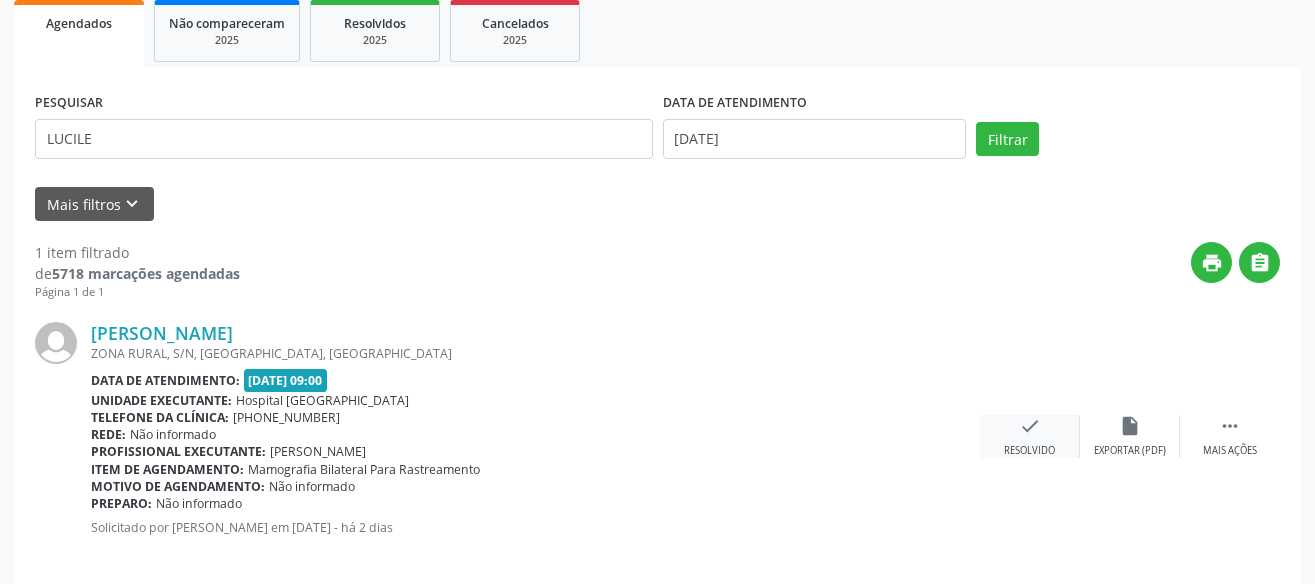 click on "check
Resolvido" at bounding box center (1030, 436) 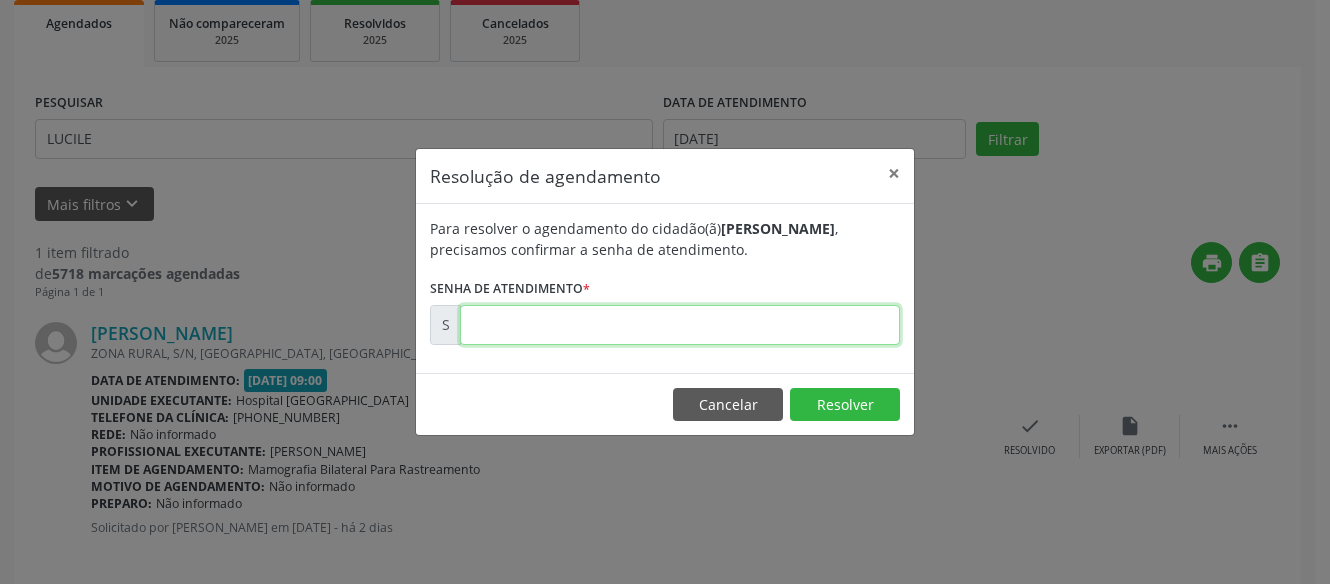 drag, startPoint x: 807, startPoint y: 324, endPoint x: 827, endPoint y: 323, distance: 20.024984 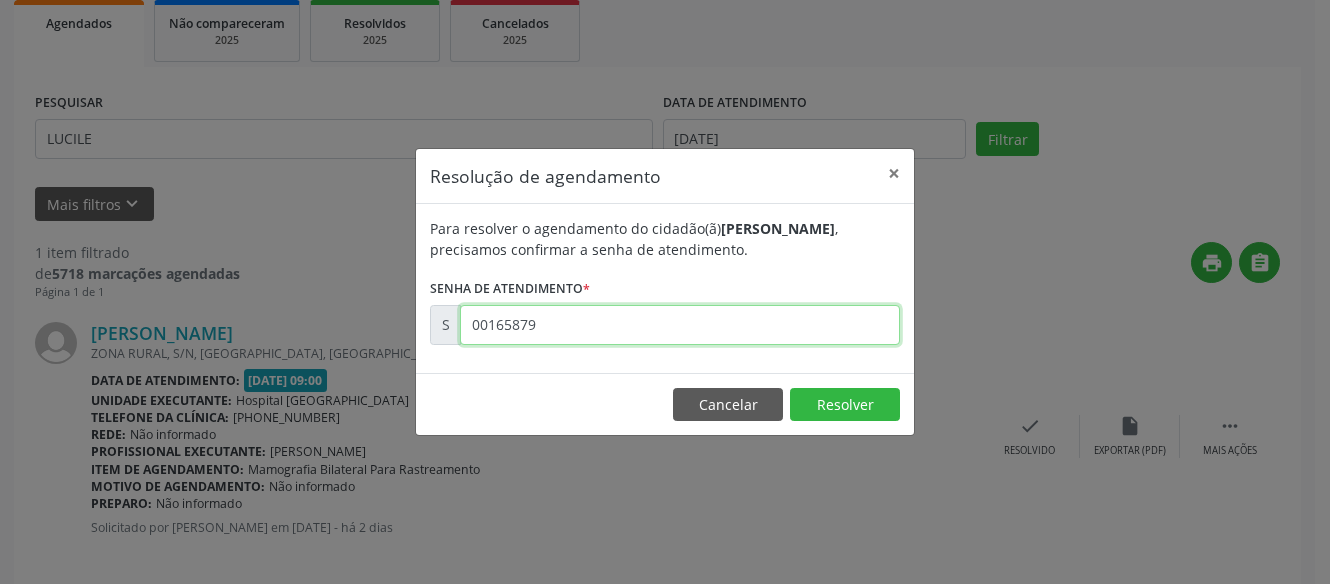 type on "00165879" 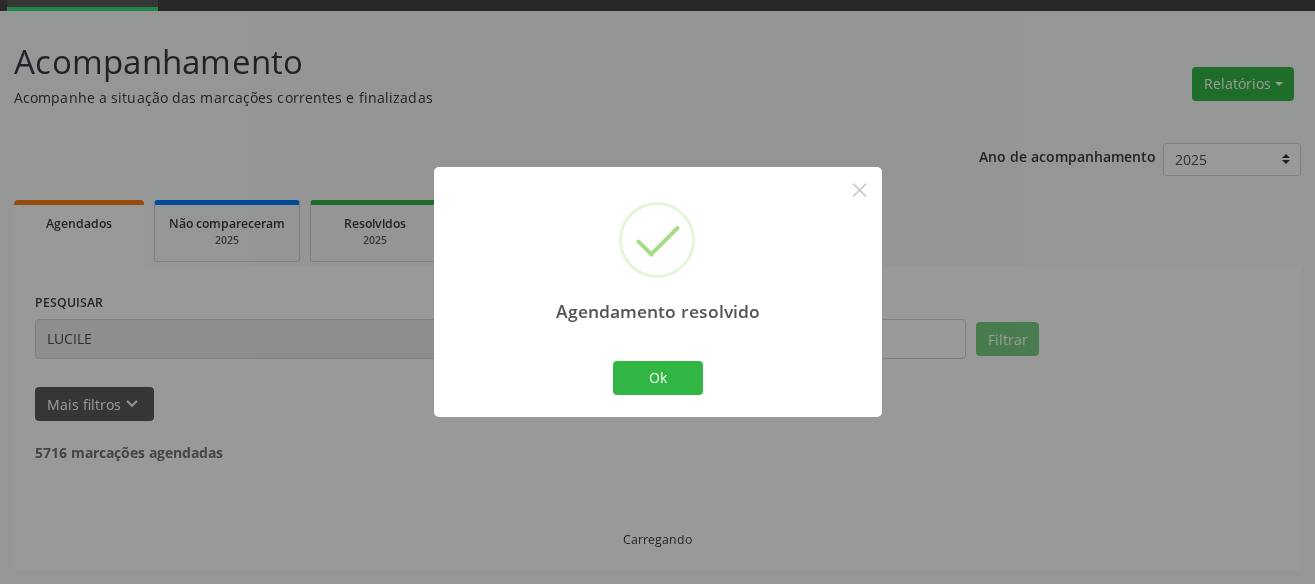 scroll, scrollTop: 34, scrollLeft: 0, axis: vertical 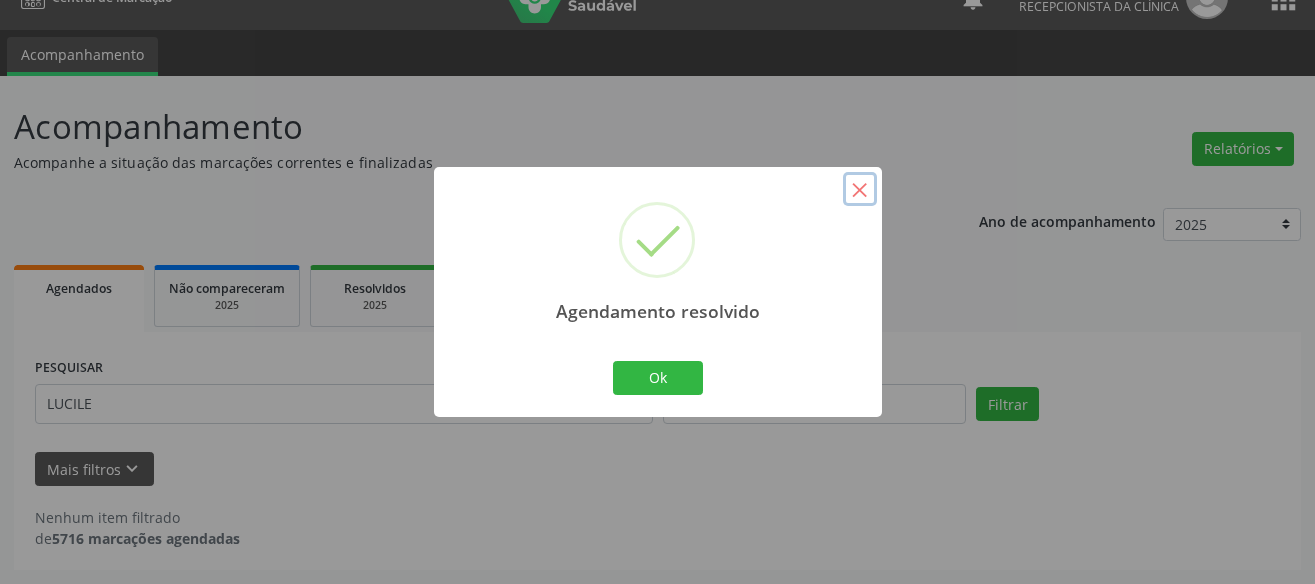 click on "×" at bounding box center [860, 189] 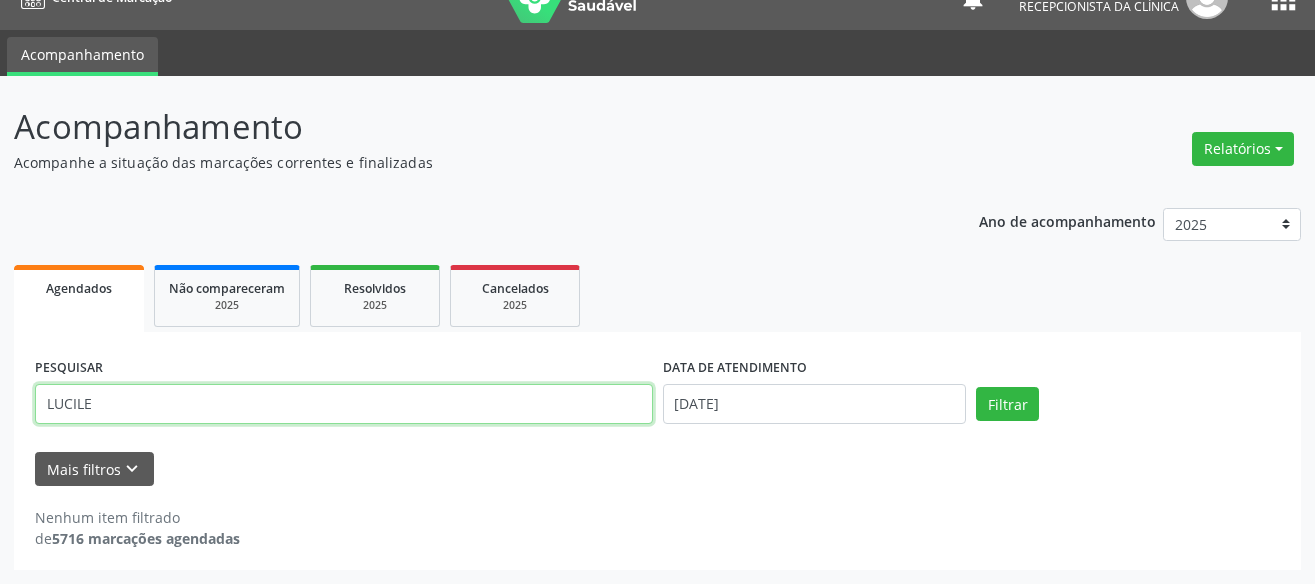 drag, startPoint x: 182, startPoint y: 408, endPoint x: 19, endPoint y: 408, distance: 163 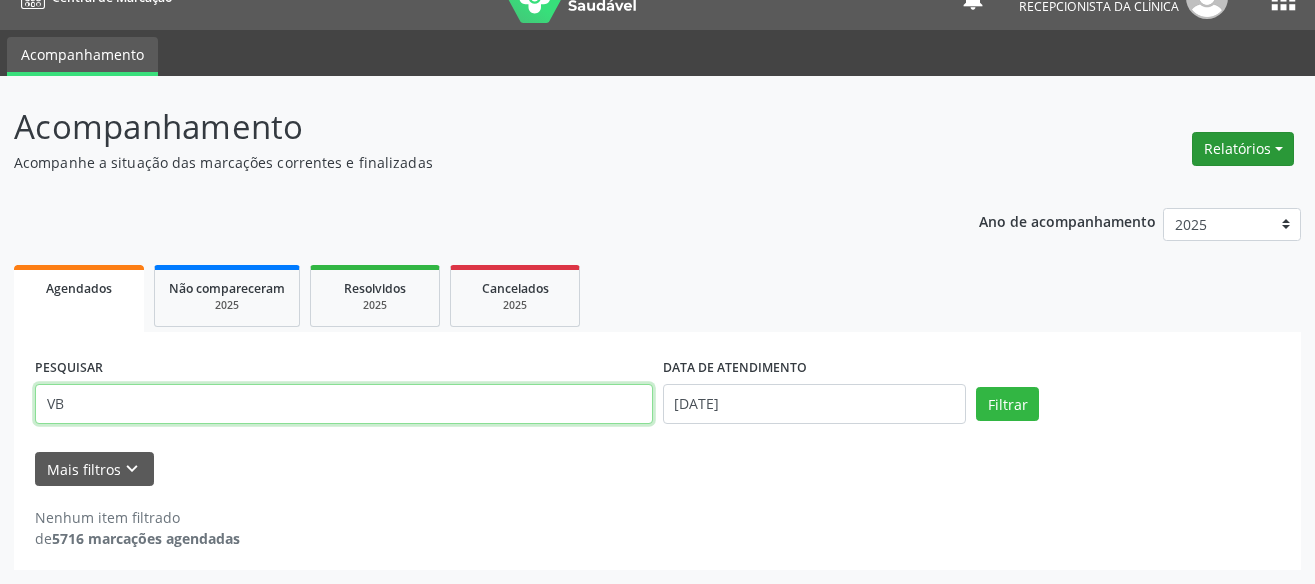 type on "V" 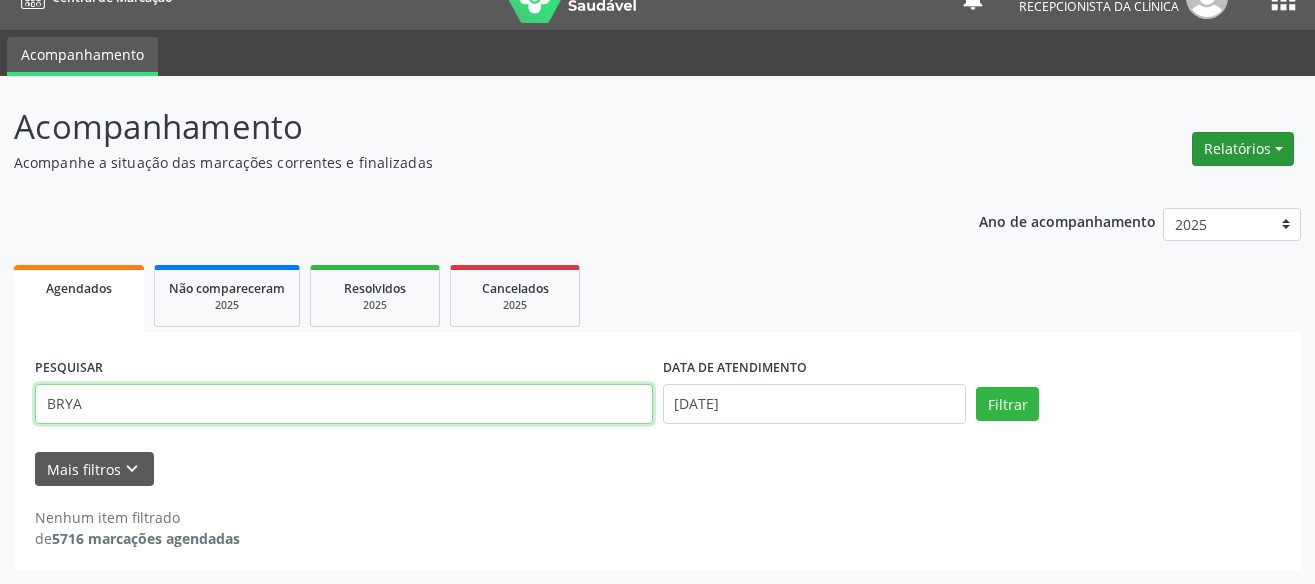 type on "BRYA" 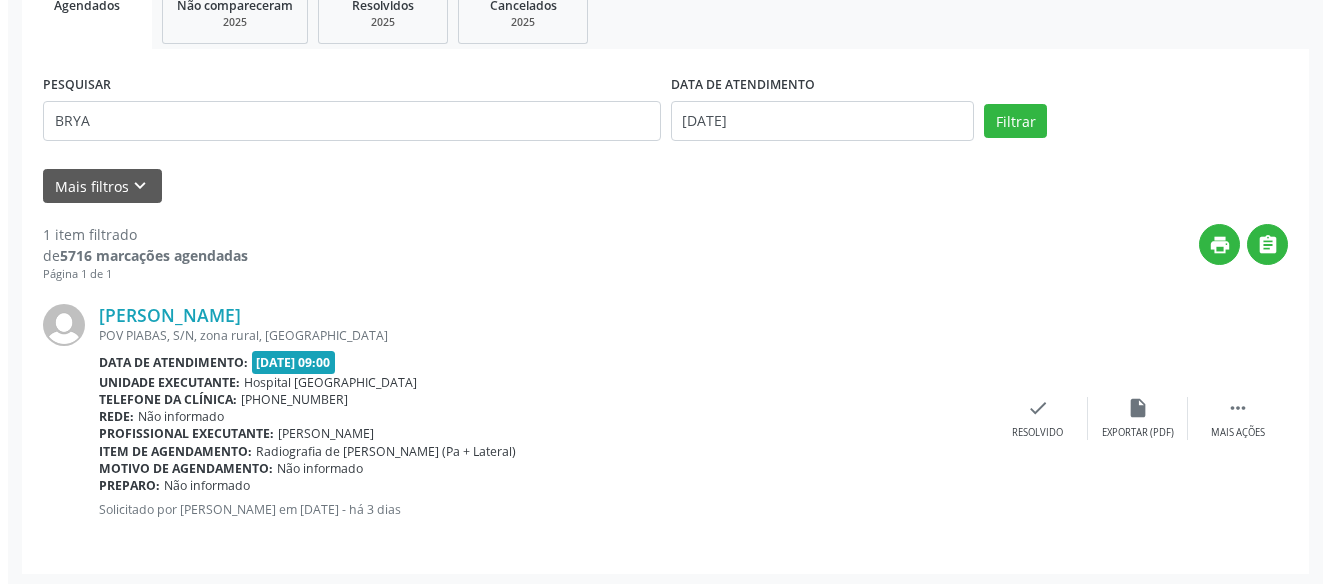 scroll, scrollTop: 321, scrollLeft: 0, axis: vertical 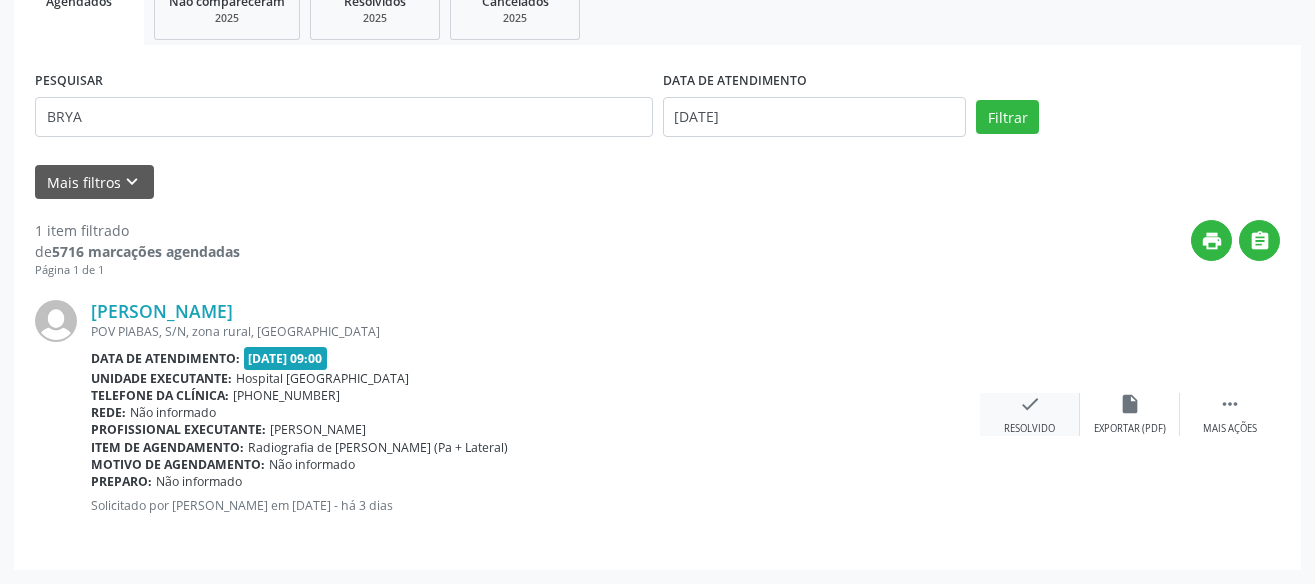 click on "check
Resolvido" at bounding box center (1030, 414) 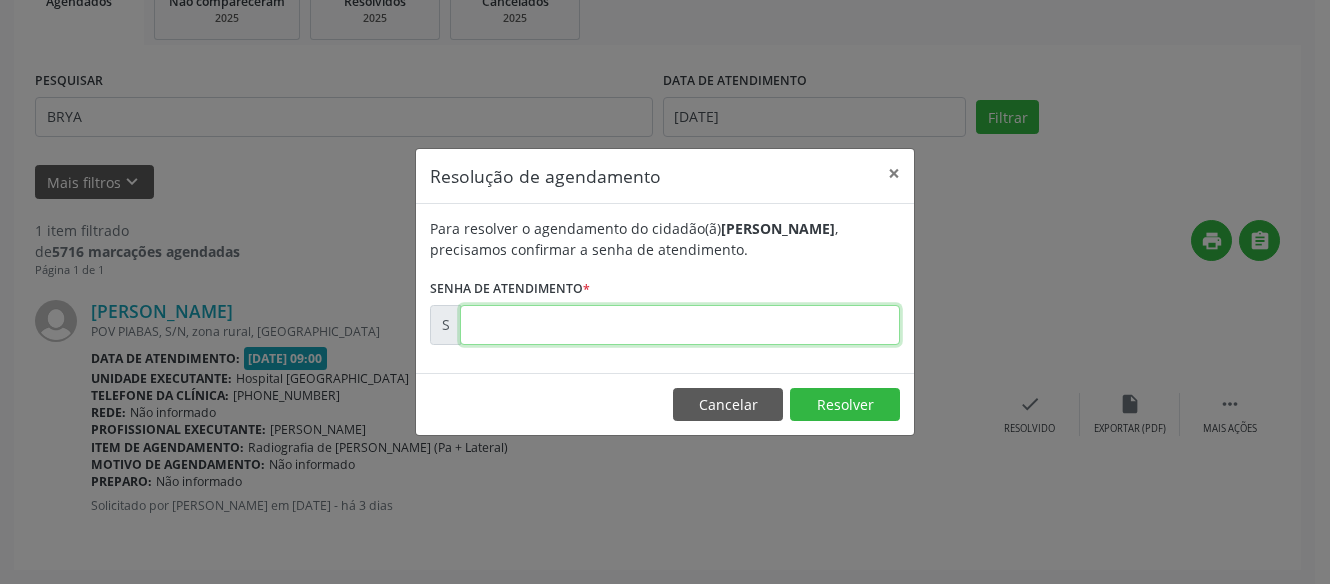 click at bounding box center (680, 325) 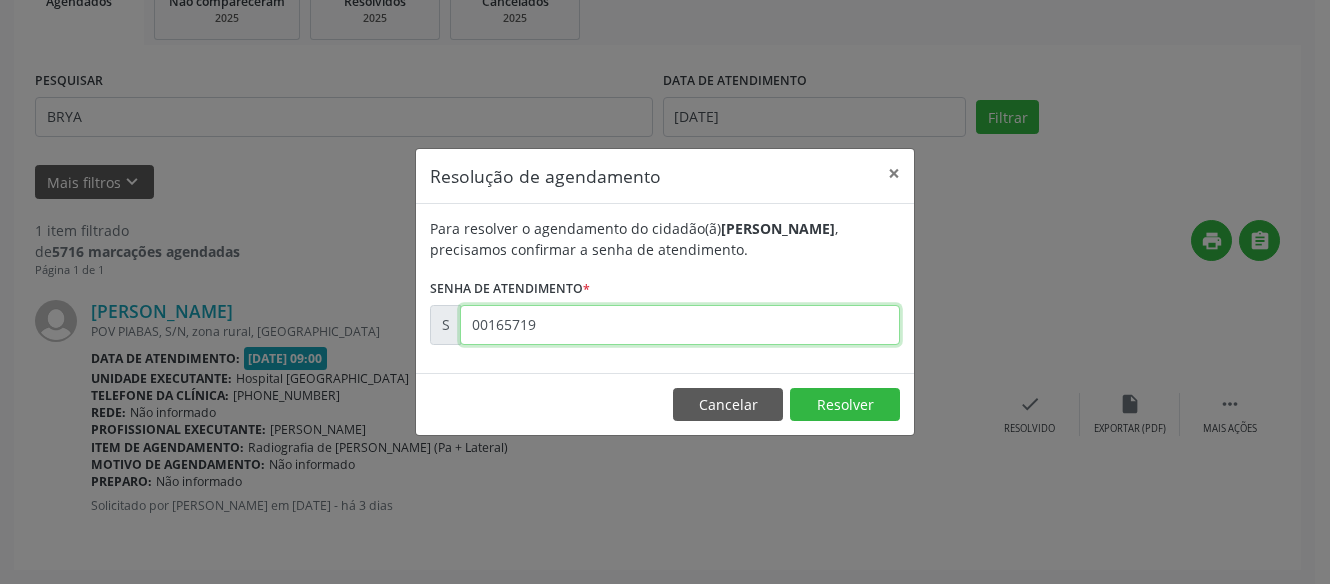 type on "00165719" 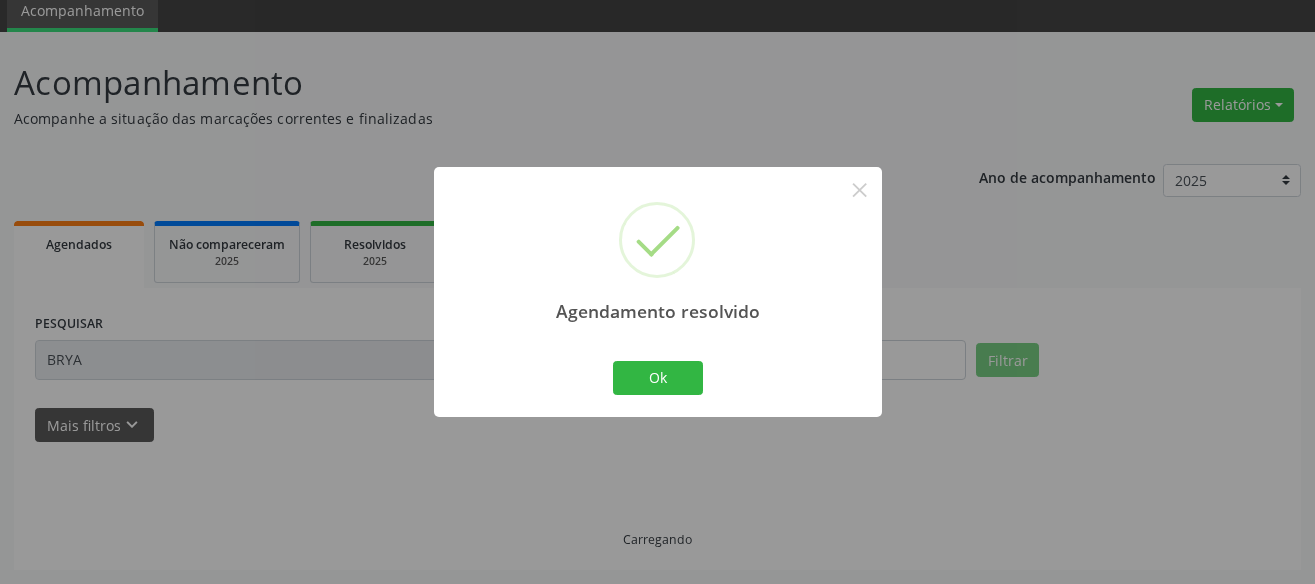 scroll, scrollTop: 34, scrollLeft: 0, axis: vertical 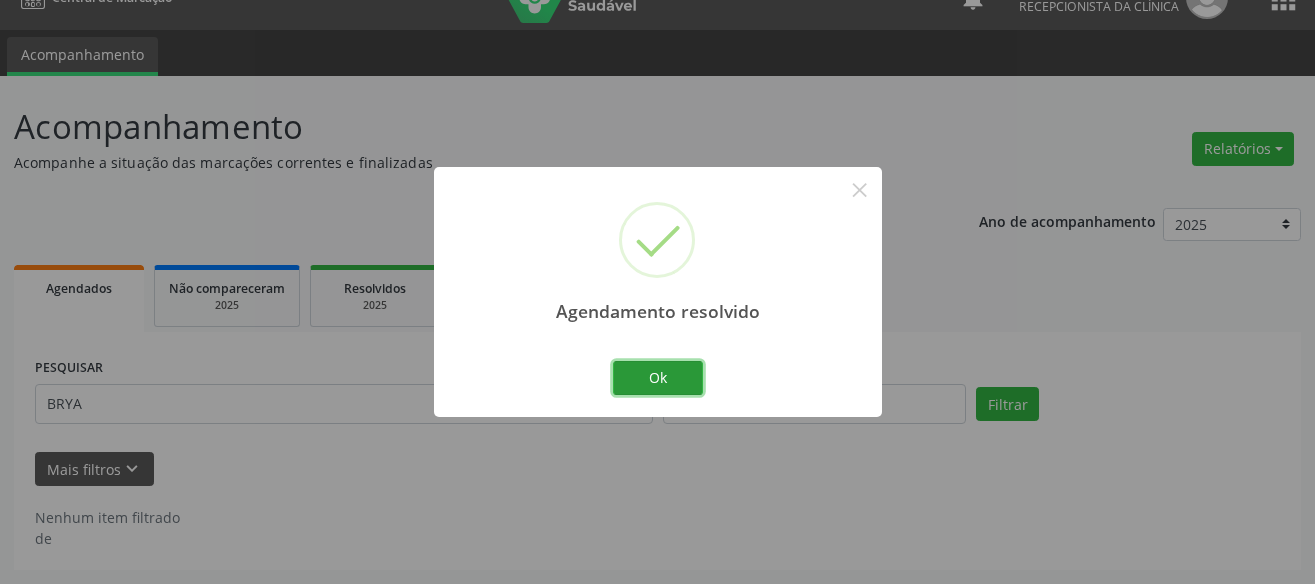 drag, startPoint x: 685, startPoint y: 366, endPoint x: 646, endPoint y: 433, distance: 77.52419 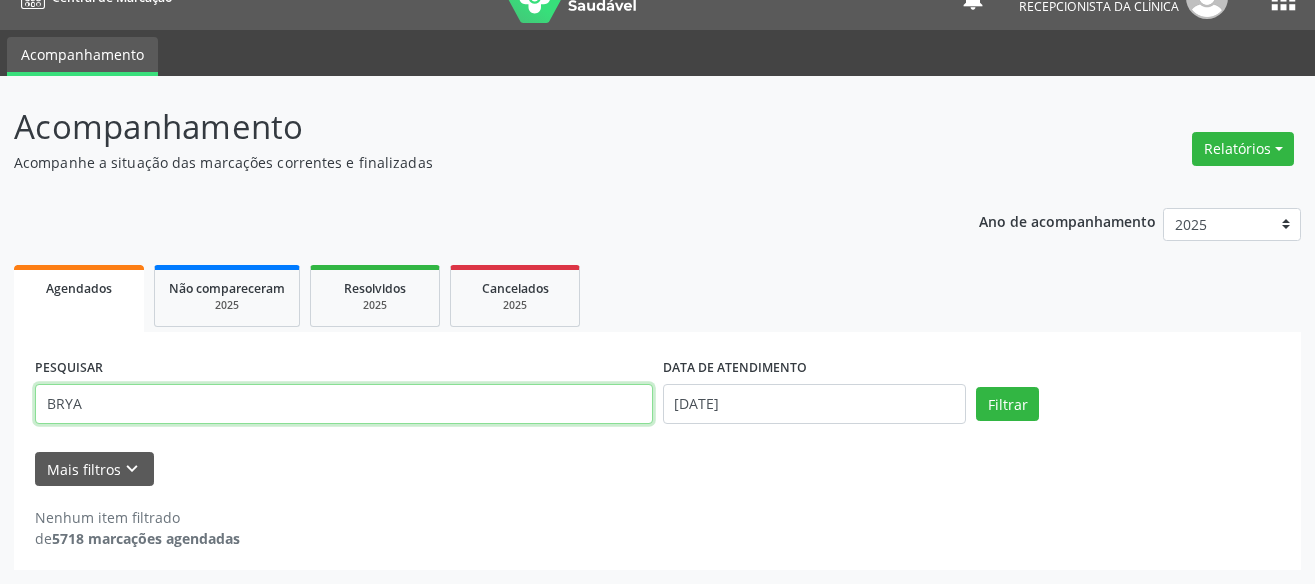 drag, startPoint x: 109, startPoint y: 420, endPoint x: -18, endPoint y: 395, distance: 129.43724 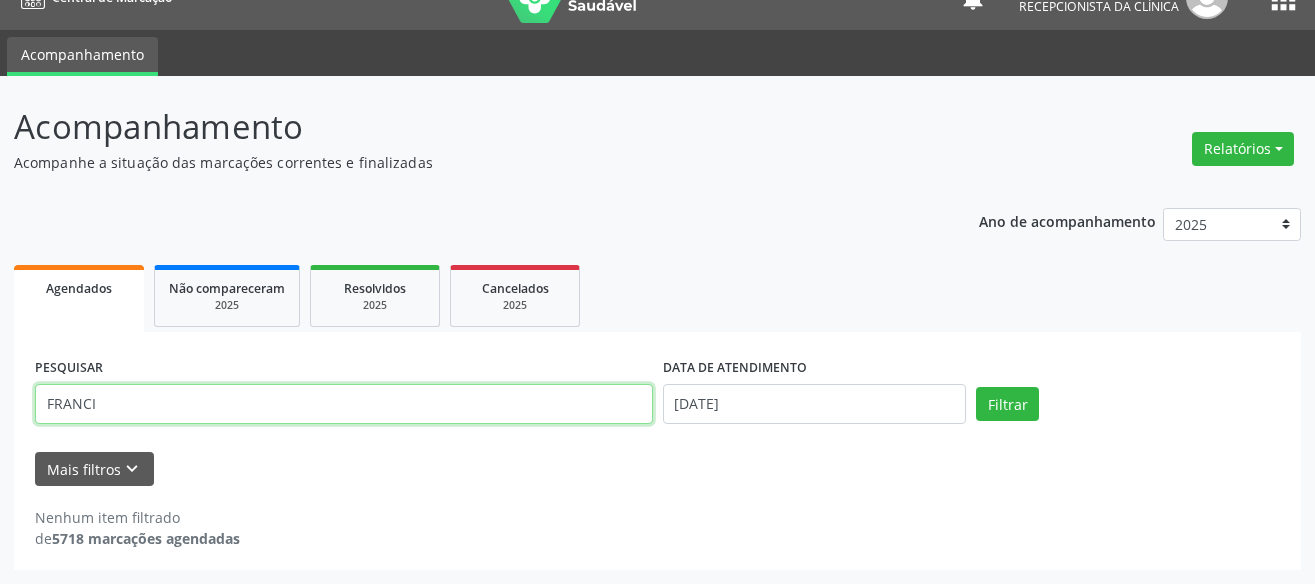 type on "FRANCI" 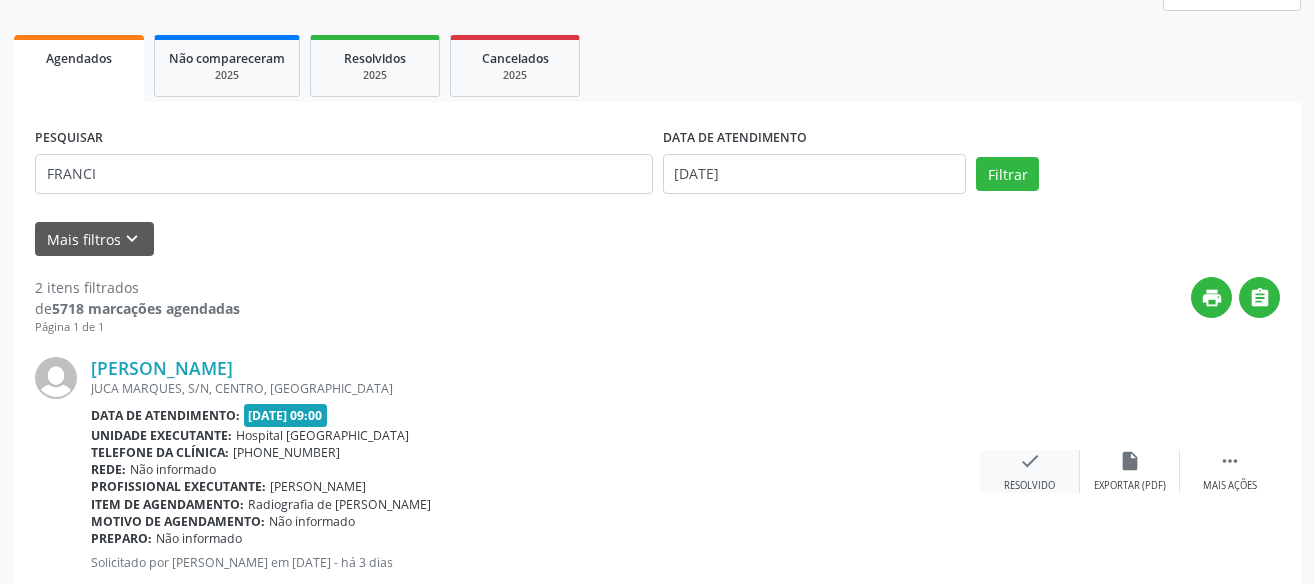 scroll, scrollTop: 299, scrollLeft: 0, axis: vertical 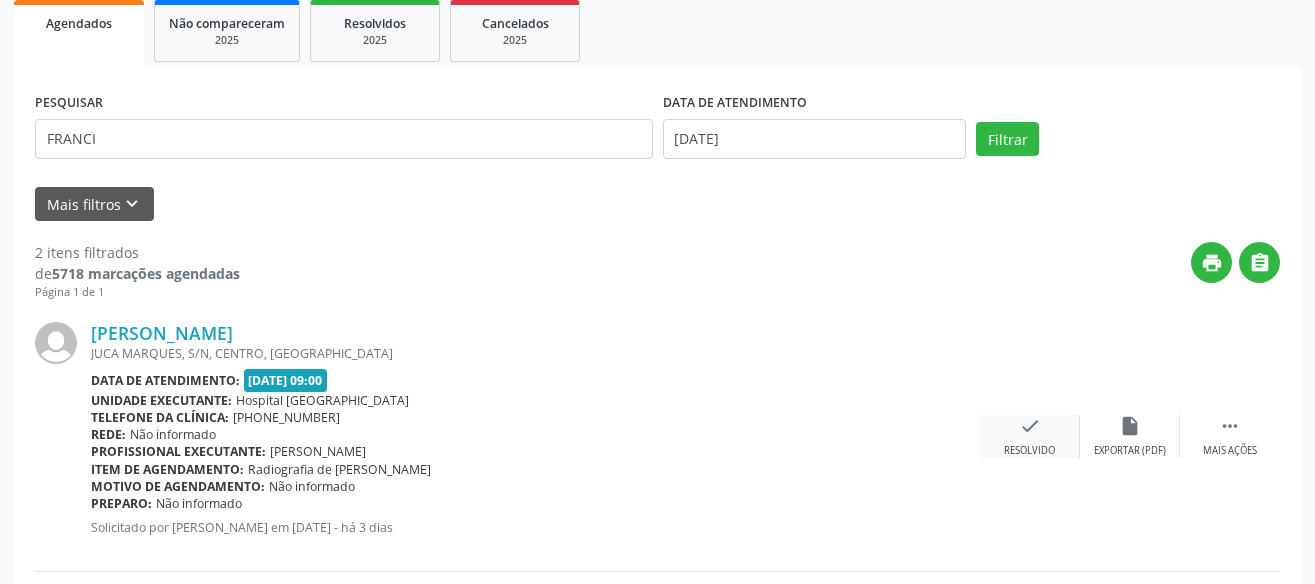 click on "check
Resolvido" at bounding box center [1030, 436] 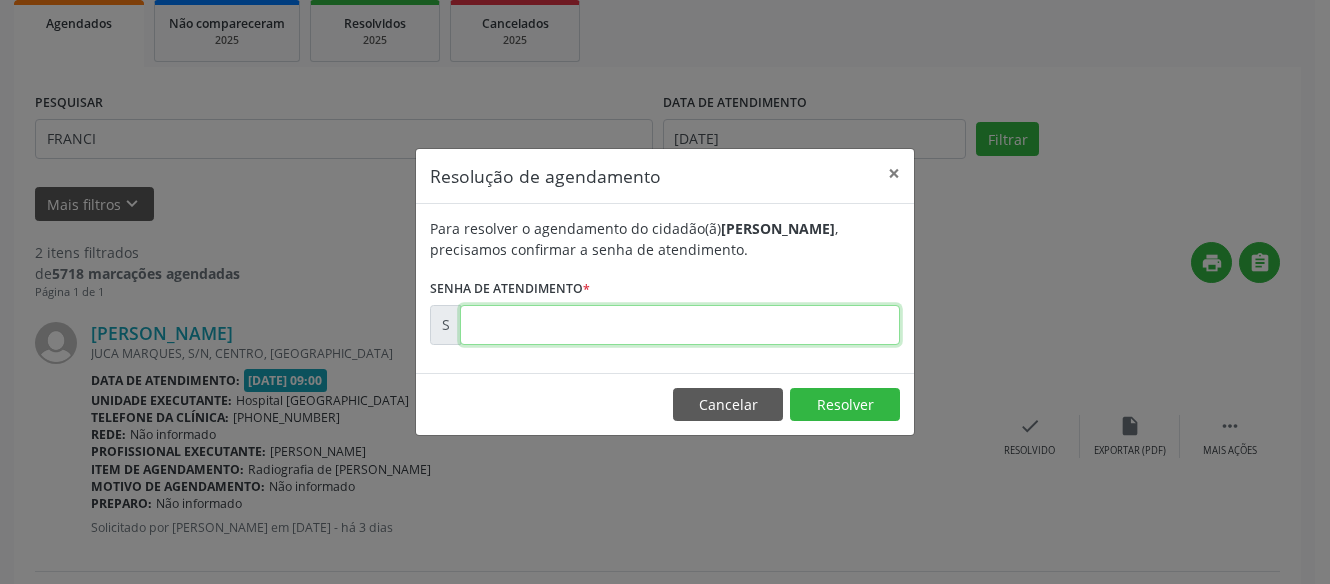 click at bounding box center [680, 325] 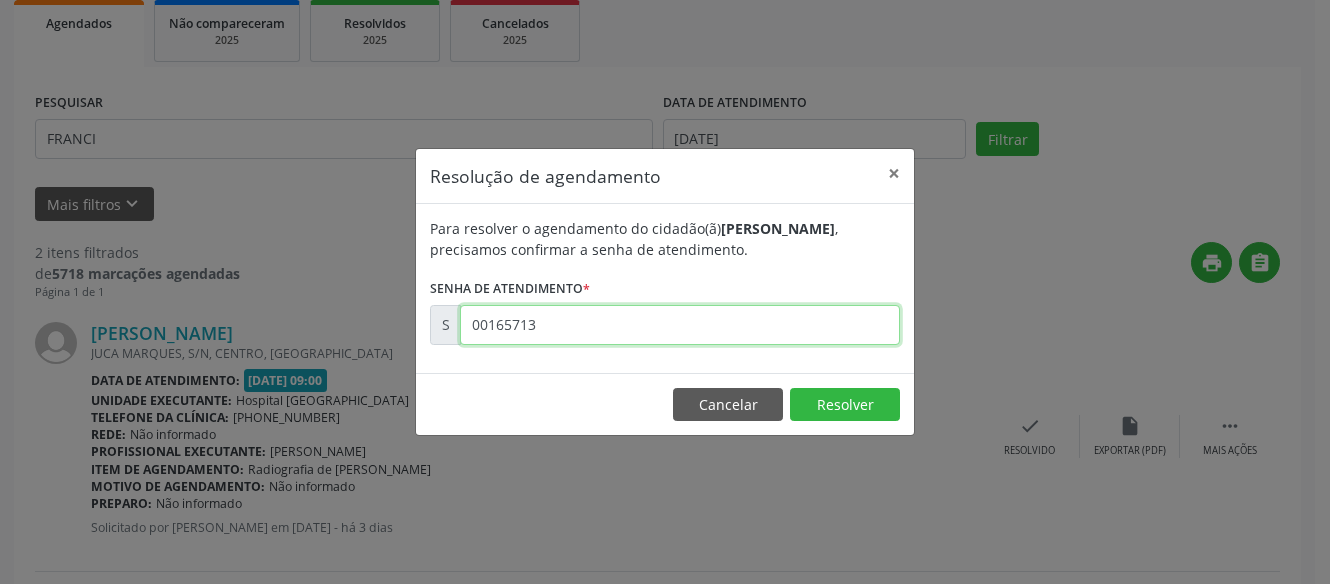 type on "00165713" 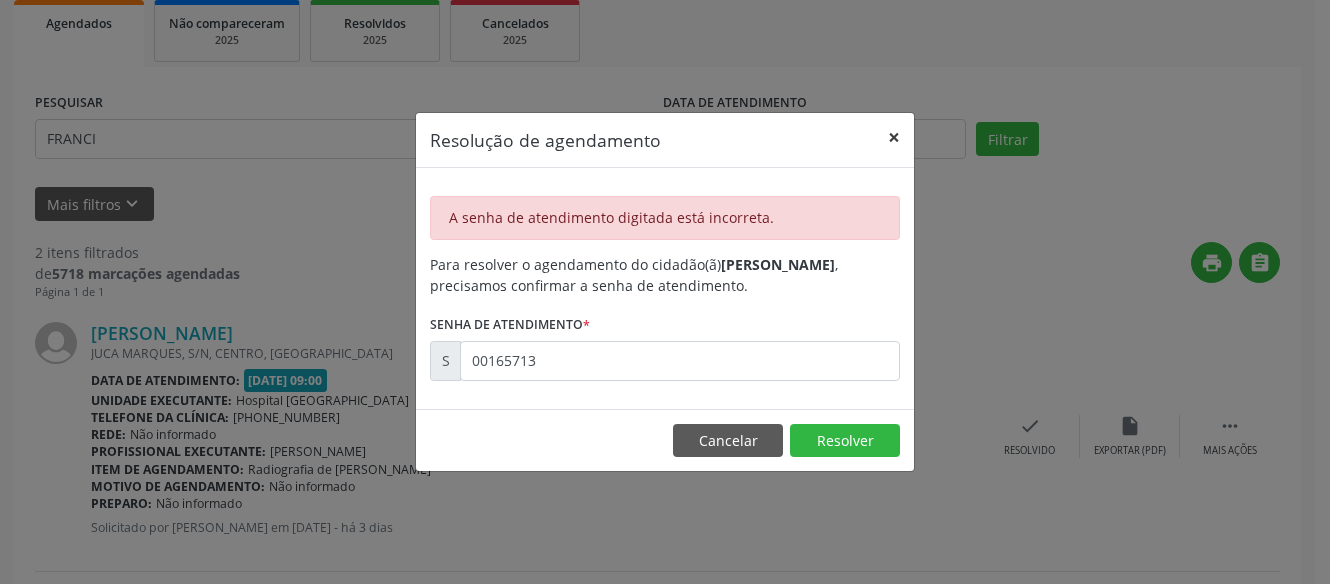 click on "×" at bounding box center (894, 137) 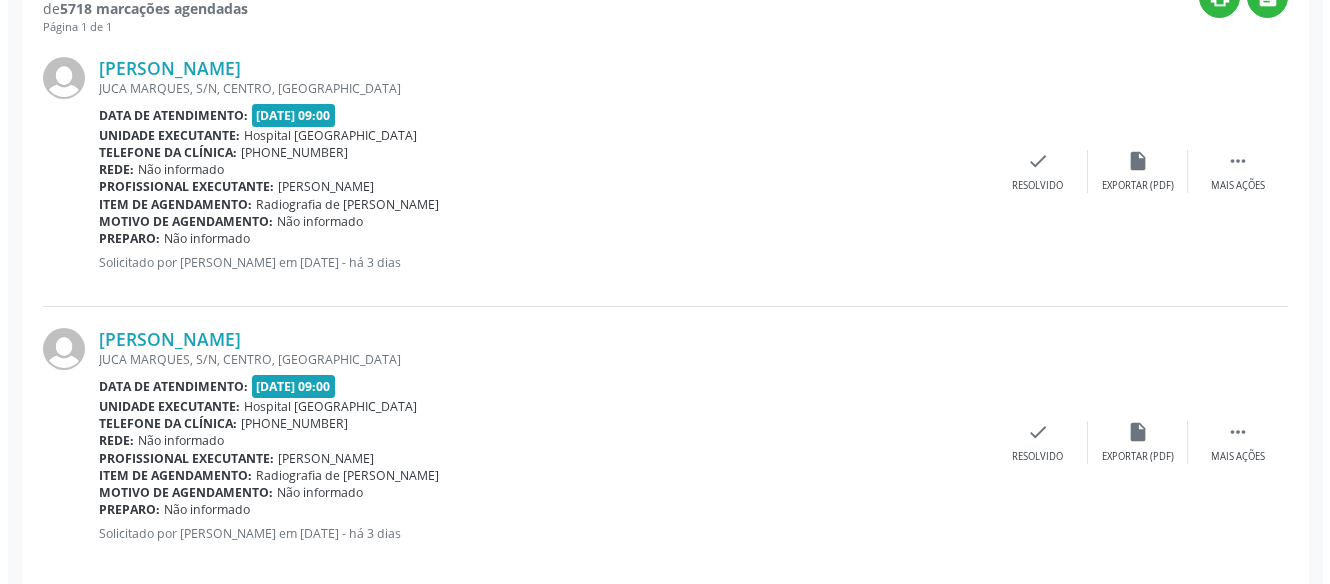 scroll, scrollTop: 592, scrollLeft: 0, axis: vertical 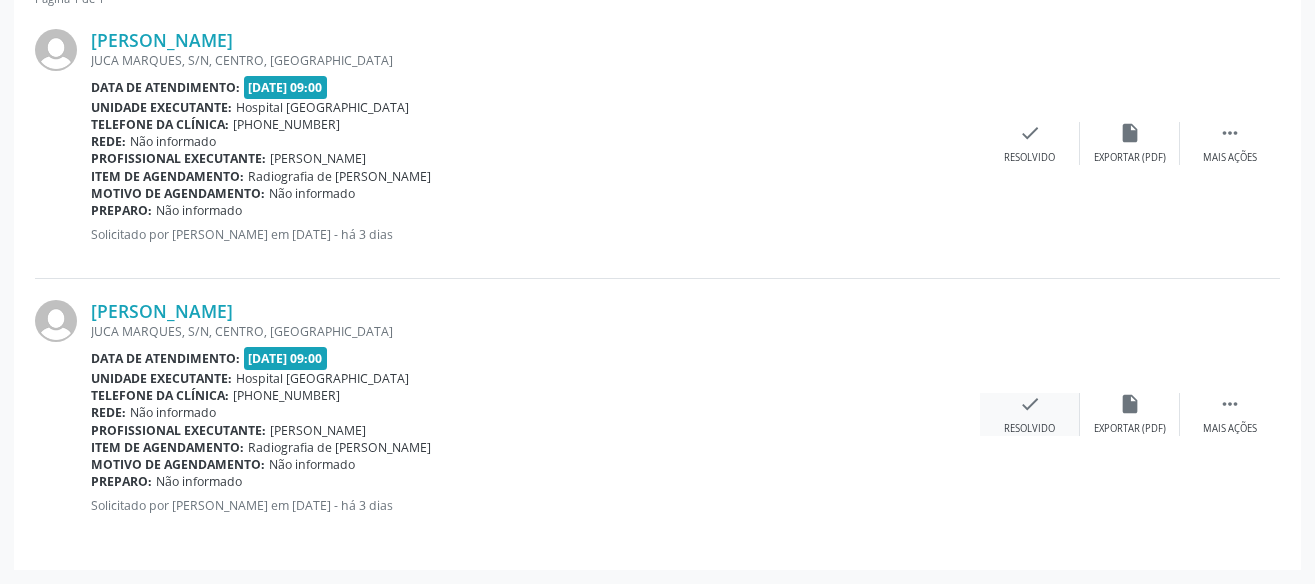 click on "Resolvido" at bounding box center (1029, 429) 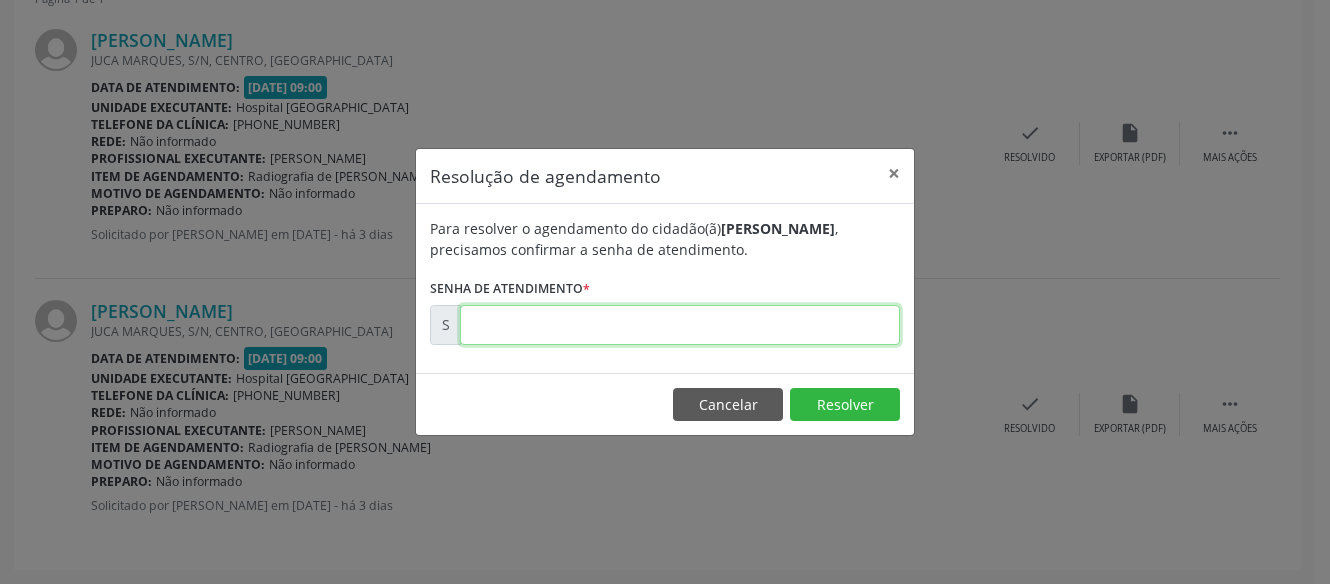 click at bounding box center [680, 325] 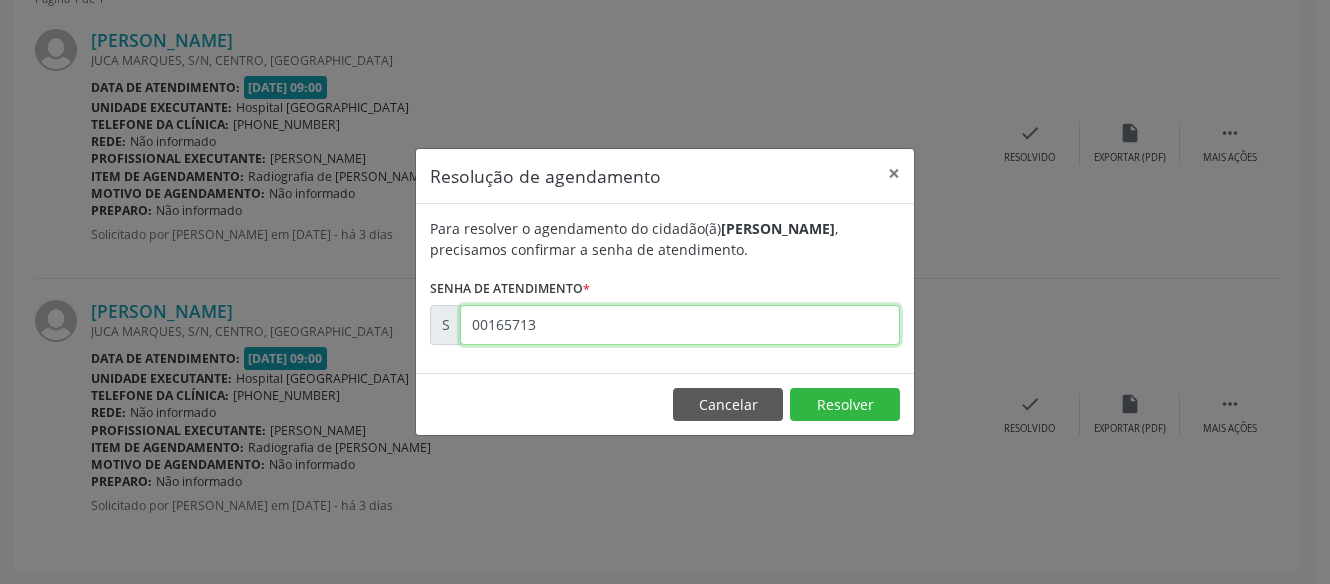 type on "00165713" 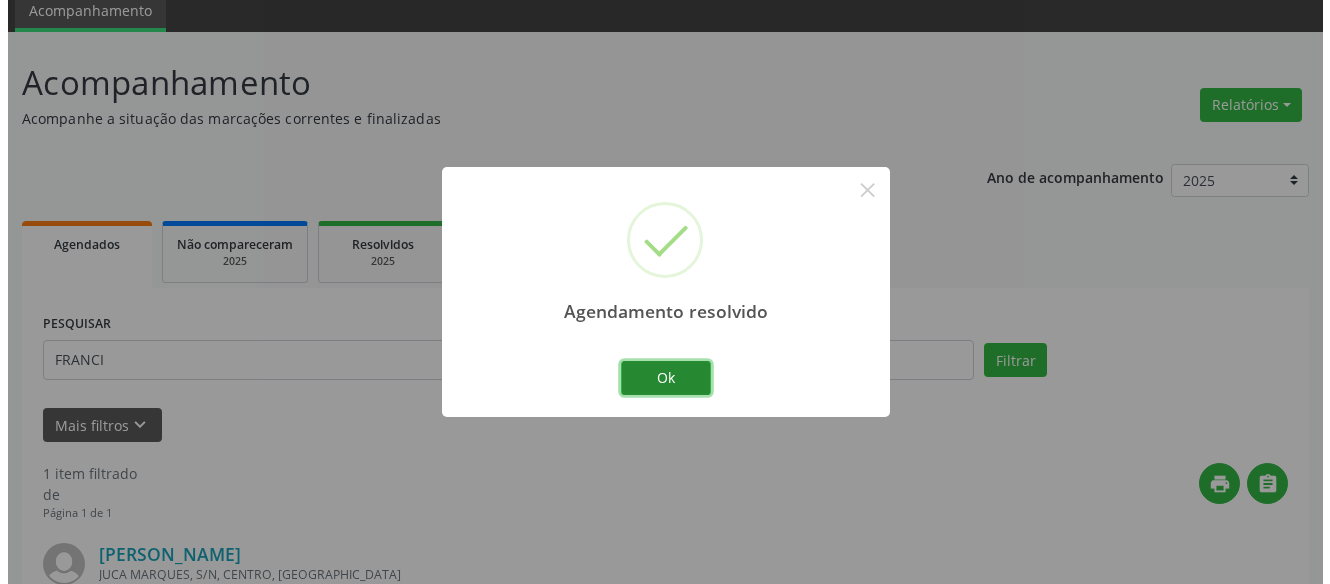 scroll, scrollTop: 321, scrollLeft: 0, axis: vertical 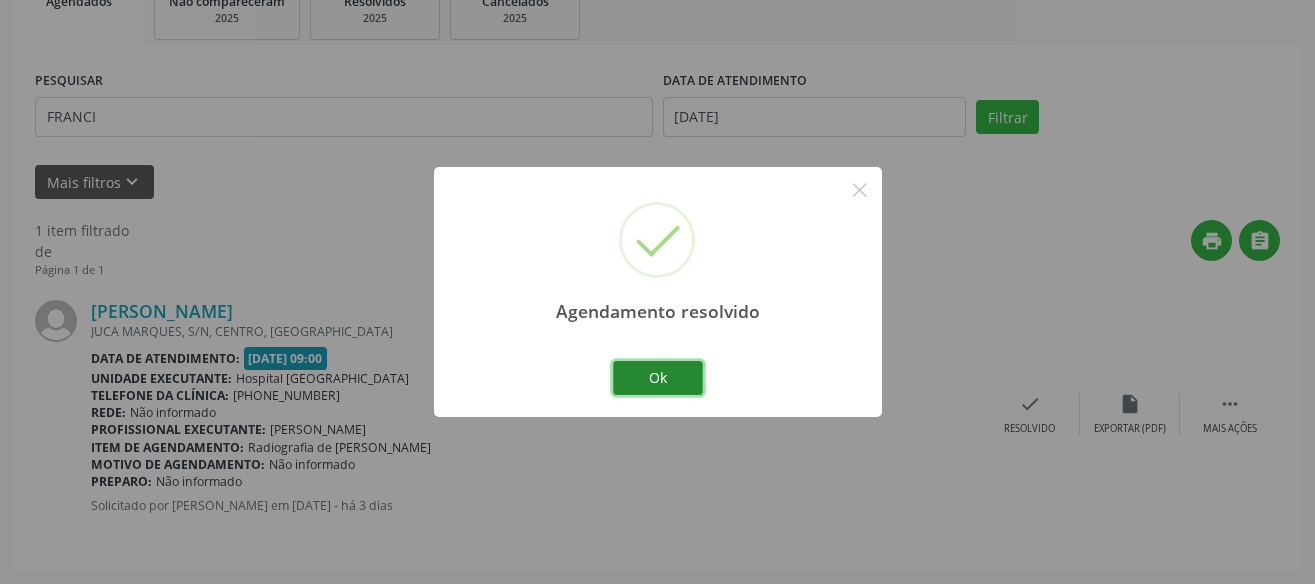 click on "Ok" at bounding box center (658, 378) 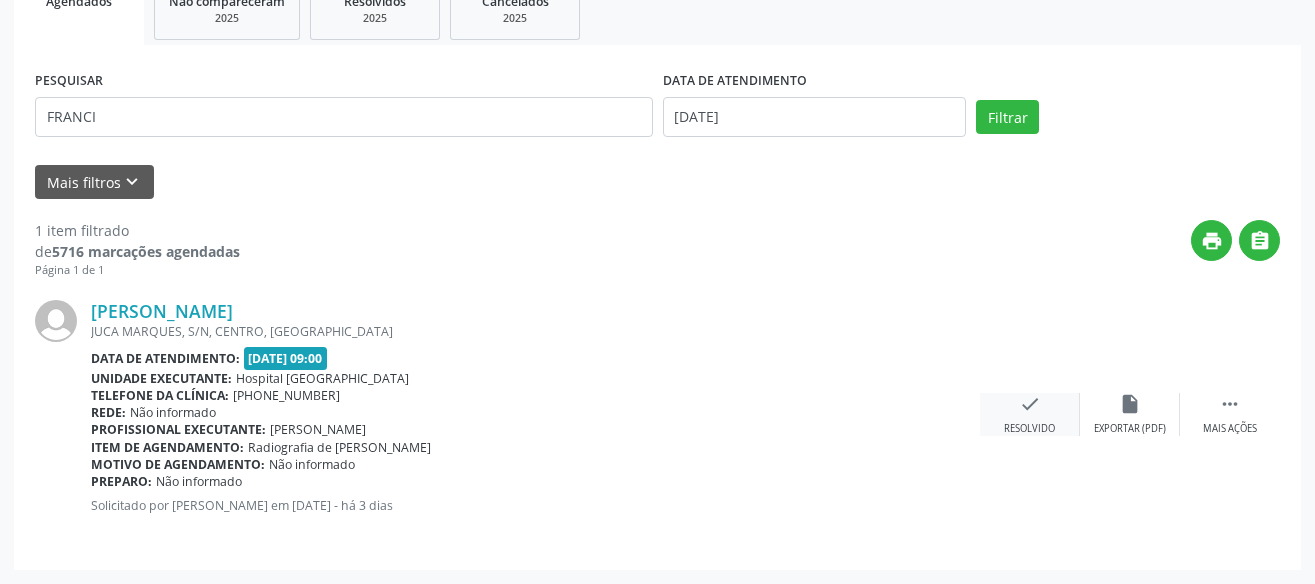 click on "check" at bounding box center (1030, 404) 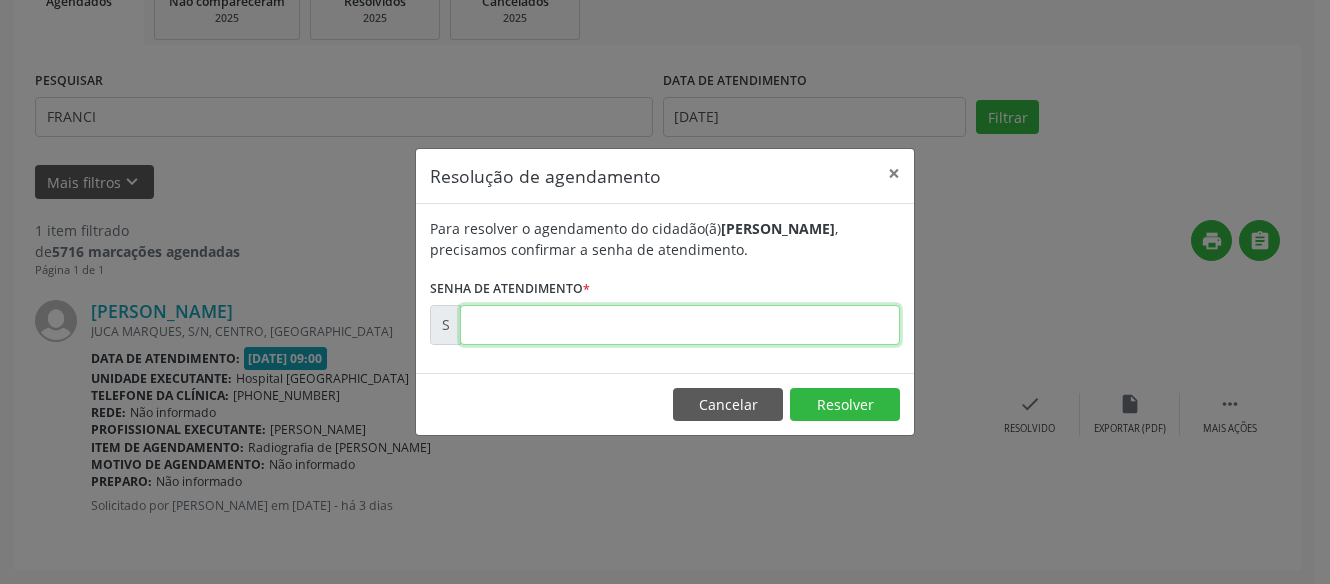 drag, startPoint x: 765, startPoint y: 322, endPoint x: 776, endPoint y: 309, distance: 17.029387 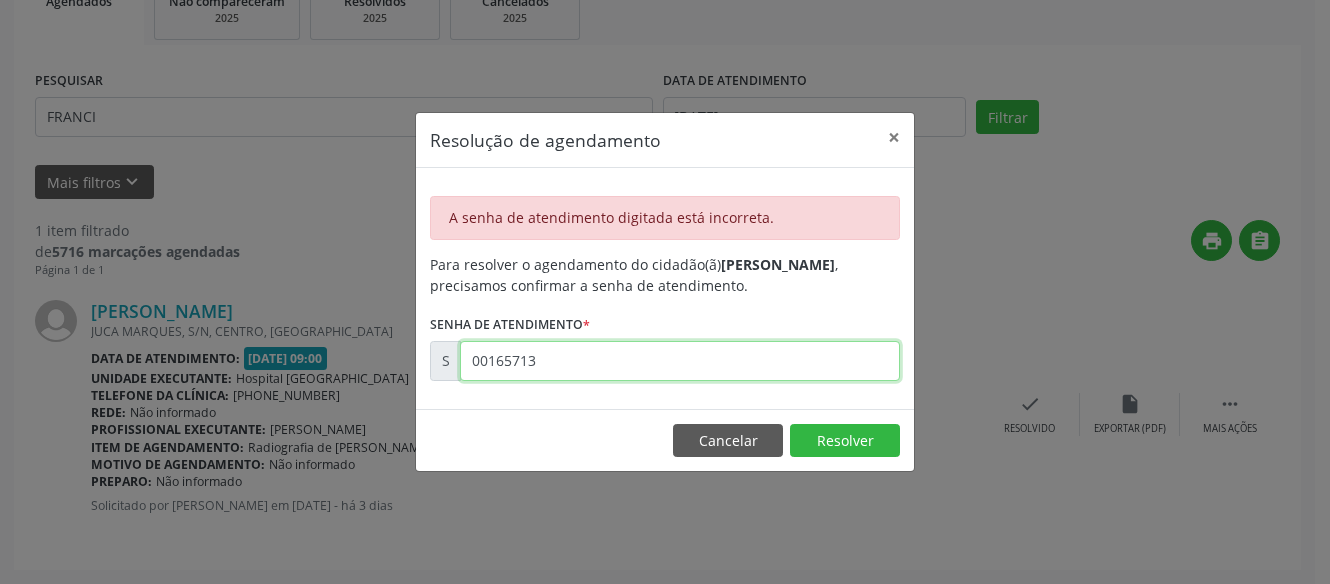 drag, startPoint x: 504, startPoint y: 363, endPoint x: 315, endPoint y: 337, distance: 190.77998 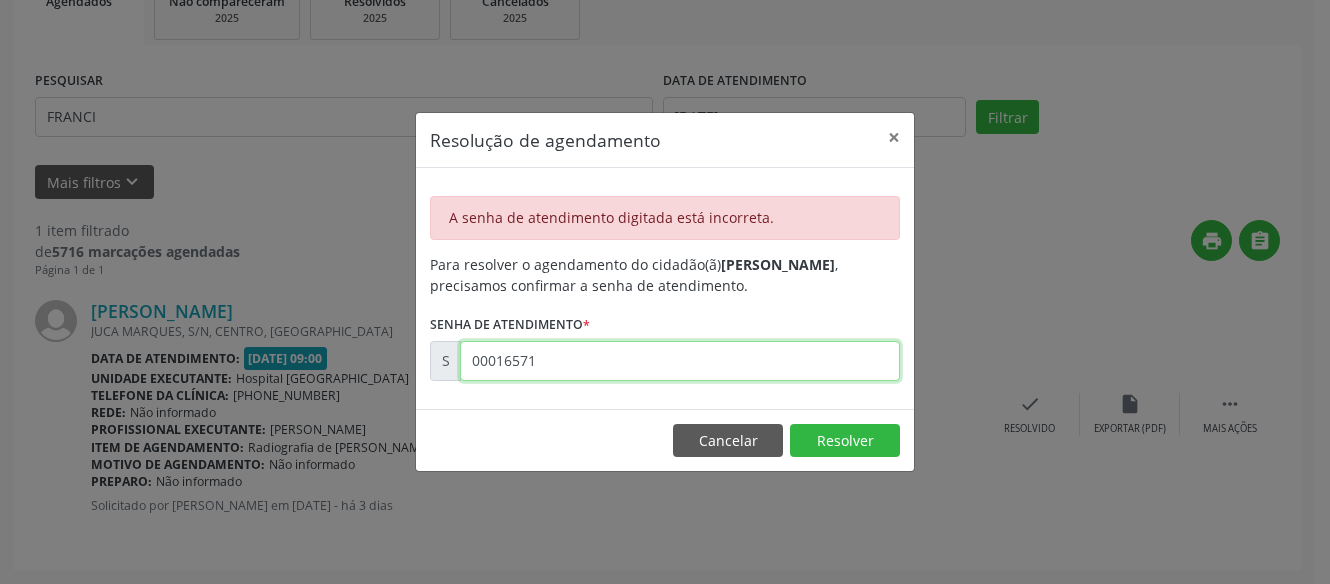 type on "00165713" 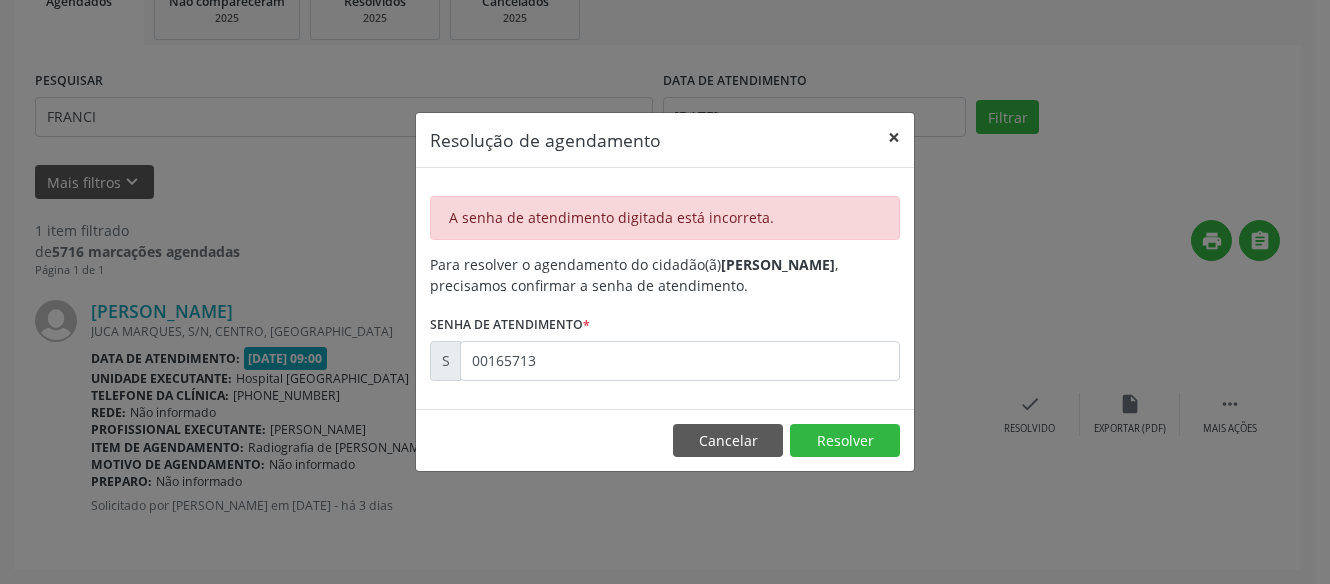 click on "×" at bounding box center (894, 137) 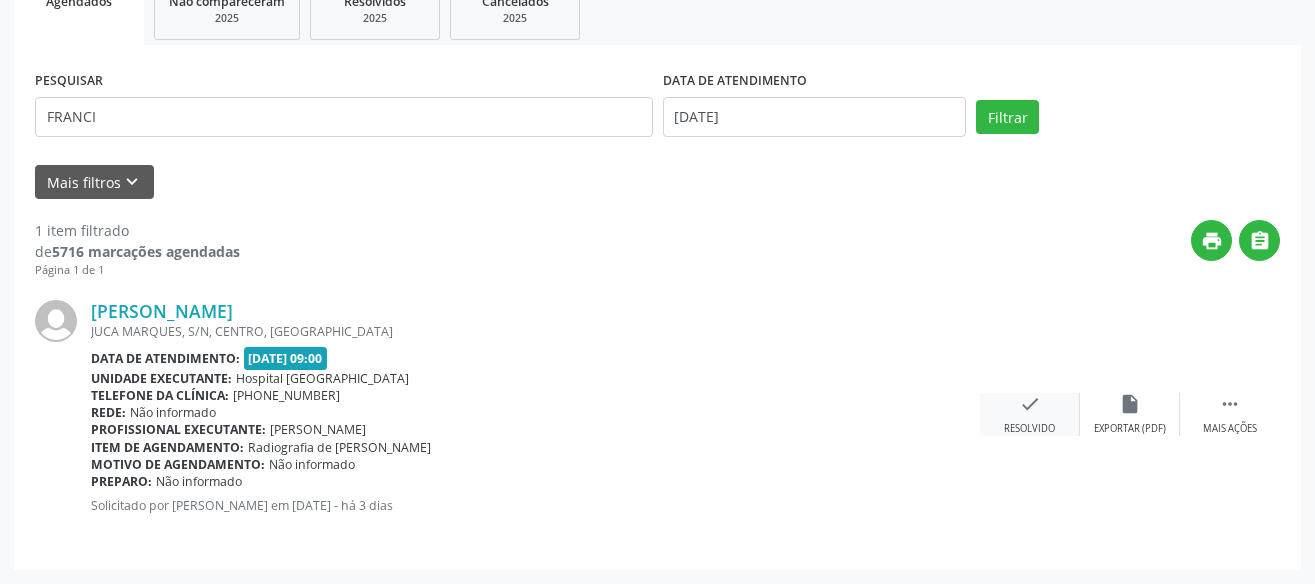 click on "check" at bounding box center (1030, 404) 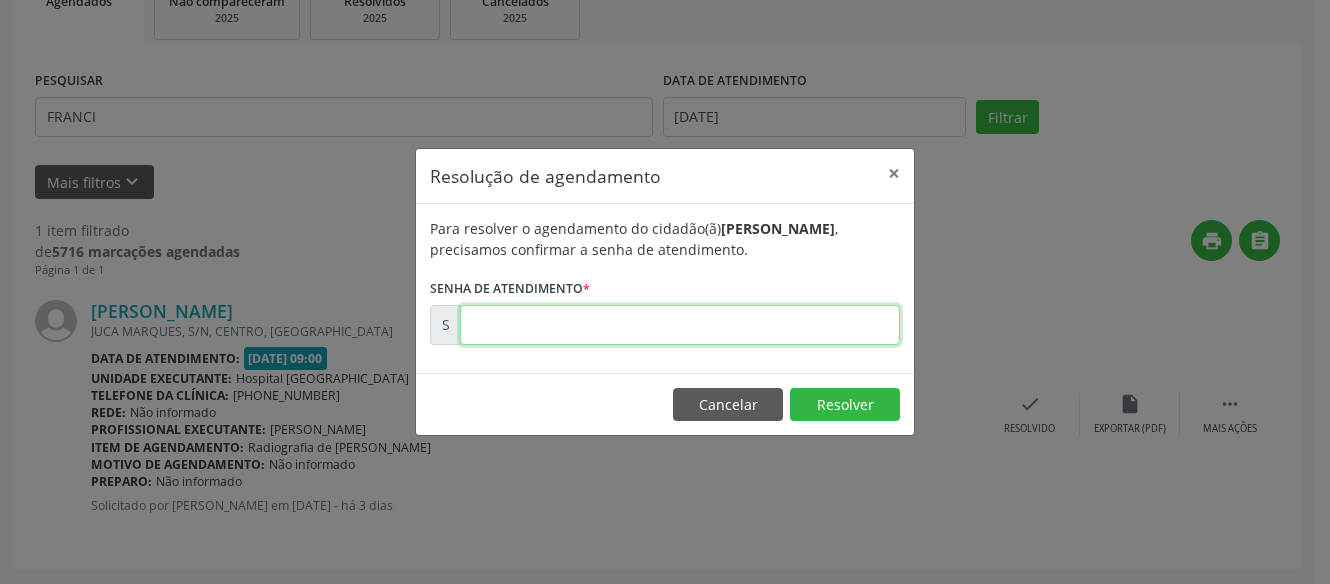 drag, startPoint x: 769, startPoint y: 336, endPoint x: 811, endPoint y: 325, distance: 43.416588 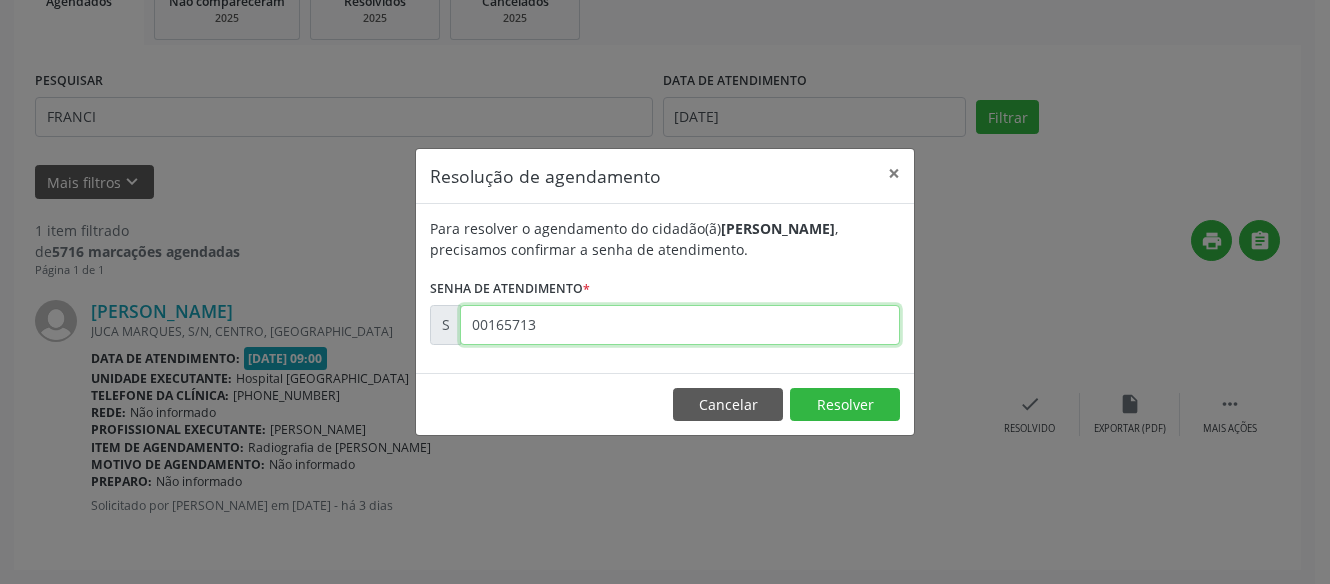 type on "00165713" 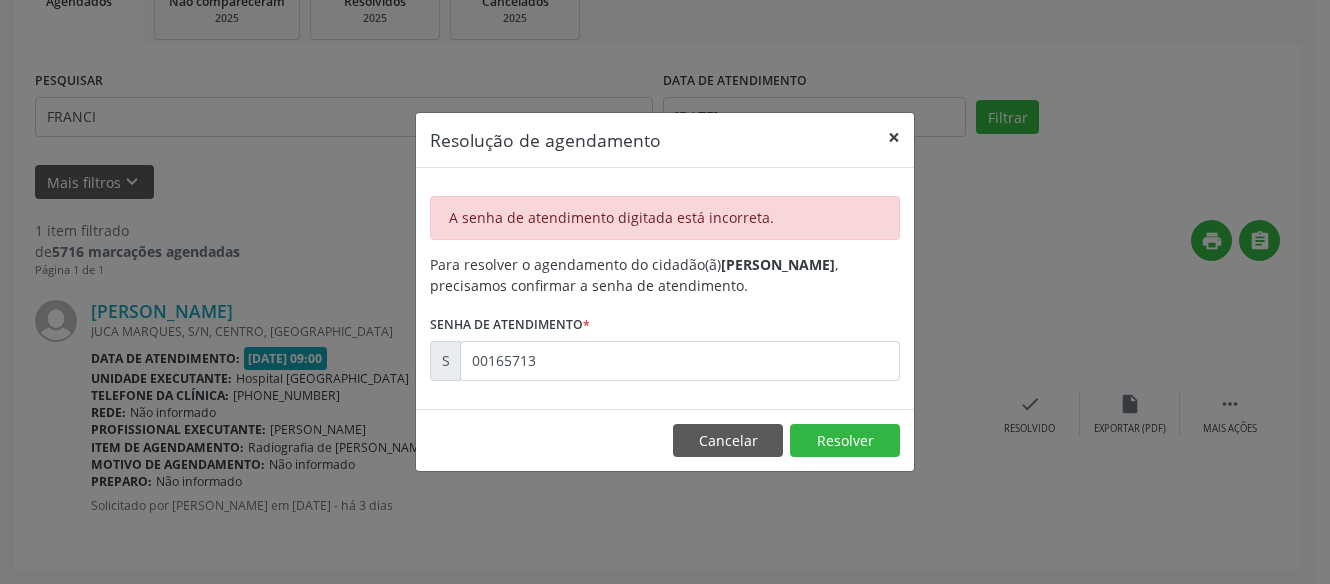 click on "×" at bounding box center [894, 137] 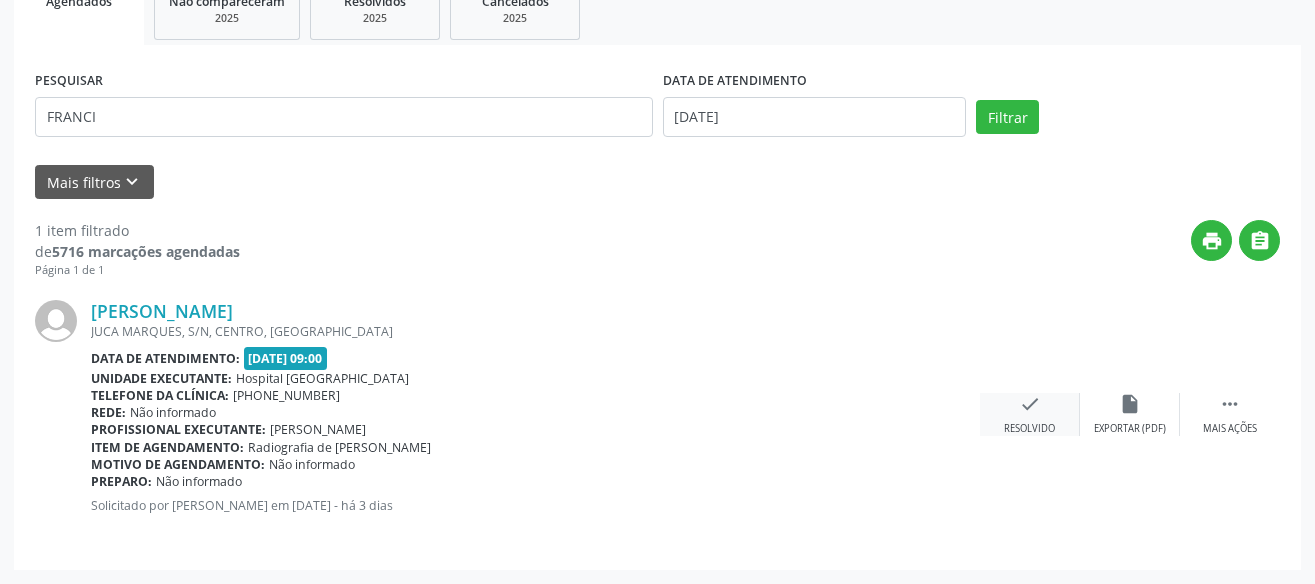 click on "check
Resolvido" at bounding box center (1030, 414) 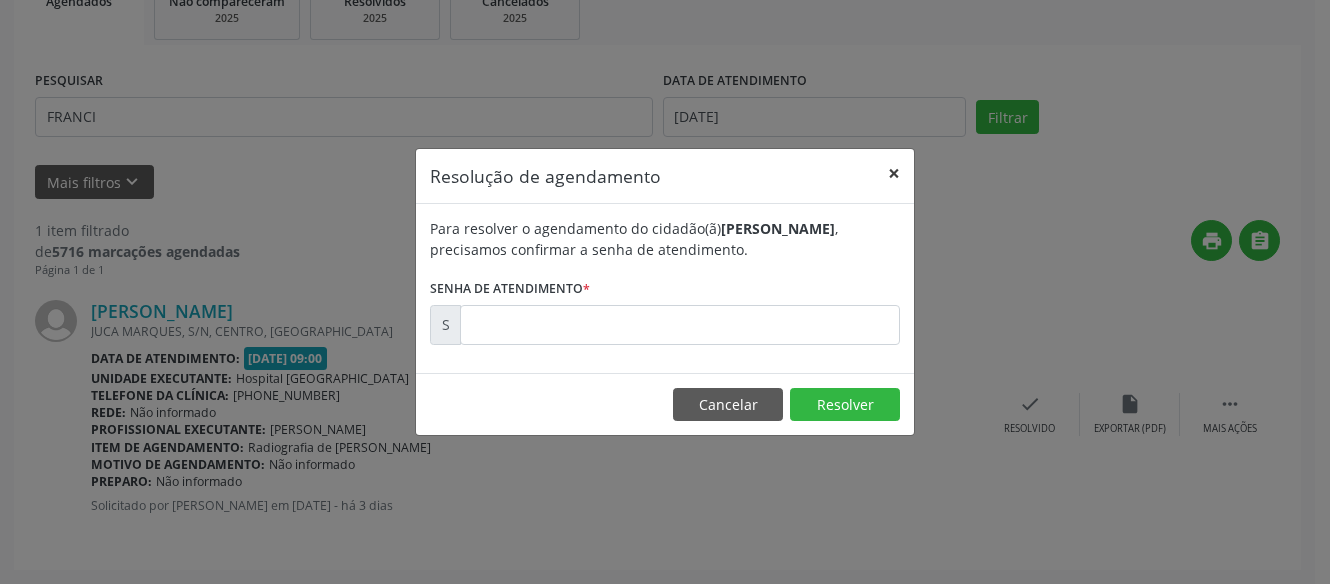 click on "×" at bounding box center [894, 173] 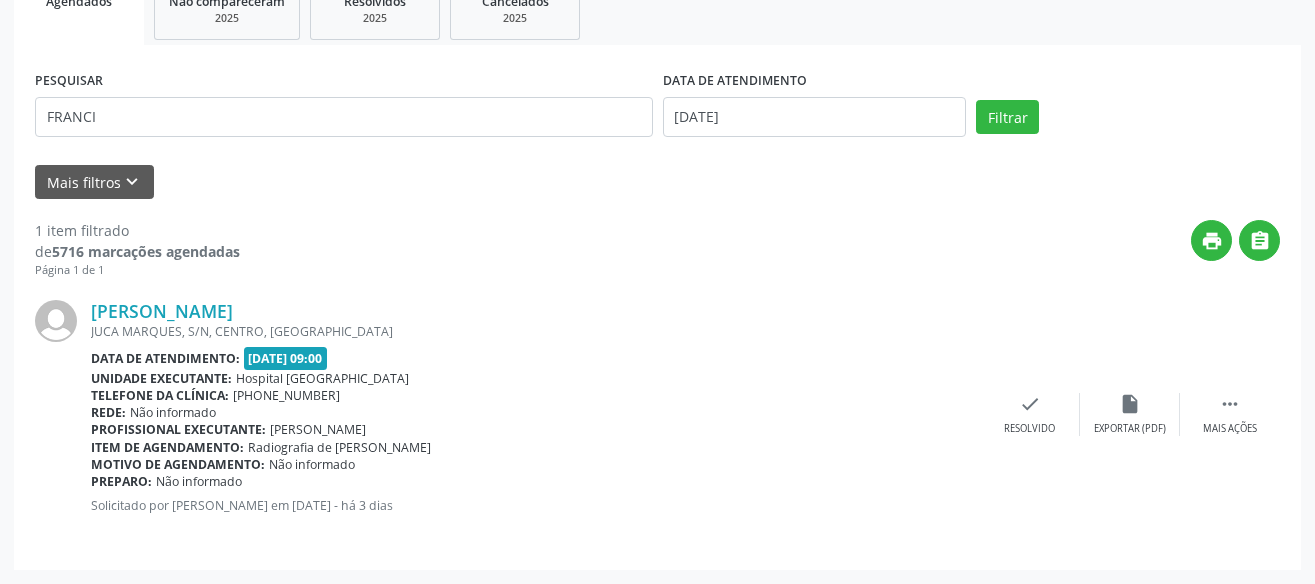 click on "Item de agendamento:
Radiografia de Mao" at bounding box center (535, 447) 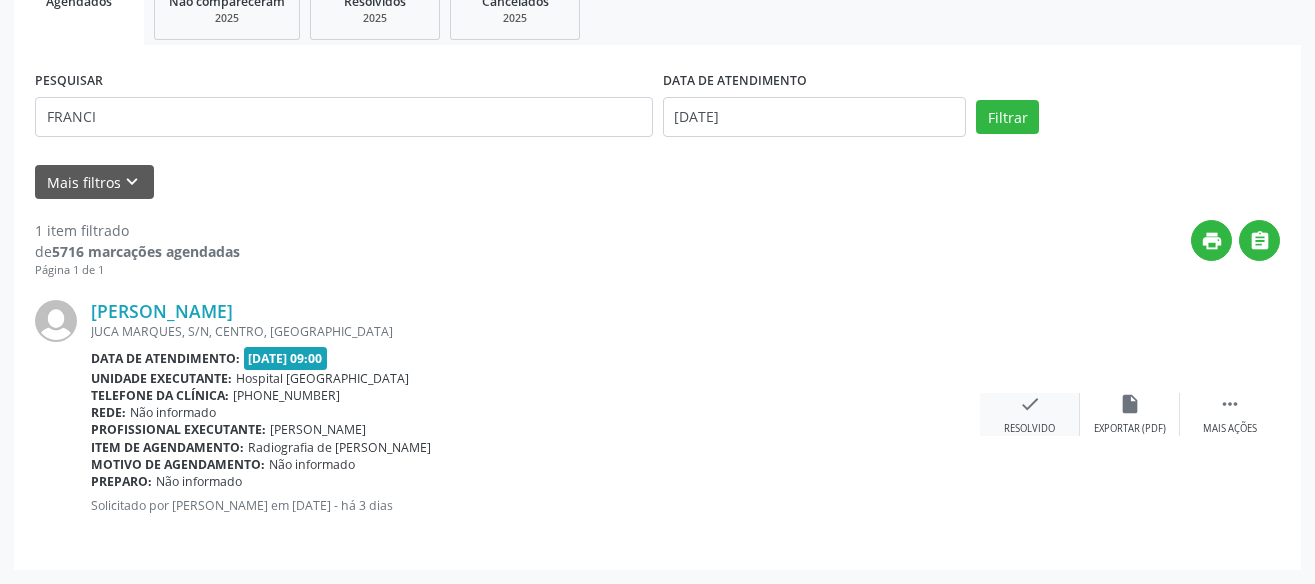 click on "check" at bounding box center (1030, 404) 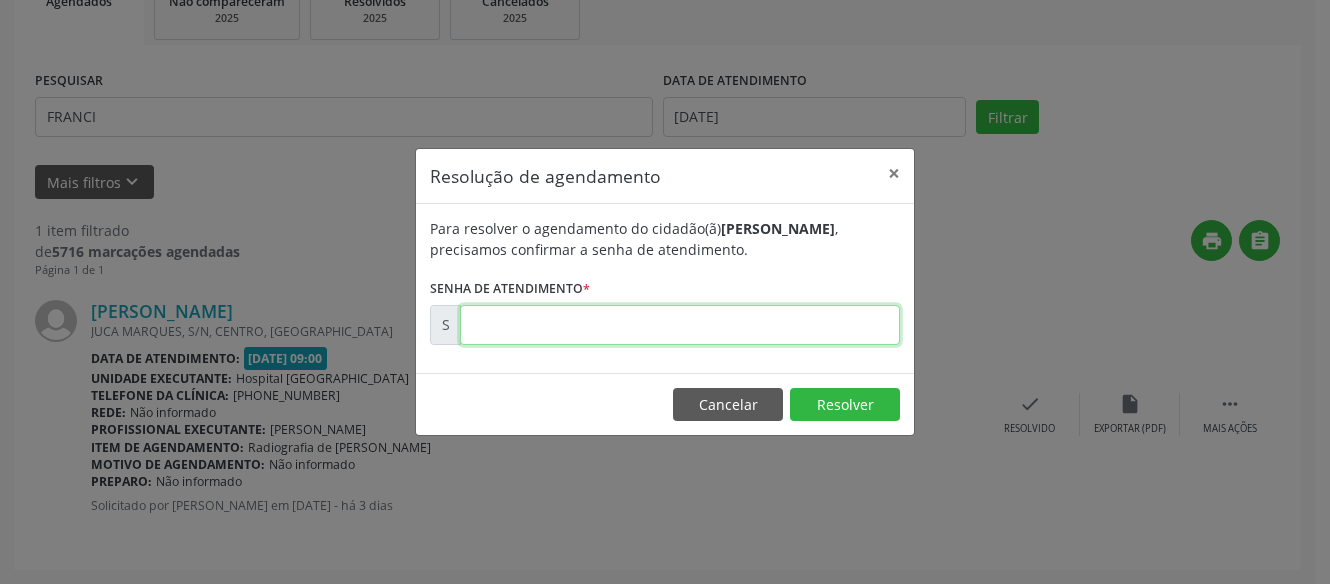 click at bounding box center [680, 325] 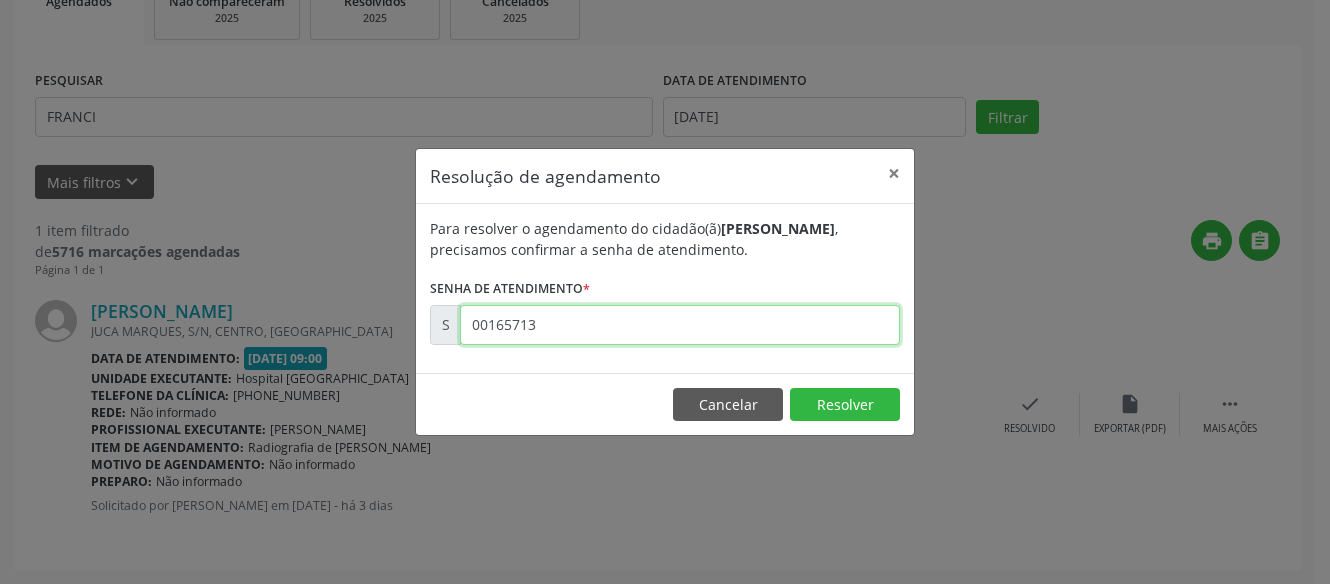 type on "00165713" 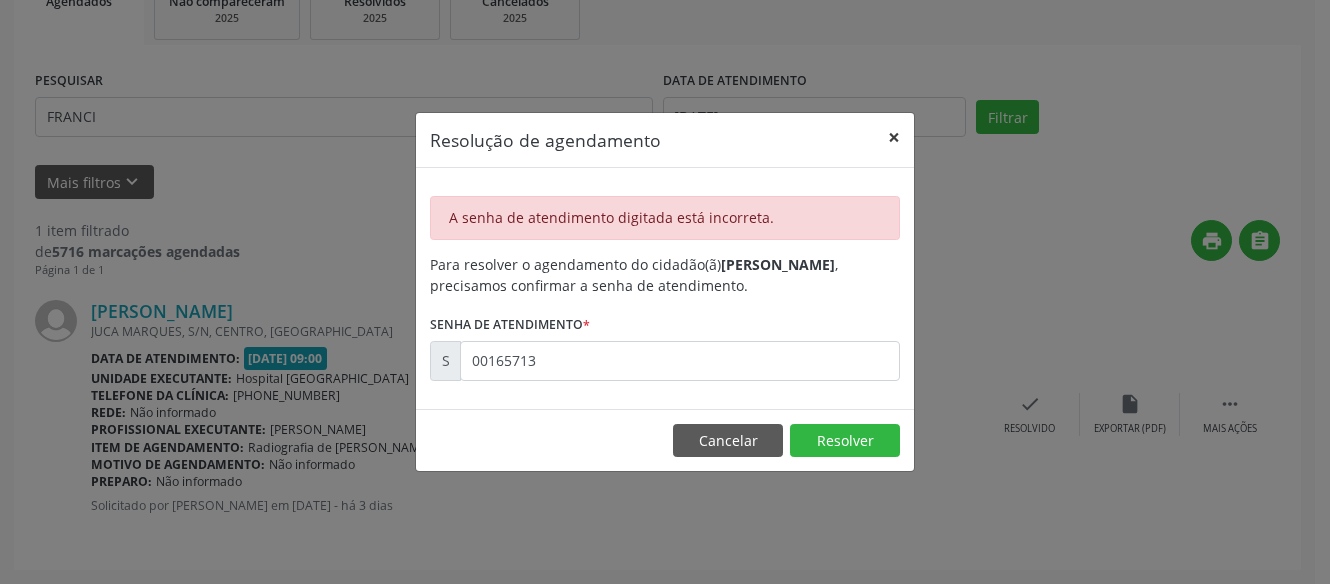 click on "×" at bounding box center (894, 137) 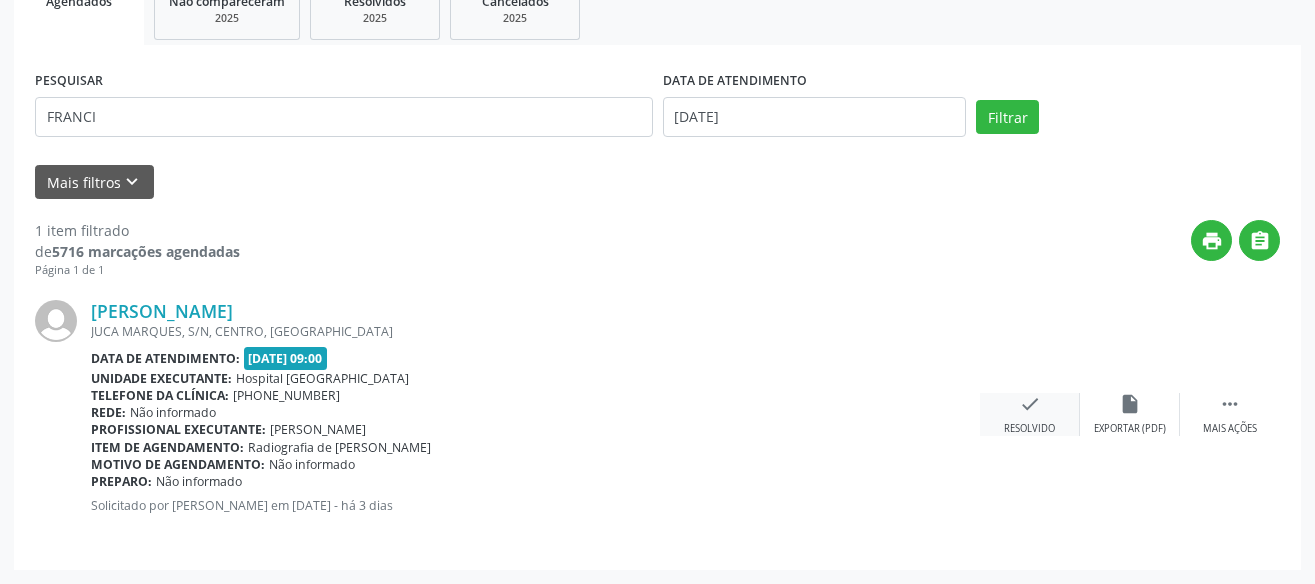 click on "check
Resolvido" at bounding box center [1030, 414] 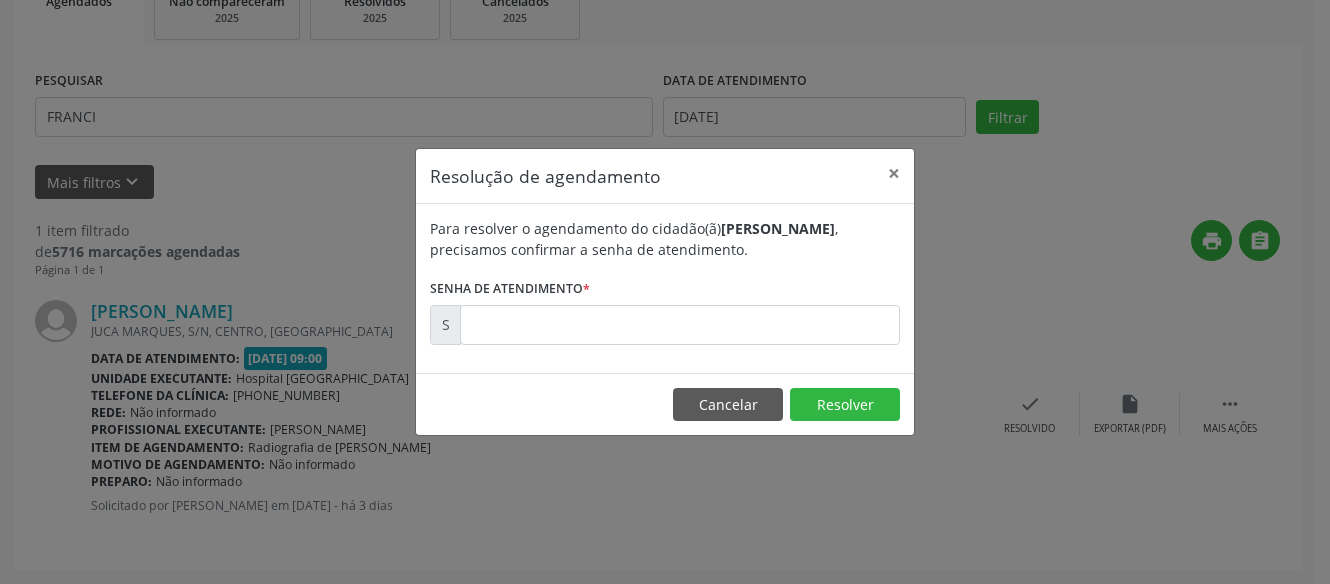 click on "Para resolver o agendamento do cidadão(ã)  Francisca Maria de Souza Silva ,
precisamos confirmar a senha de atendimento.
Senha de atendimento
*
S" at bounding box center (665, 281) 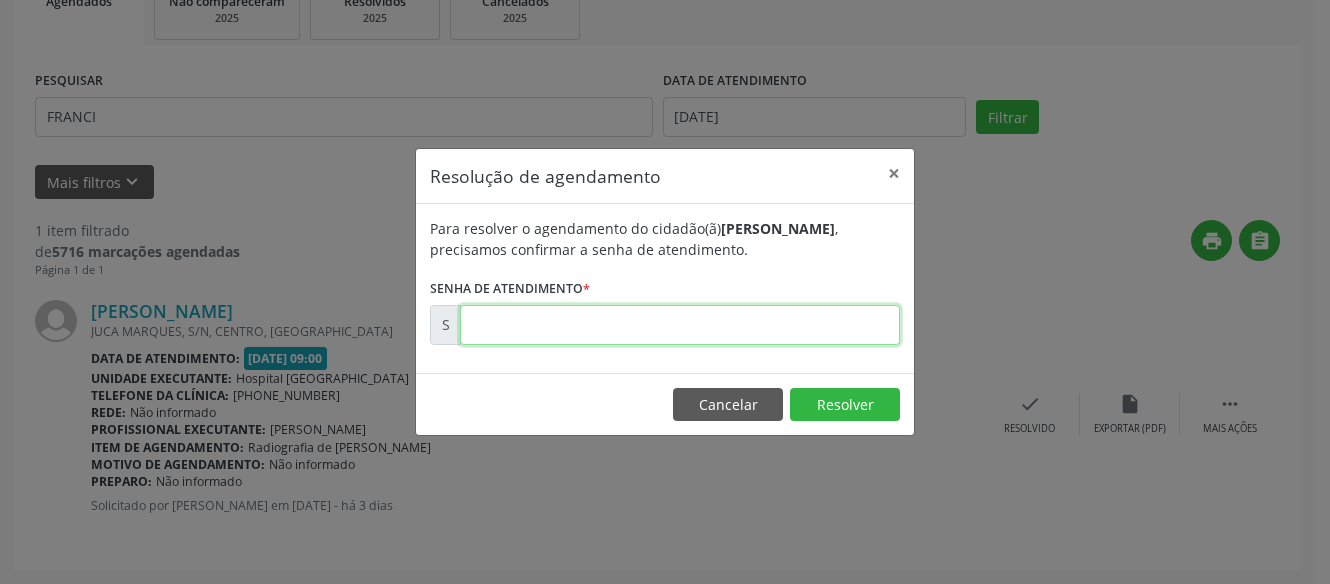click at bounding box center [680, 325] 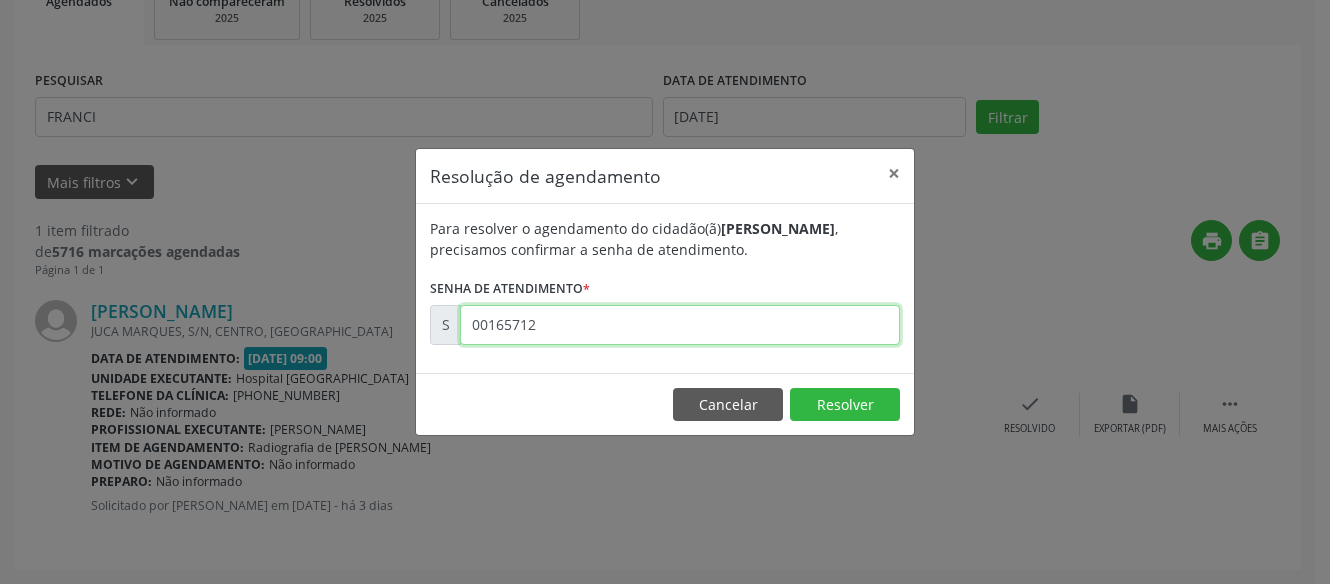 type on "00165712" 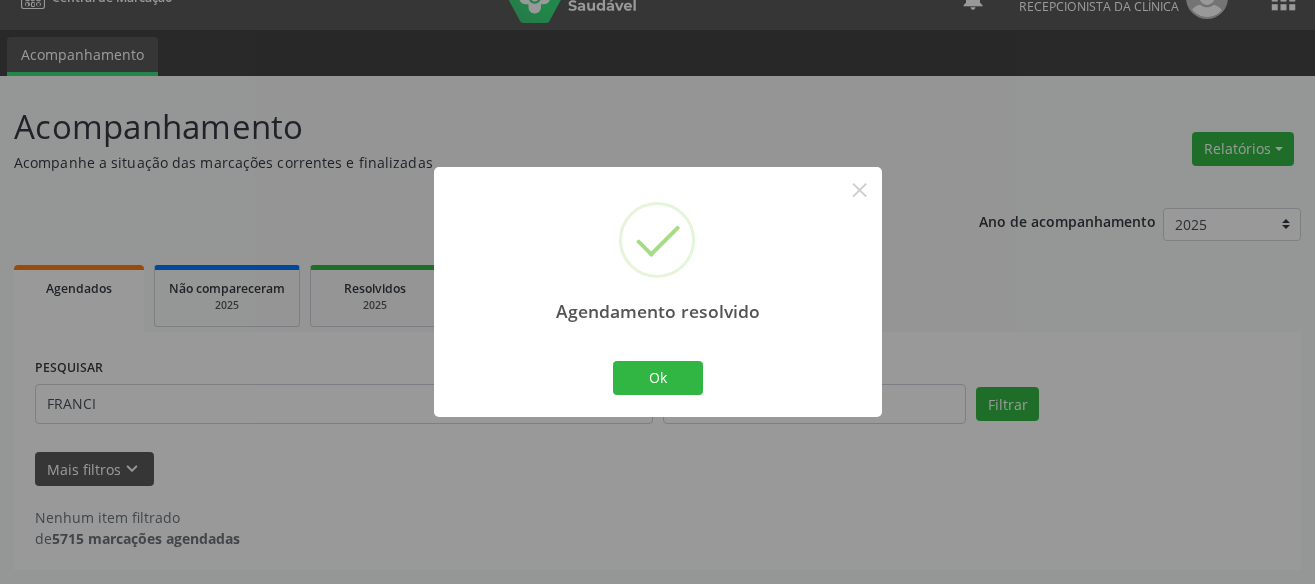 scroll, scrollTop: 34, scrollLeft: 0, axis: vertical 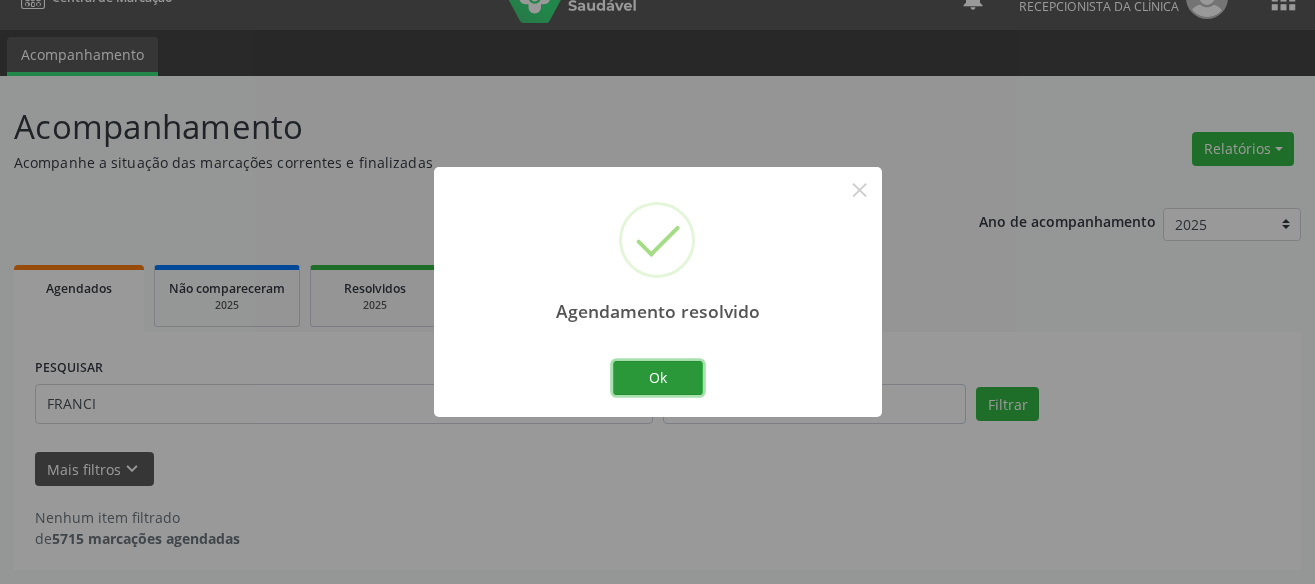 click on "Ok" at bounding box center [658, 378] 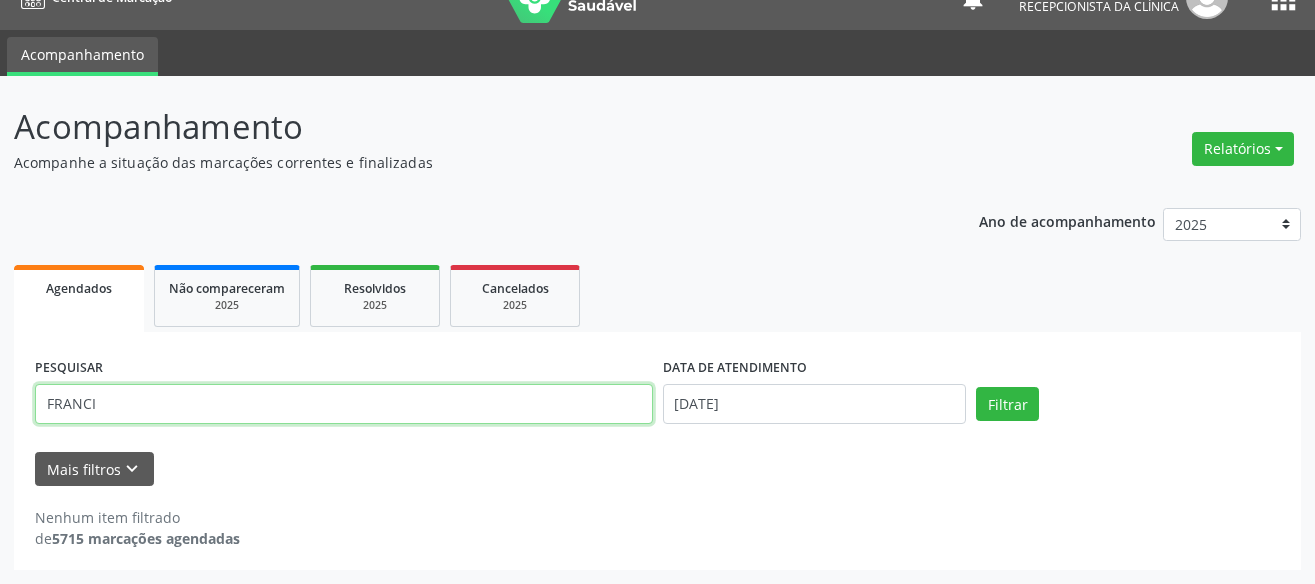 drag, startPoint x: 166, startPoint y: 408, endPoint x: -18, endPoint y: 289, distance: 219.12782 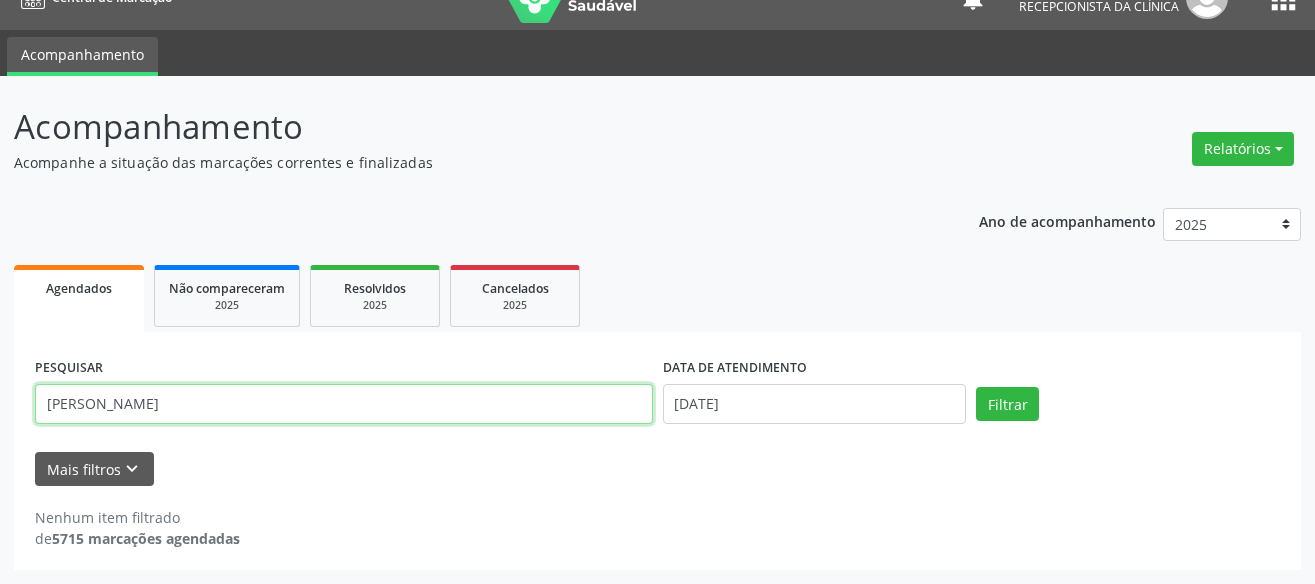 click on "Filtrar" at bounding box center [1007, 404] 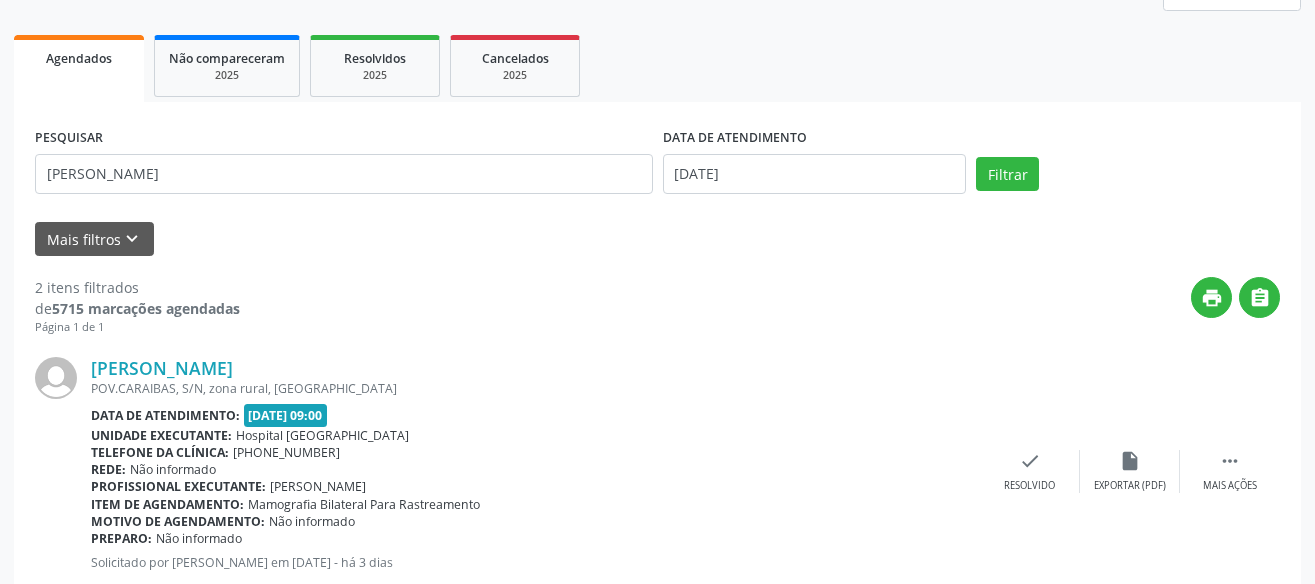 scroll, scrollTop: 299, scrollLeft: 0, axis: vertical 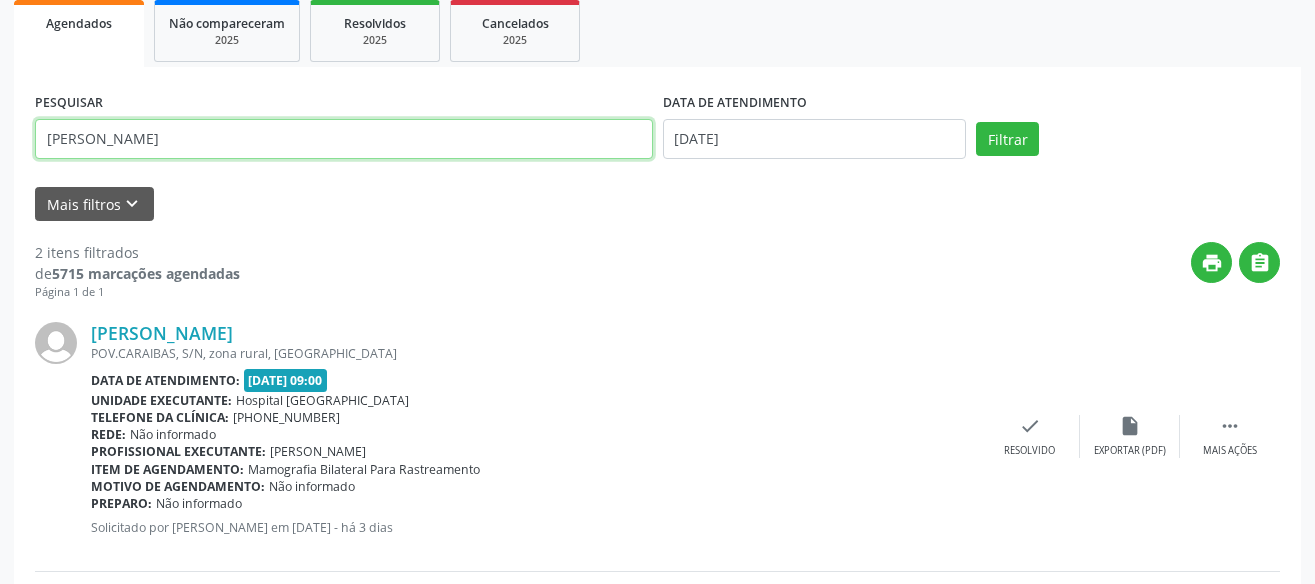 click on "maria i" at bounding box center (344, 139) 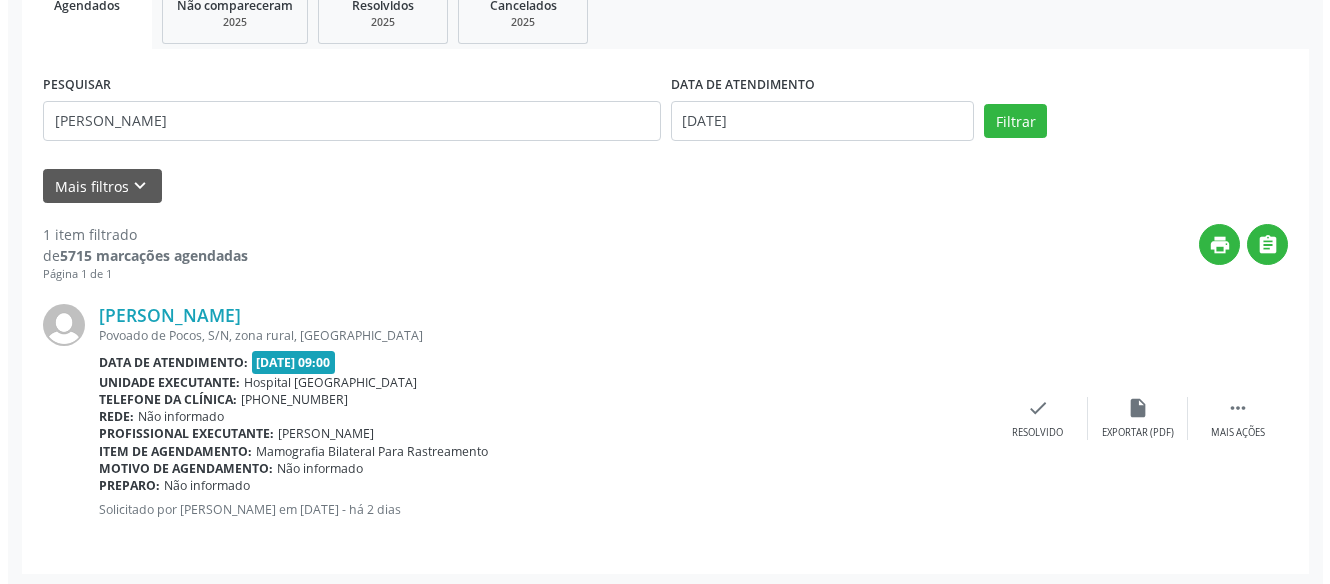 scroll, scrollTop: 321, scrollLeft: 0, axis: vertical 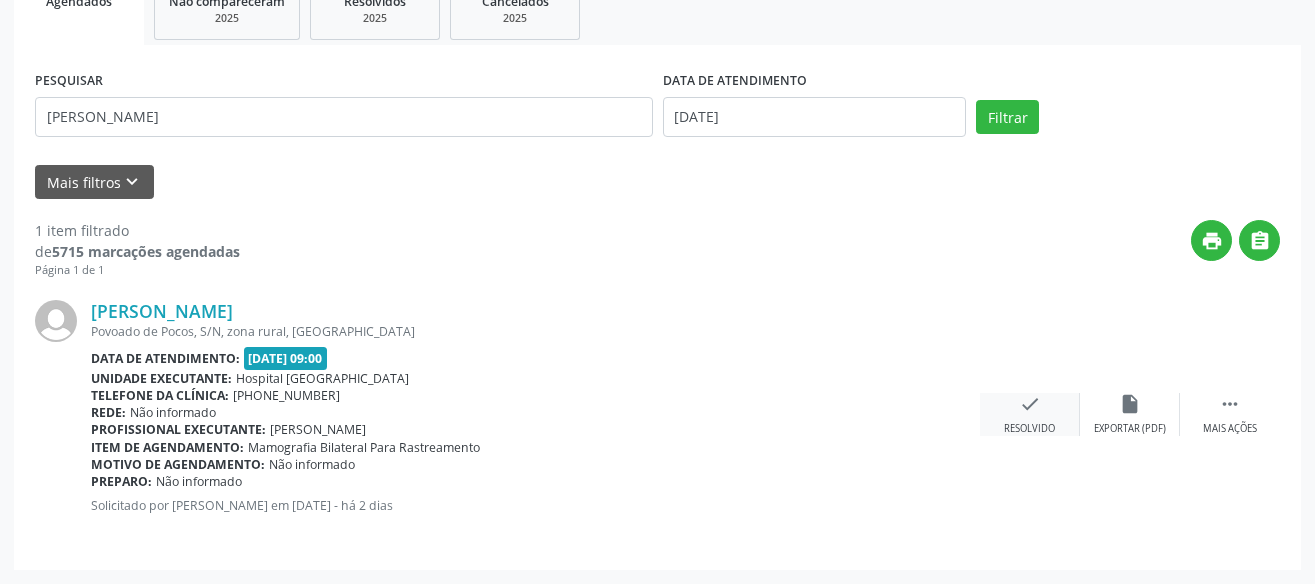 click on "check
Resolvido" at bounding box center [1030, 414] 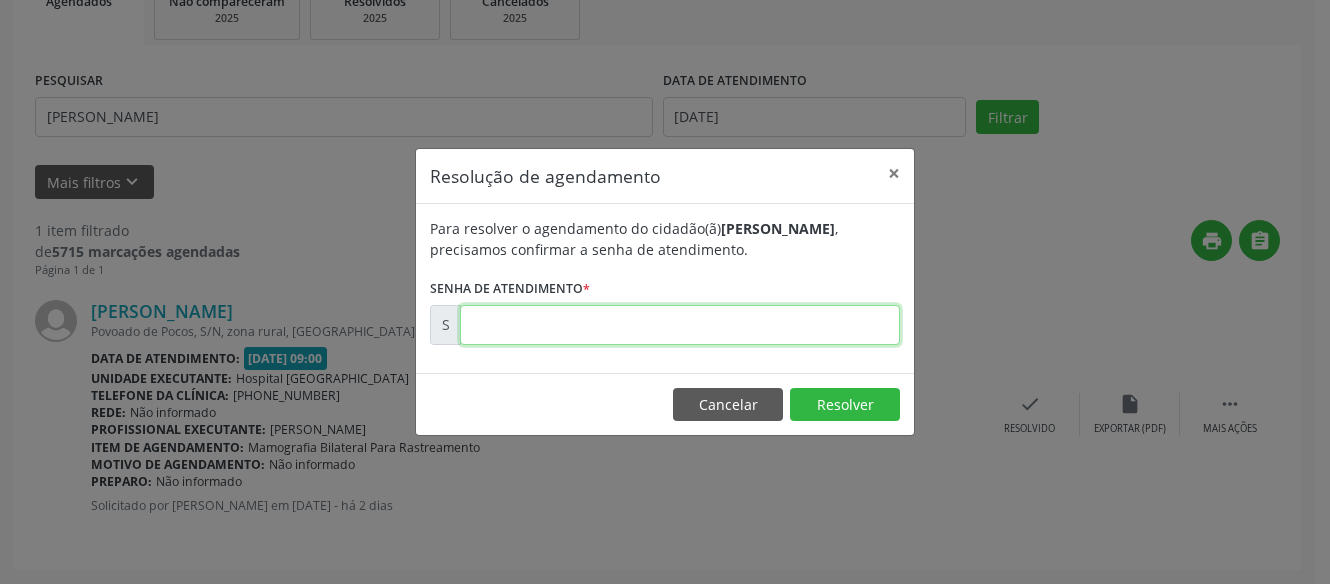 click at bounding box center (680, 325) 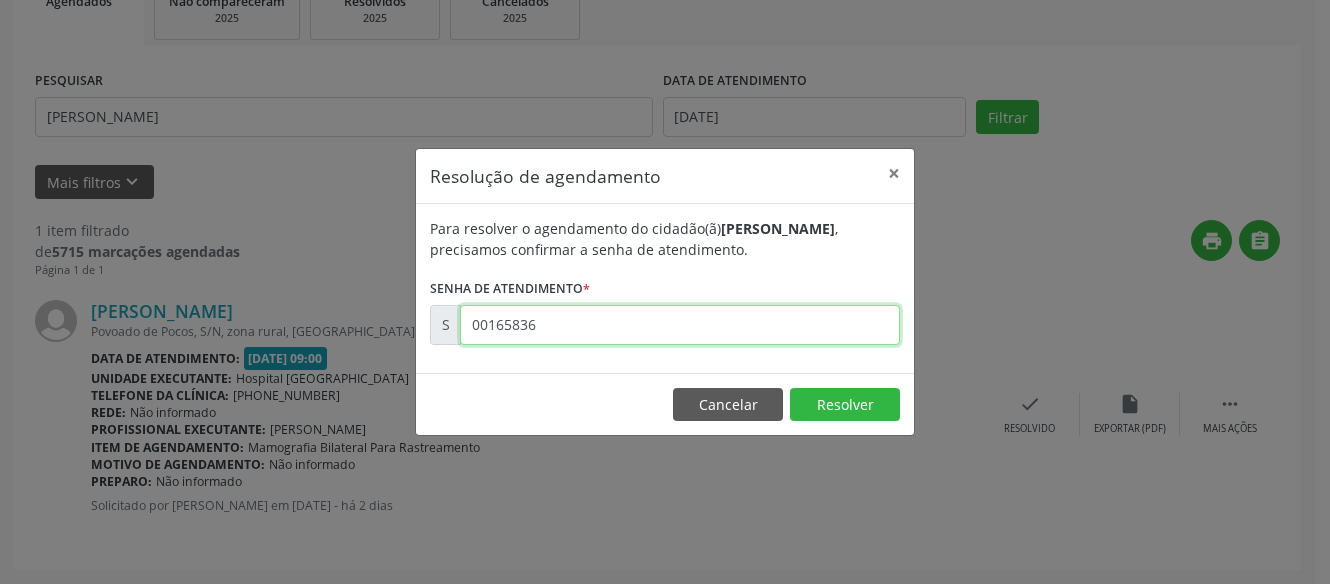 type on "00165836" 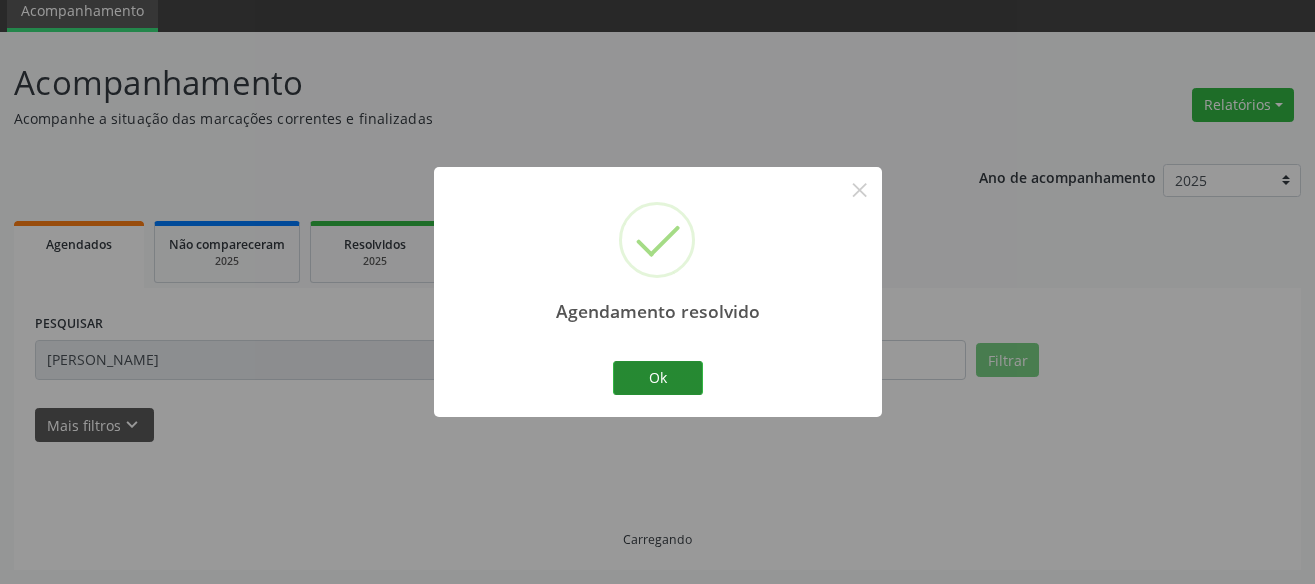 scroll, scrollTop: 34, scrollLeft: 0, axis: vertical 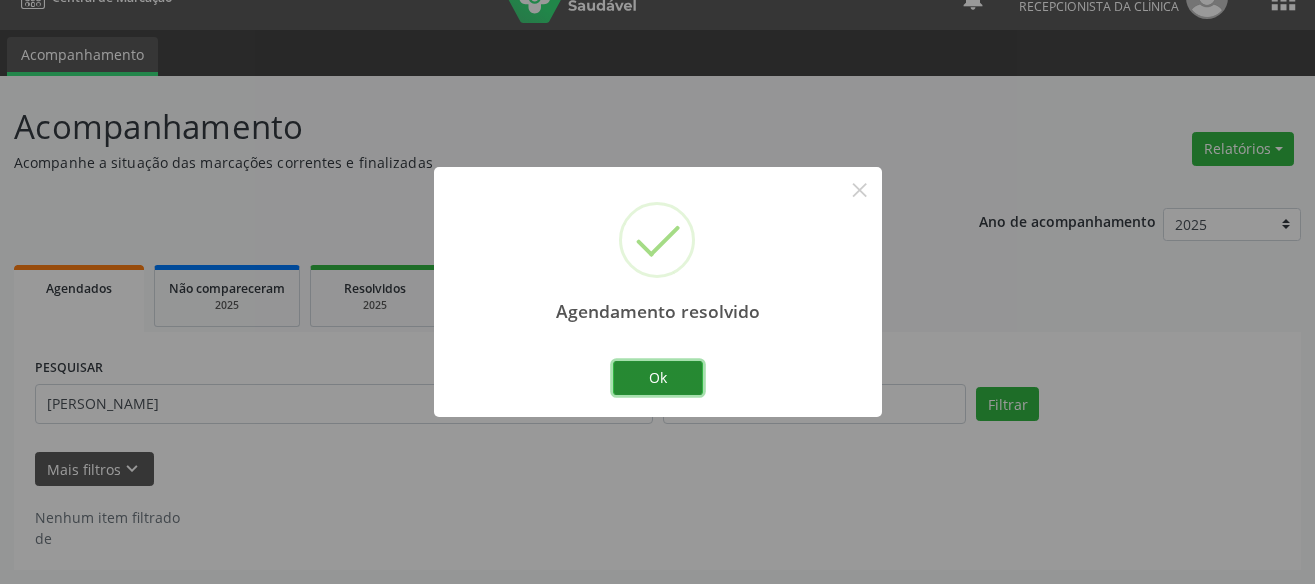 click on "Ok" at bounding box center [658, 378] 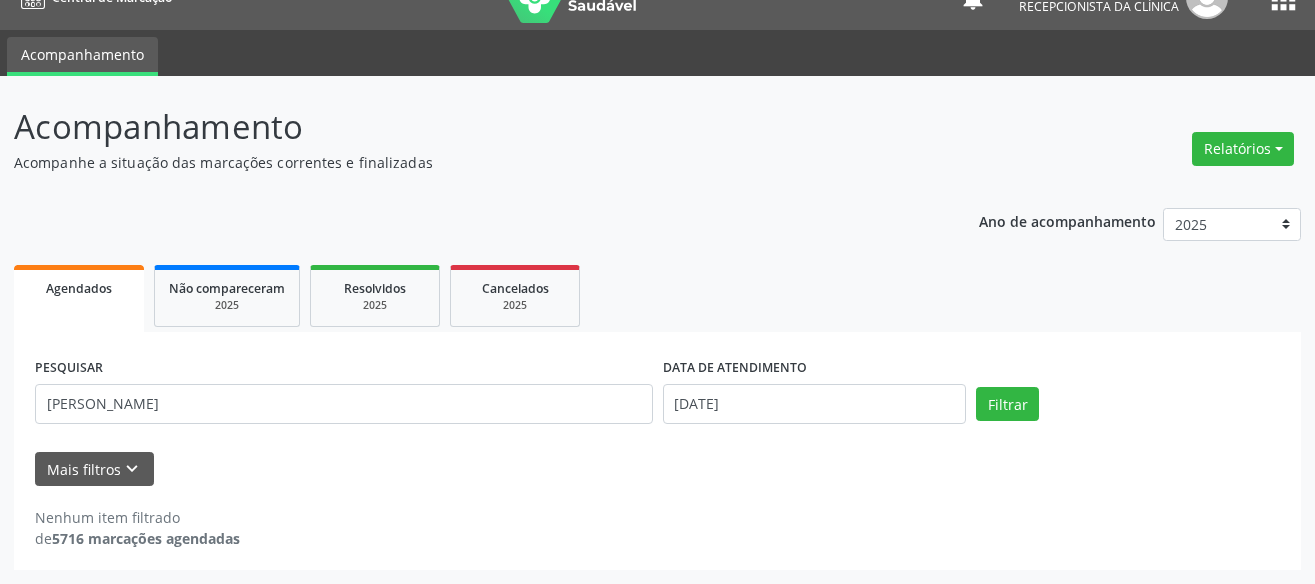 drag, startPoint x: 157, startPoint y: 416, endPoint x: -18, endPoint y: 399, distance: 175.82378 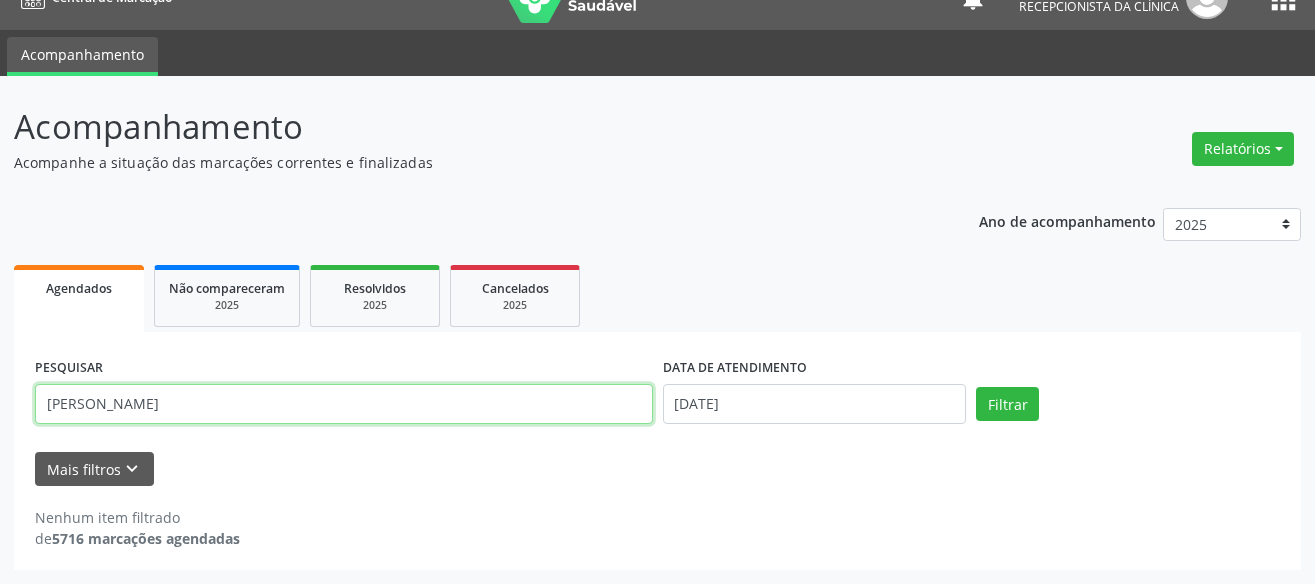 drag, startPoint x: 123, startPoint y: 402, endPoint x: -18, endPoint y: 404, distance: 141.01419 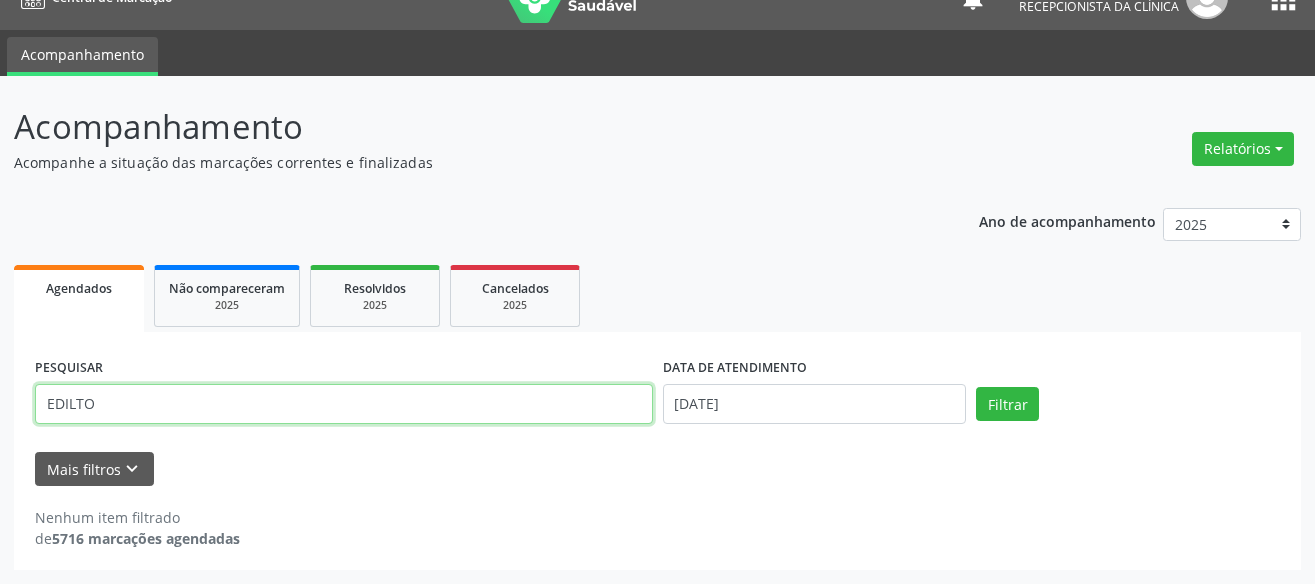 type on "EDILTO" 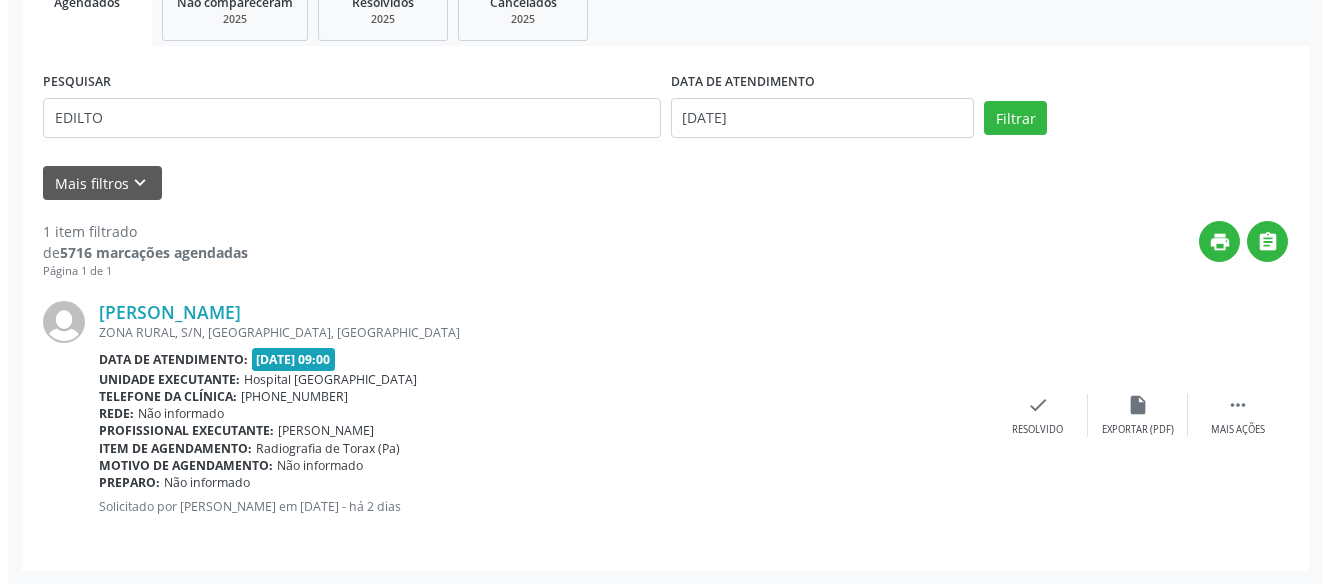 scroll, scrollTop: 321, scrollLeft: 0, axis: vertical 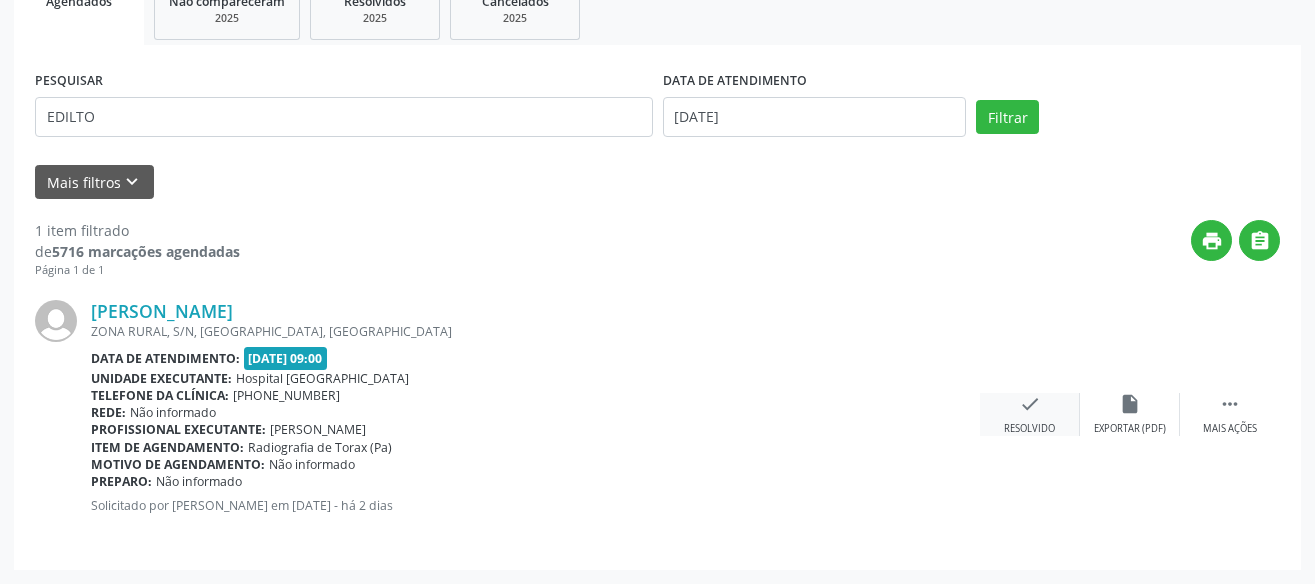 click on "check
Resolvido" at bounding box center [1030, 414] 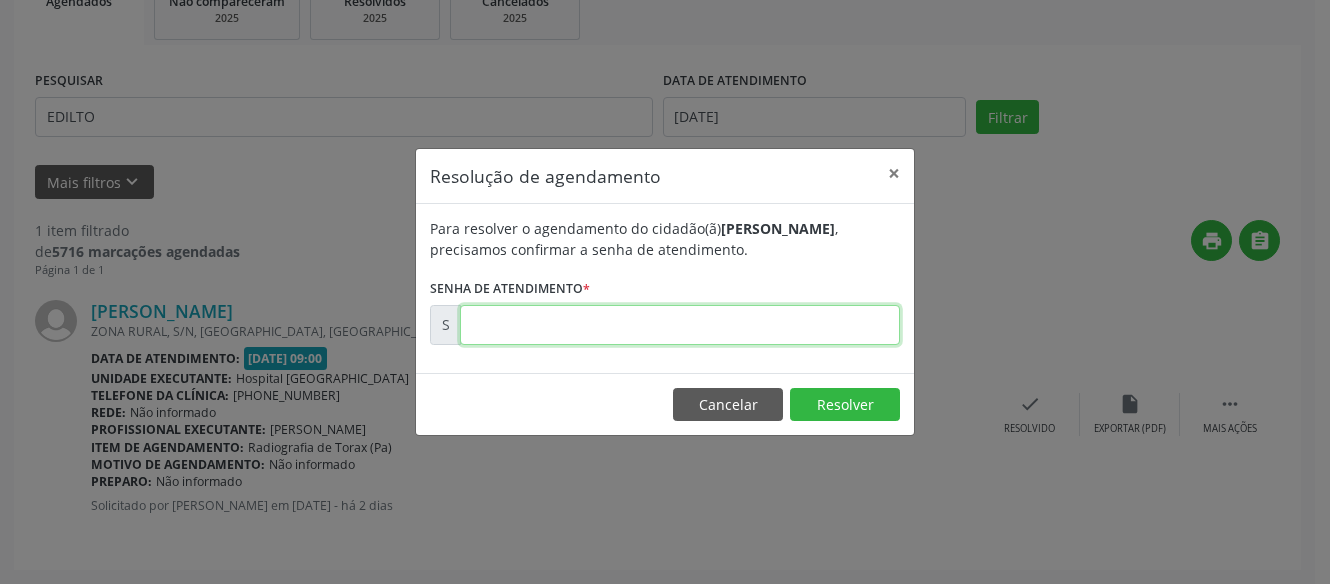 click at bounding box center (680, 325) 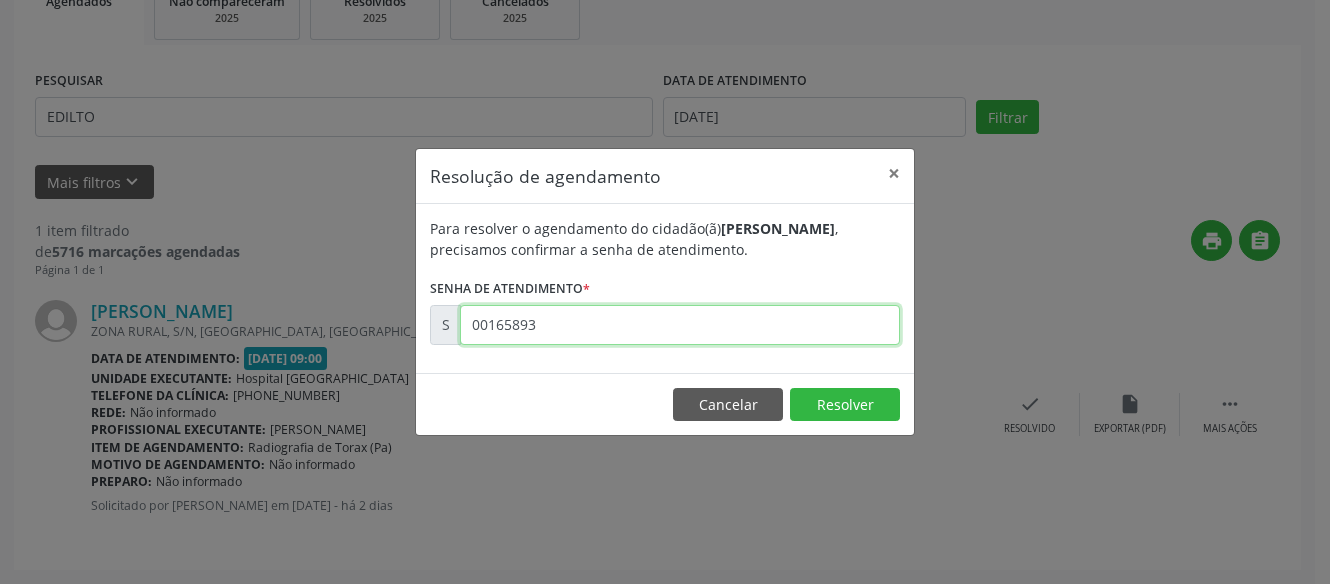 type on "00165893" 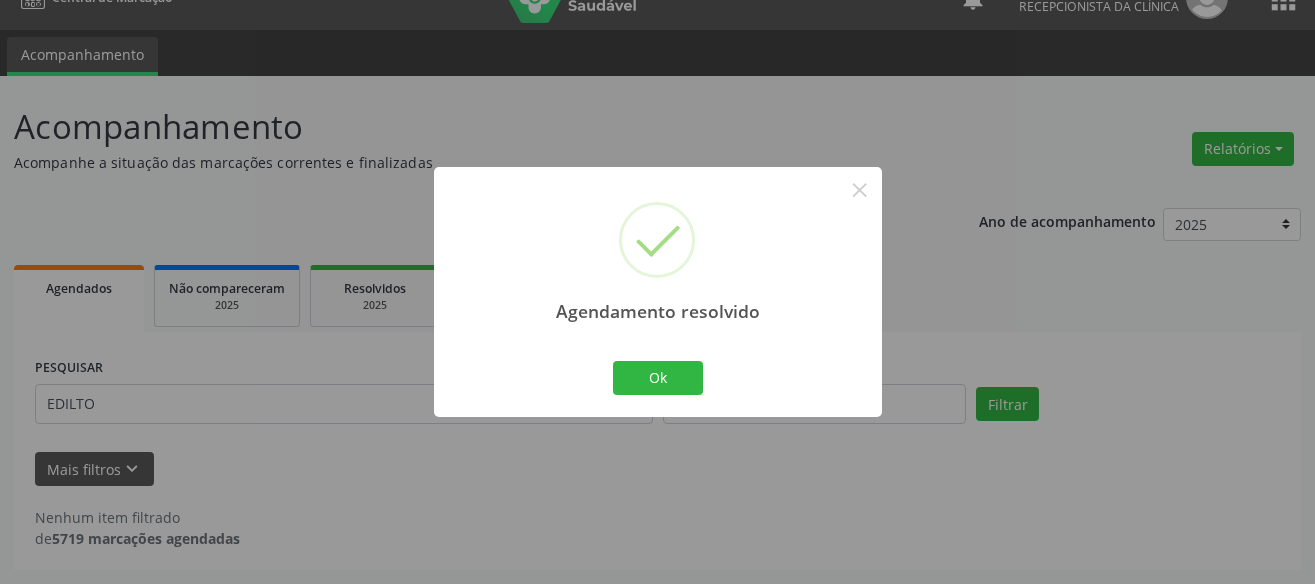scroll, scrollTop: 34, scrollLeft: 0, axis: vertical 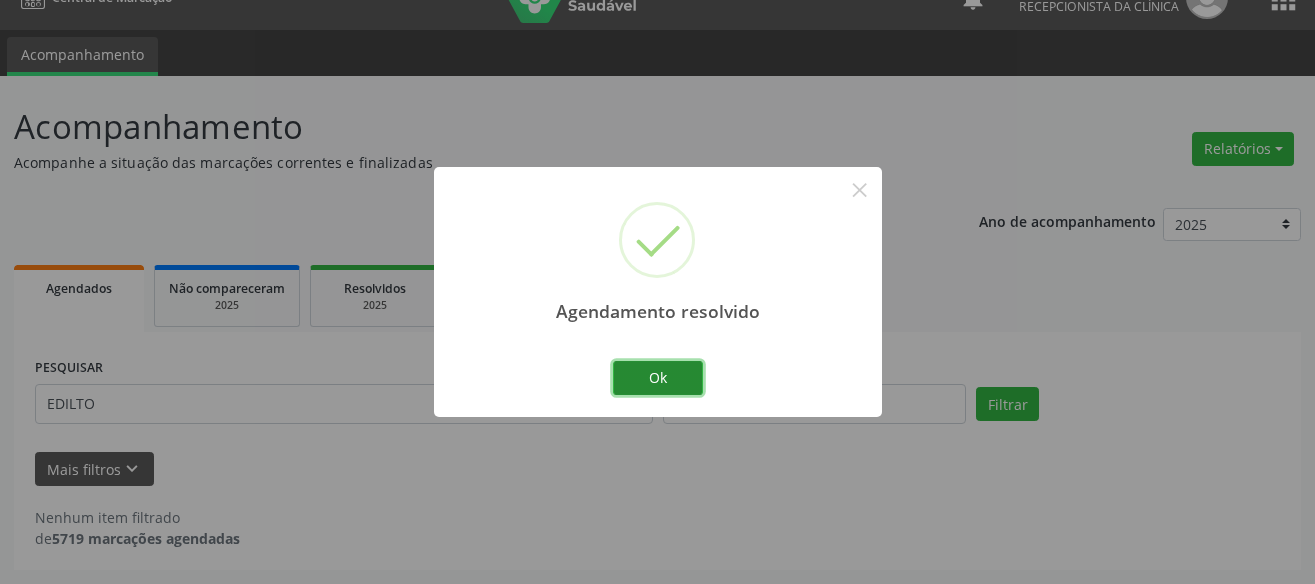 click on "Ok" at bounding box center (658, 378) 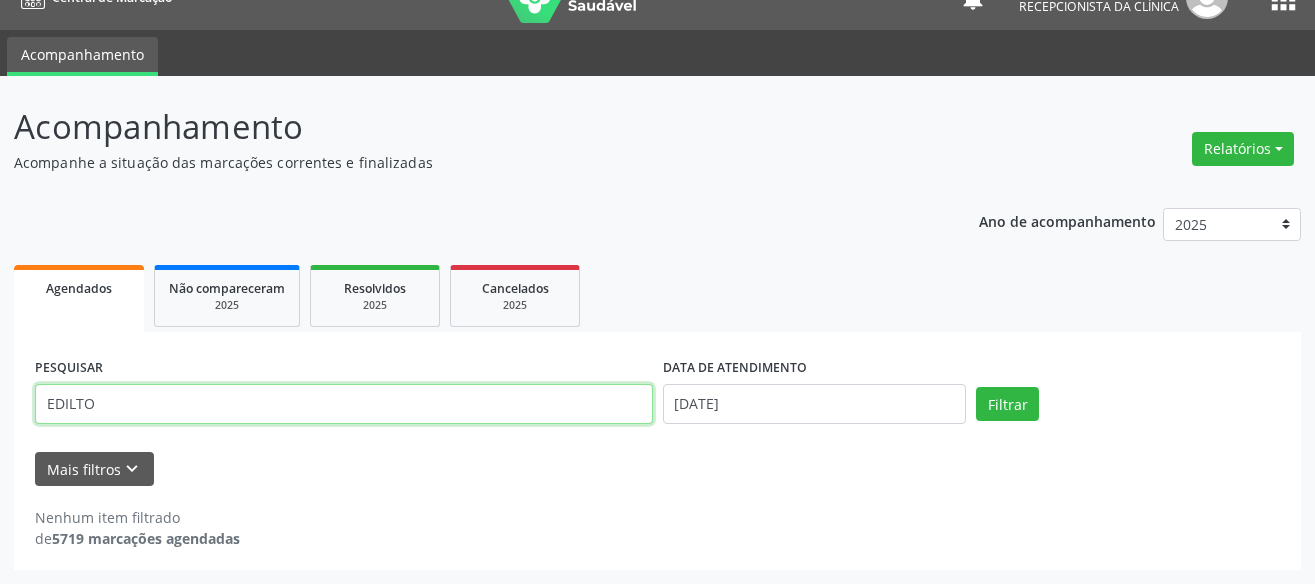 drag, startPoint x: 373, startPoint y: 396, endPoint x: -18, endPoint y: 398, distance: 391.00513 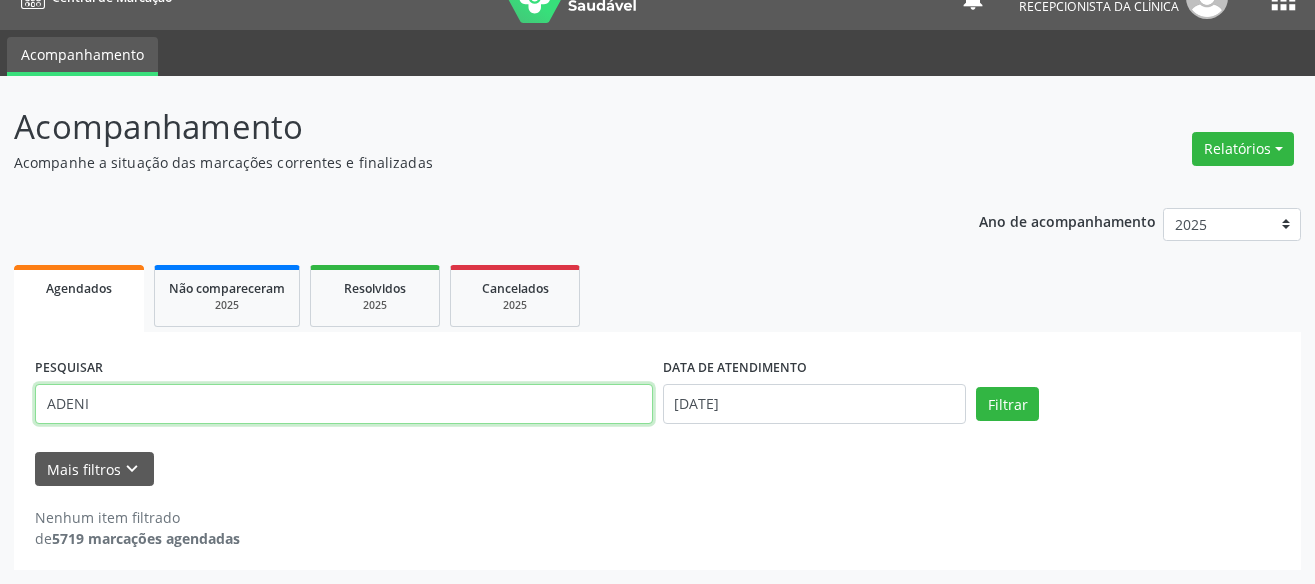 type on "ADENI" 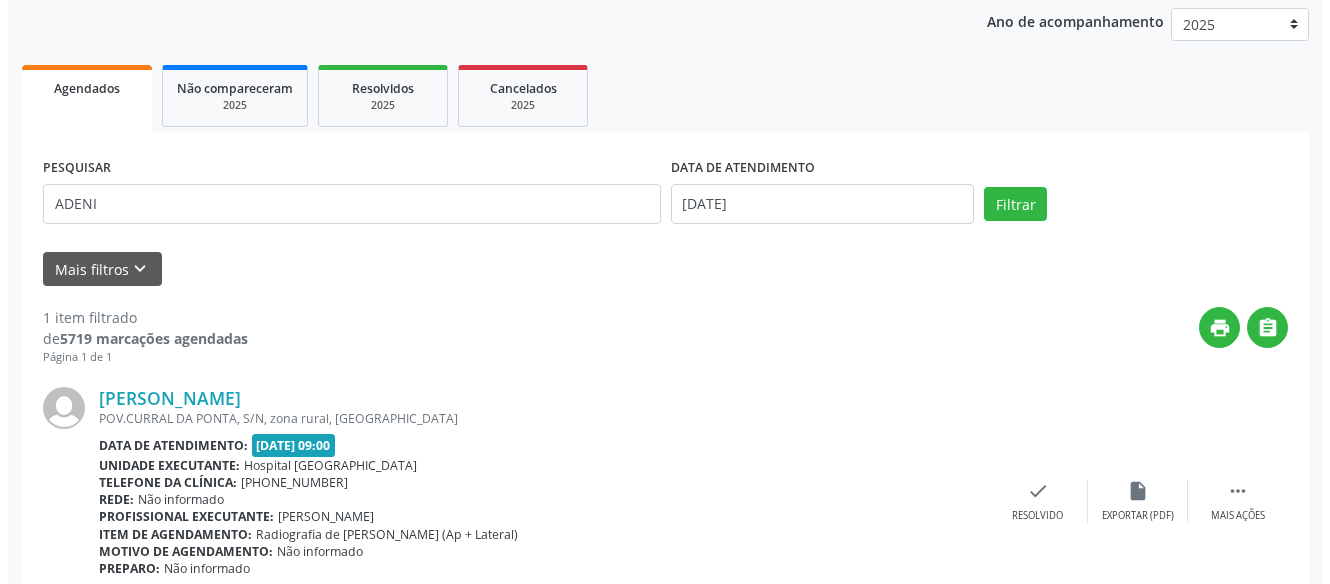 scroll, scrollTop: 321, scrollLeft: 0, axis: vertical 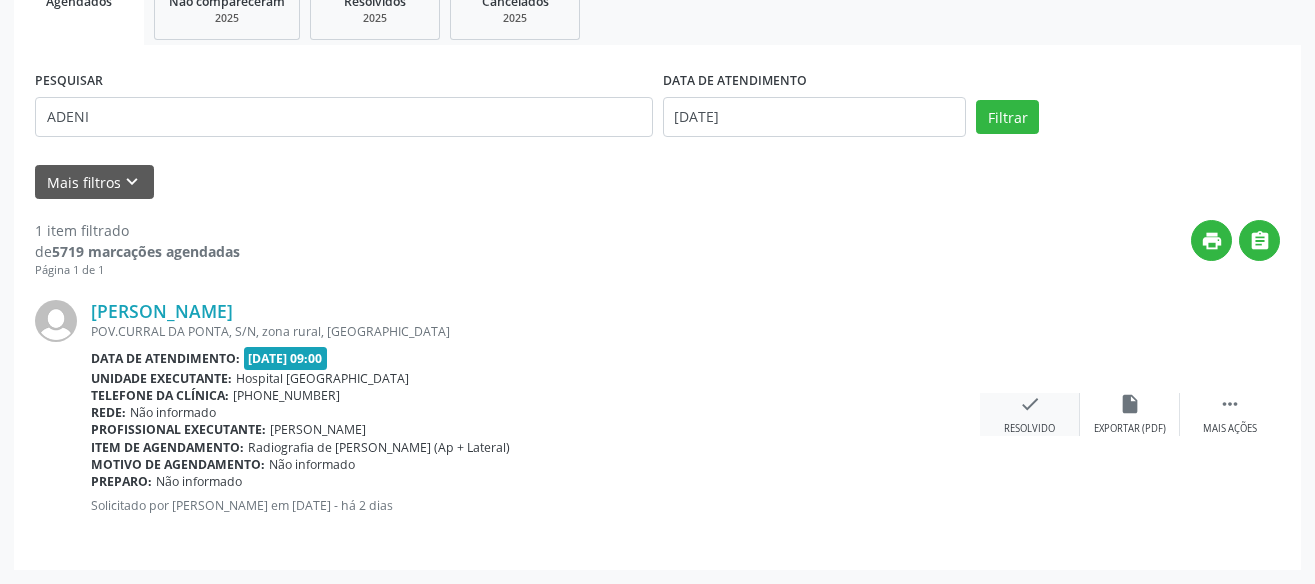 click on "check
Resolvido" at bounding box center (1030, 414) 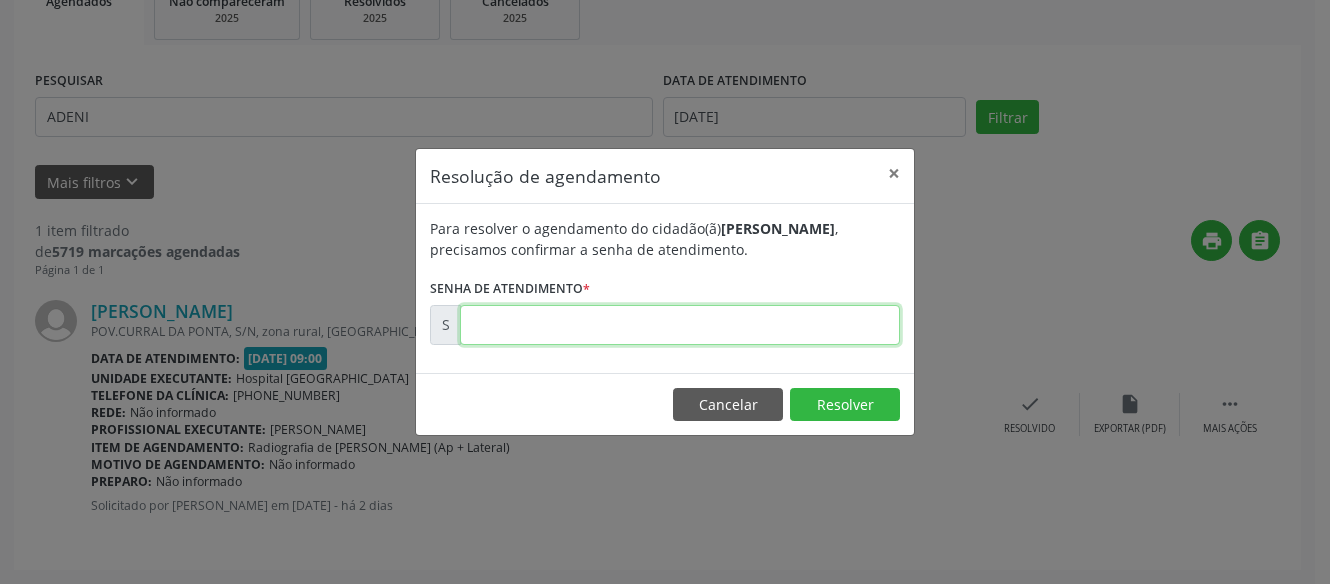 click at bounding box center (680, 325) 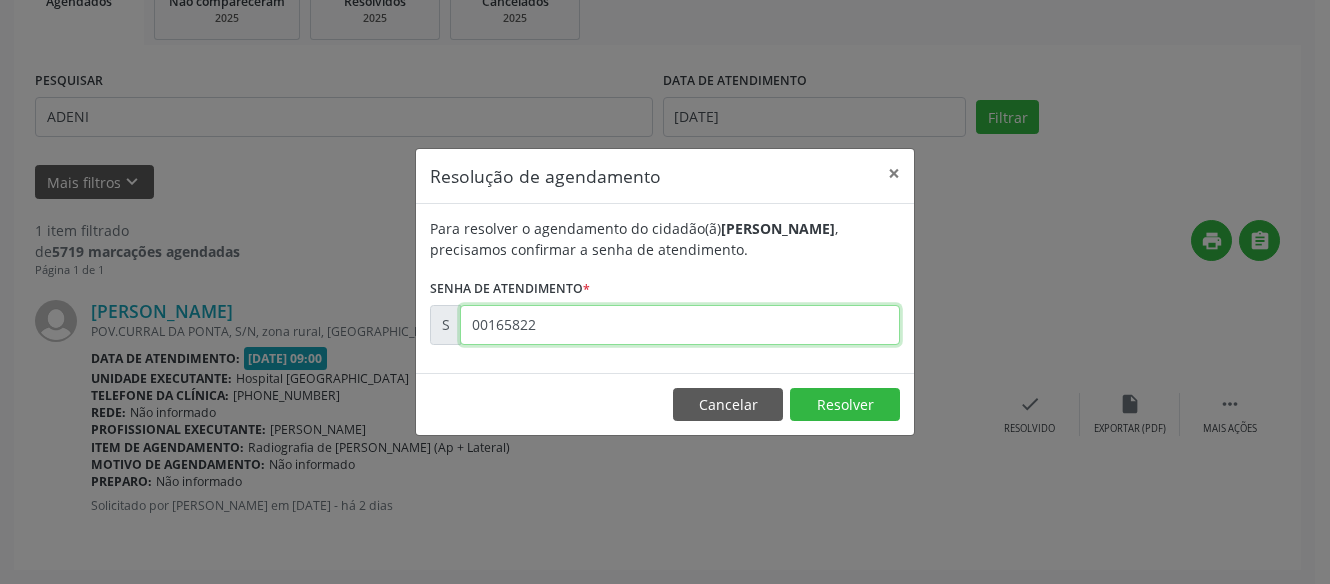 type on "00165822" 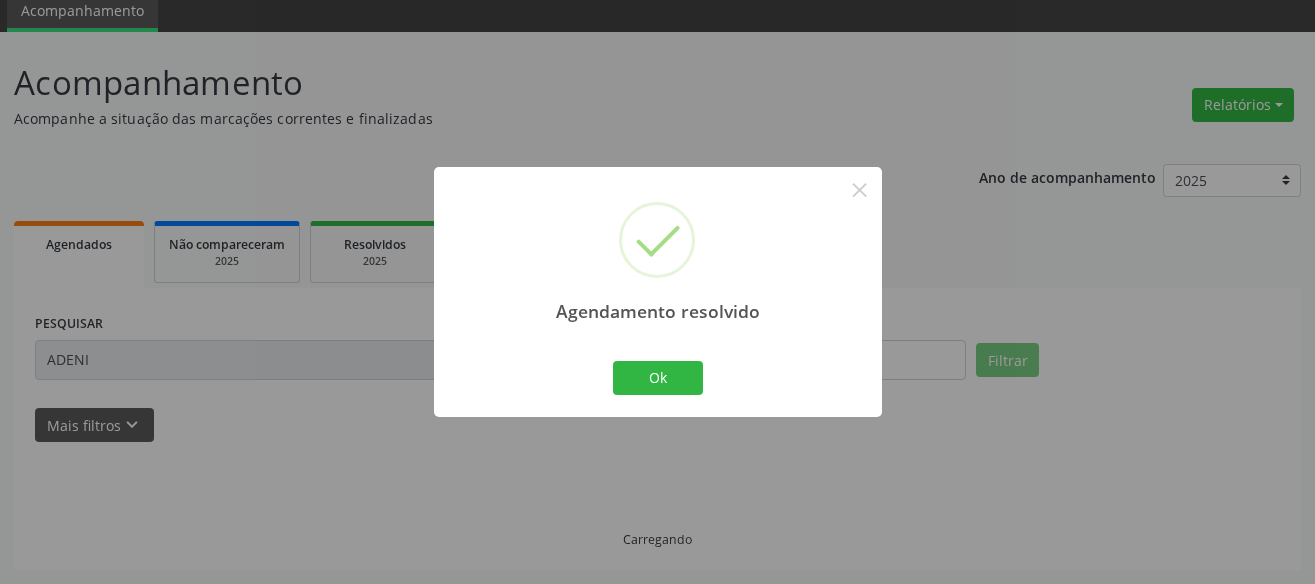 scroll, scrollTop: 34, scrollLeft: 0, axis: vertical 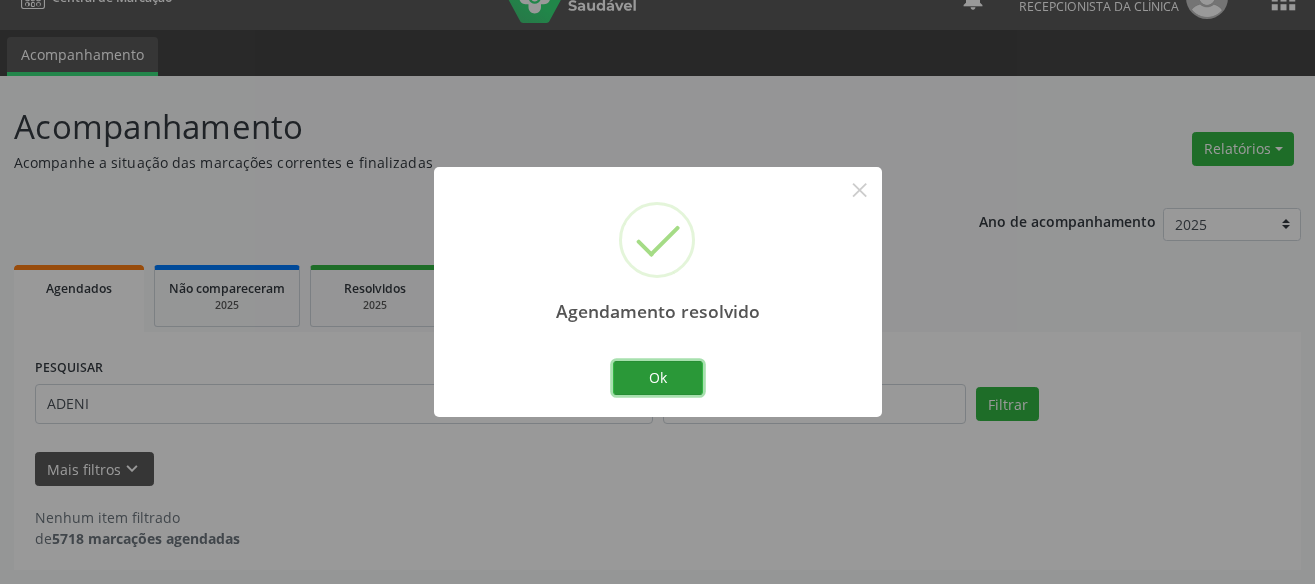 drag, startPoint x: 665, startPoint y: 375, endPoint x: 574, endPoint y: 528, distance: 178.01685 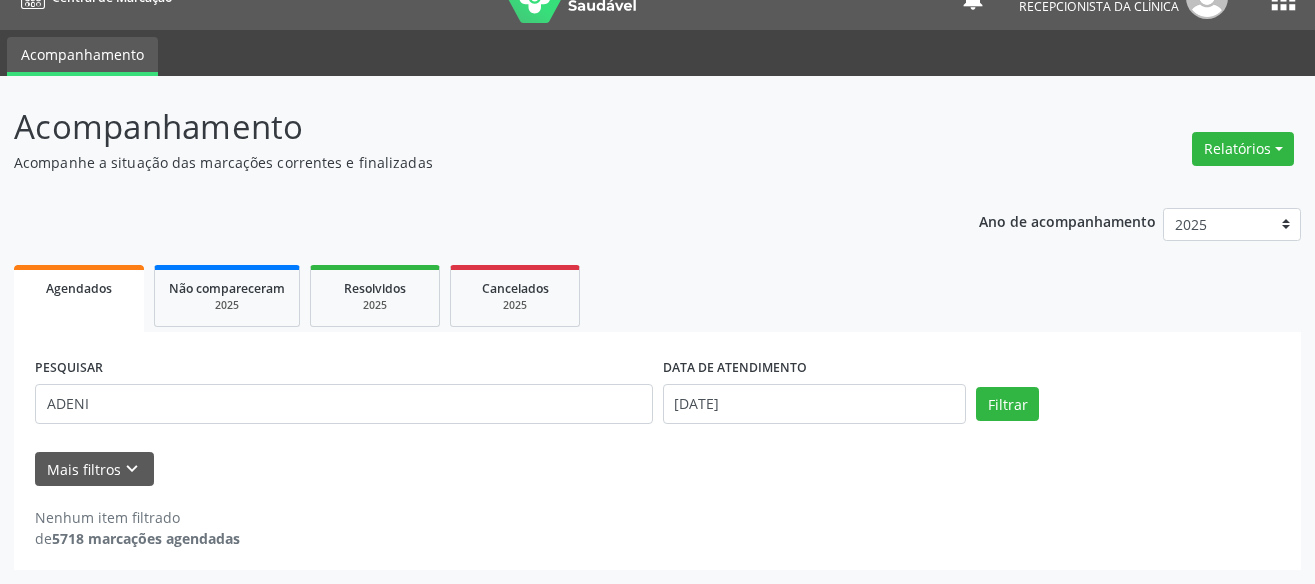 drag, startPoint x: 620, startPoint y: 532, endPoint x: 654, endPoint y: 473, distance: 68.09552 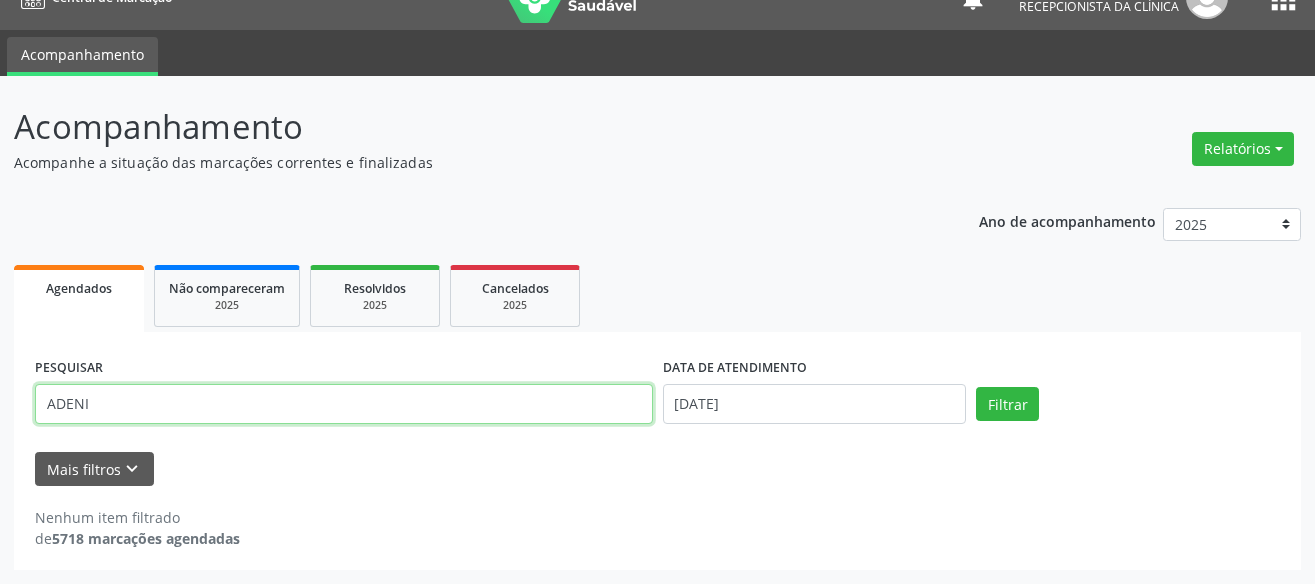 drag, startPoint x: 142, startPoint y: 414, endPoint x: -18, endPoint y: 405, distance: 160.25293 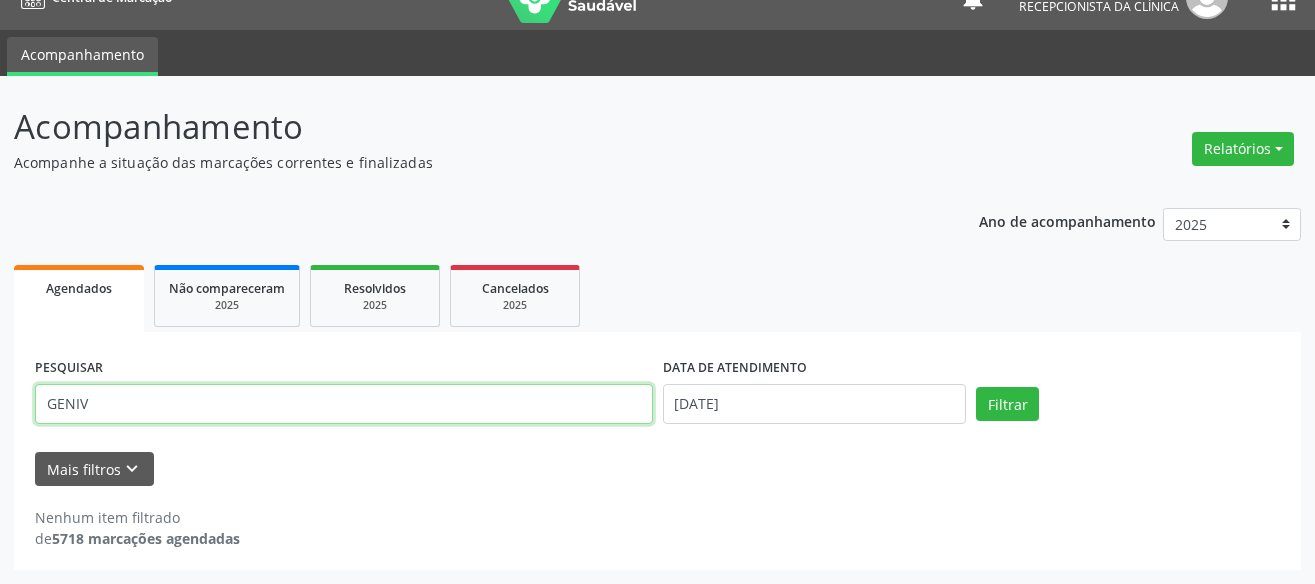 click on "Filtrar" at bounding box center (1007, 404) 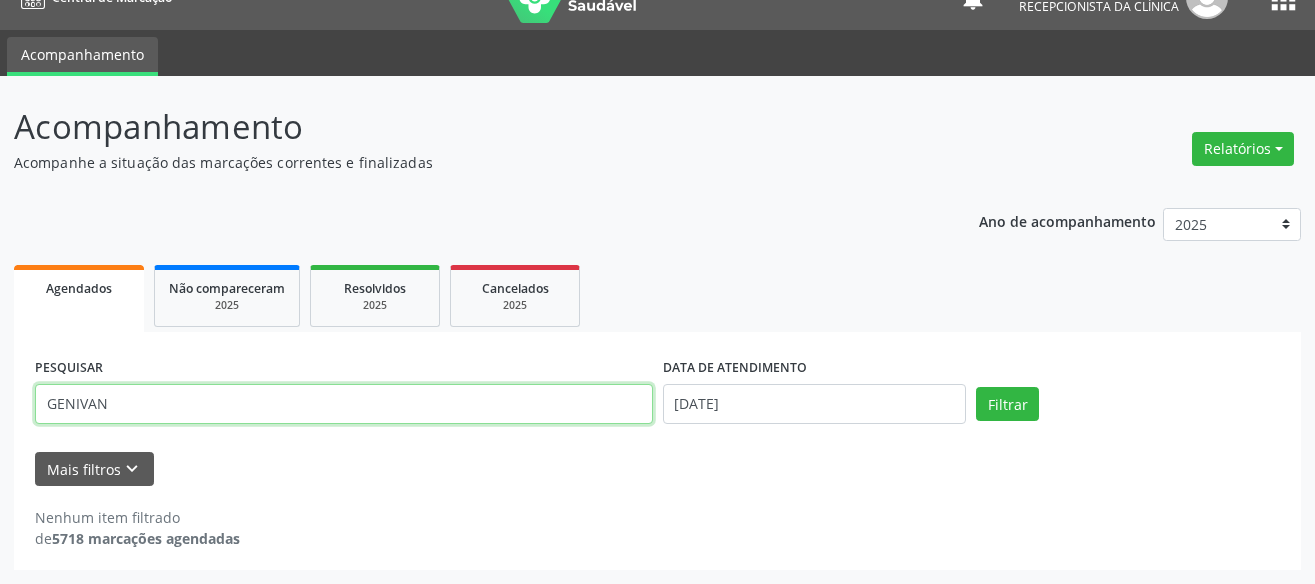 type on "GENIVAN" 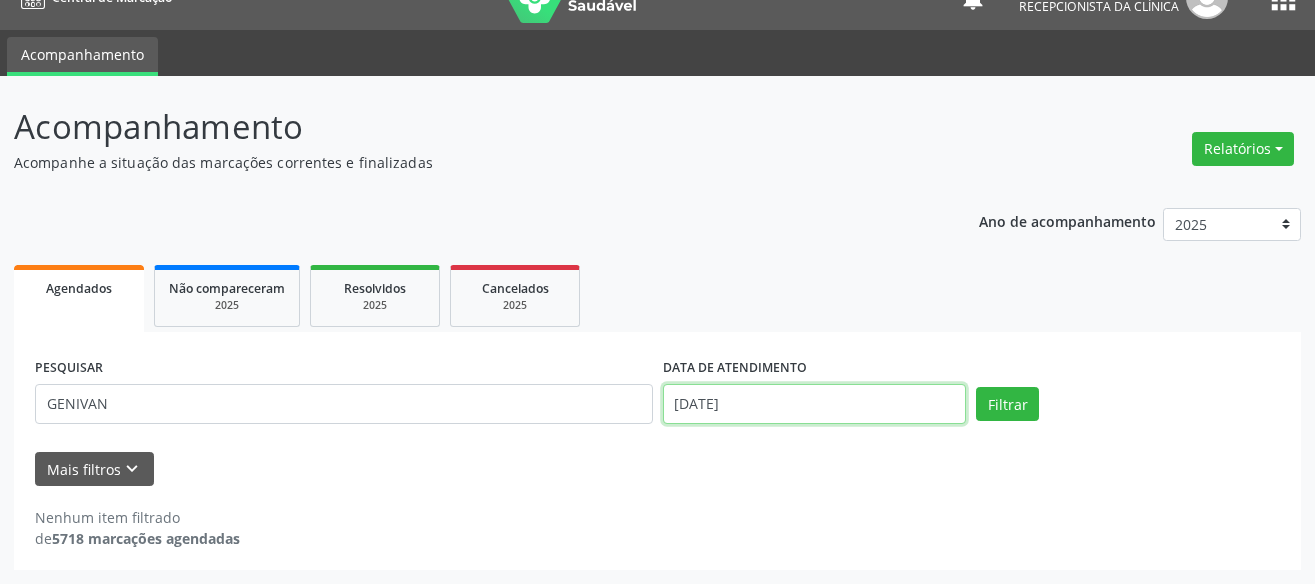 click on "[DATE]" at bounding box center [815, 404] 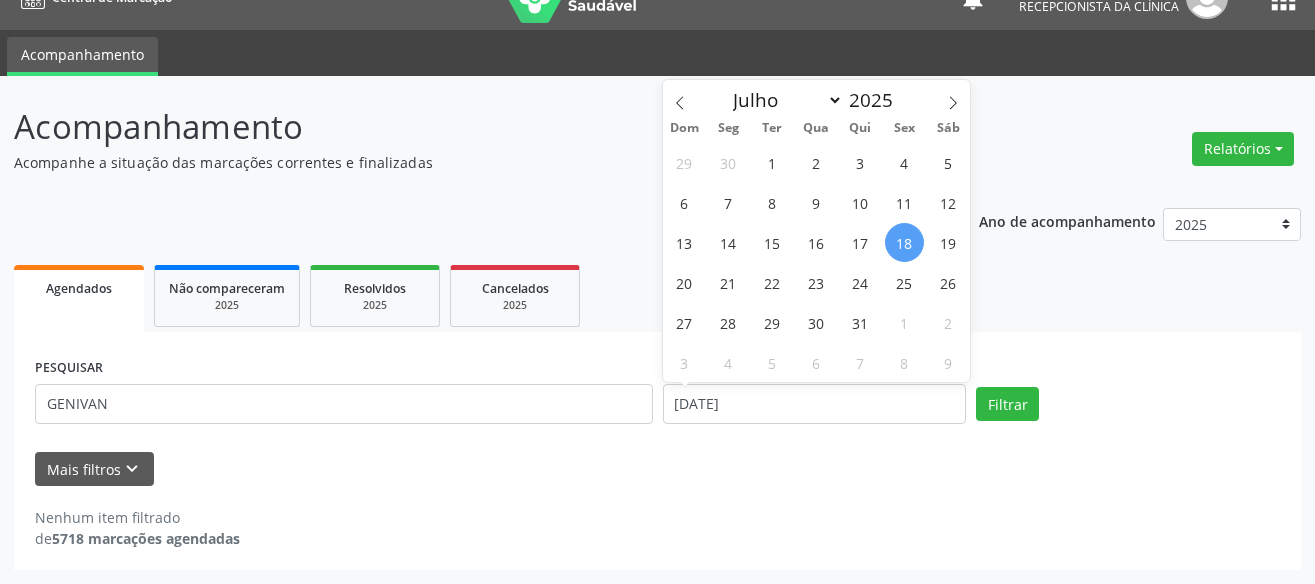 click on "18" at bounding box center [904, 242] 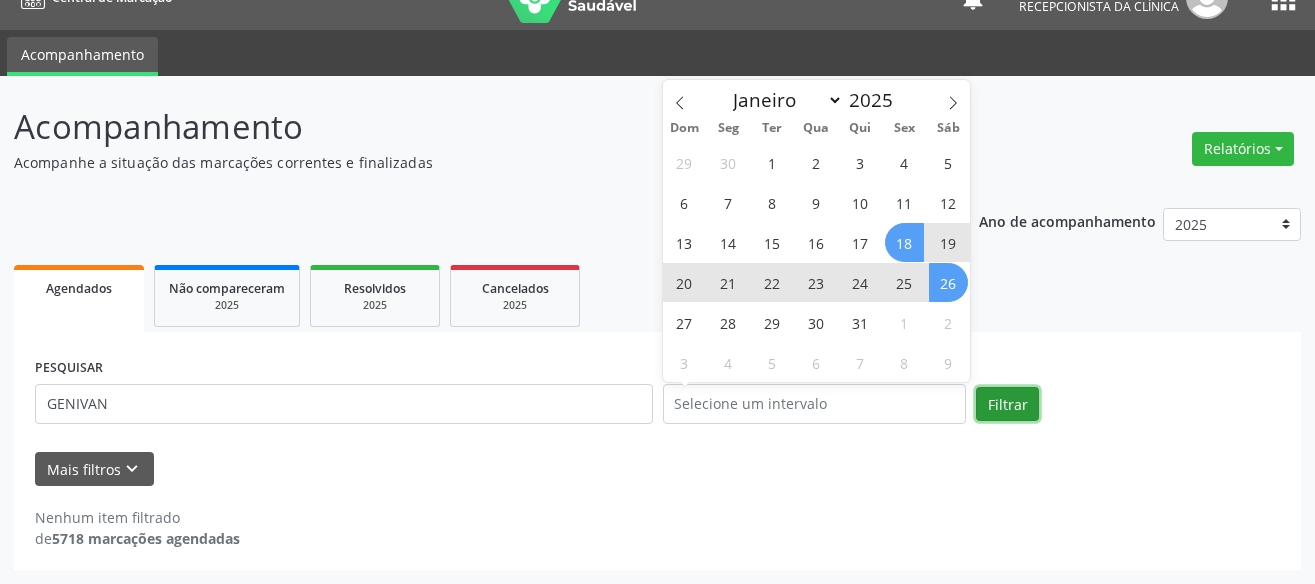 click on "Filtrar" at bounding box center [1007, 404] 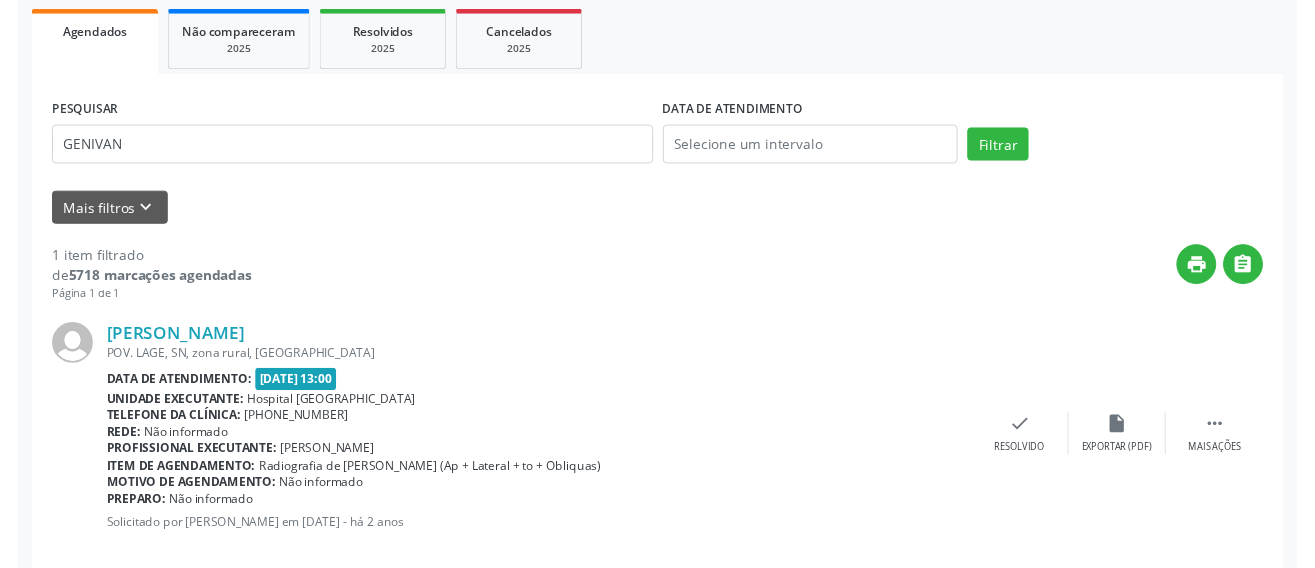 scroll, scrollTop: 321, scrollLeft: 0, axis: vertical 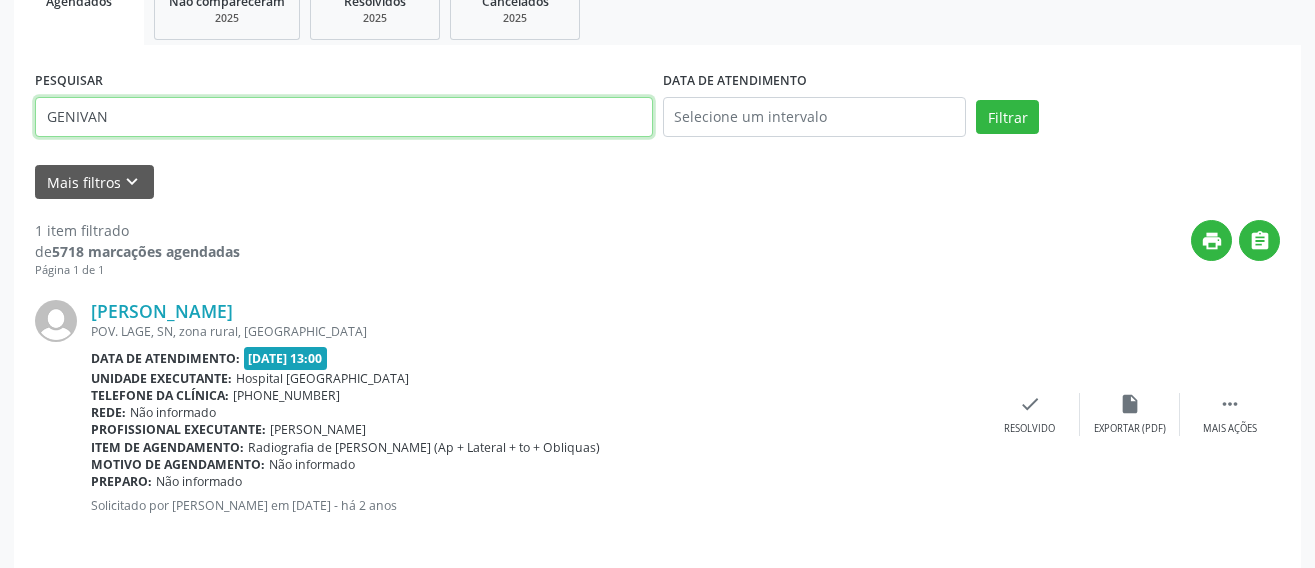drag, startPoint x: 108, startPoint y: 105, endPoint x: -18, endPoint y: 104, distance: 126.00397 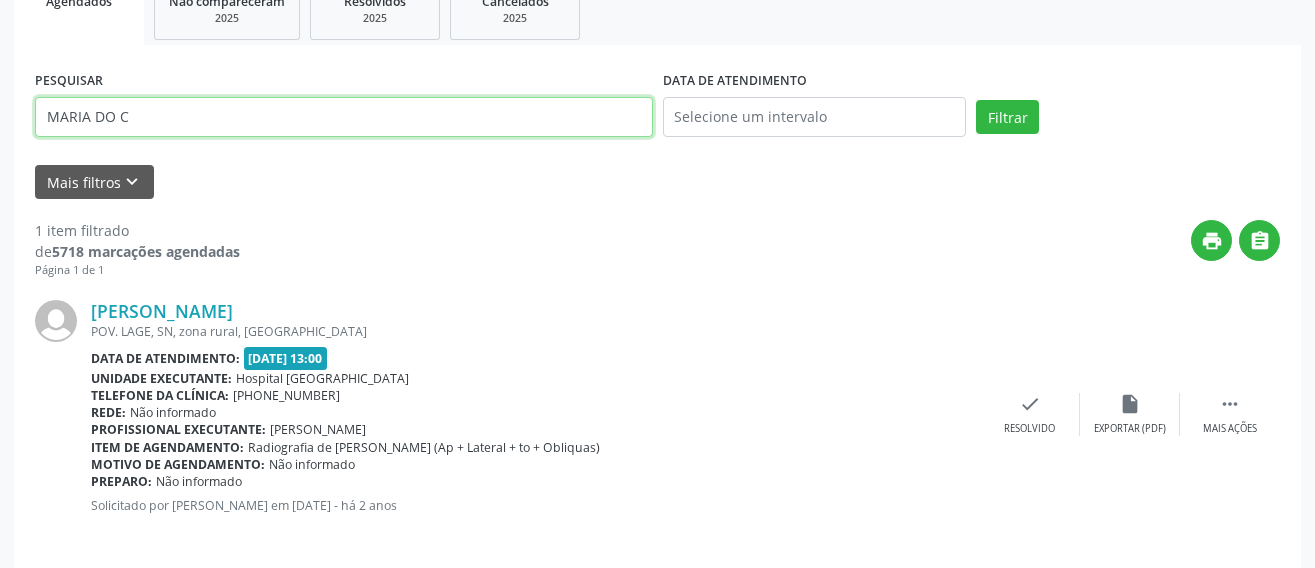 type on "MARIA DO C" 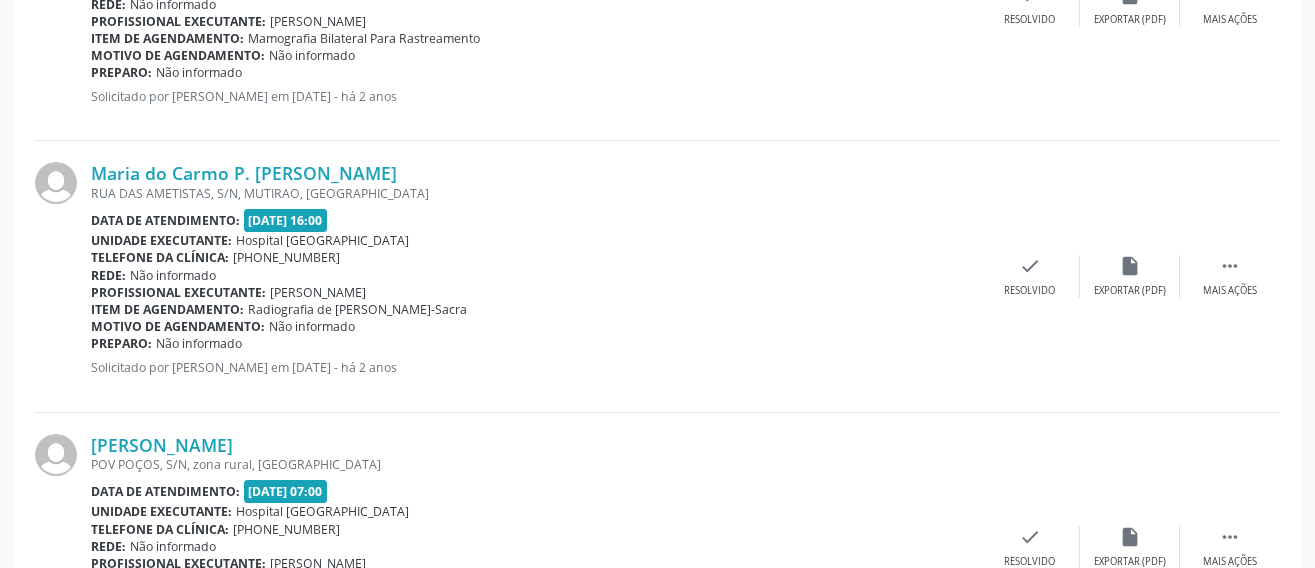 scroll, scrollTop: 1321, scrollLeft: 0, axis: vertical 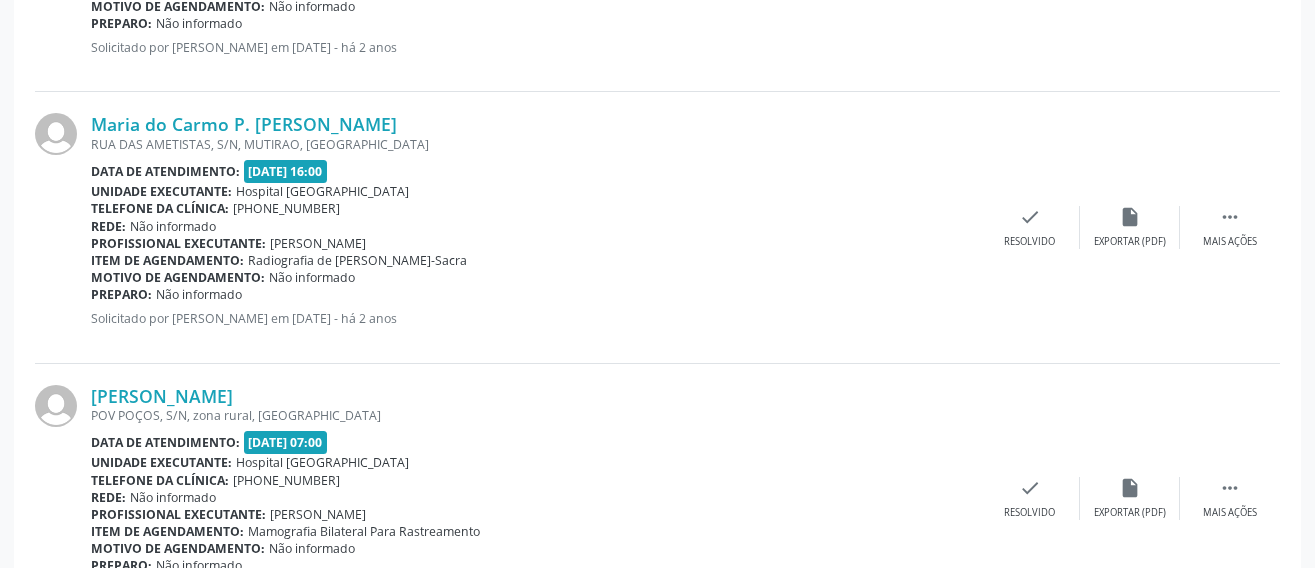 click on "Maria do Carmo P. Gomes
RUA DAS AMETISTAS, S/N, MUTIRAO, Campo Formoso - BA
Data de atendimento:
20/07/2023 - 16:00
Unidade executante:
Hospital Sao Francisco
Telefone da clínica:
(74) 36451217
Rede:
Não informado
Profissional executante:
Joel da Rocha Almeida
Item de agendamento:
Radiografia de Coluna Lombo-Sacra
Motivo de agendamento:
Não informado
Preparo:
Não informado
Solicitado por Carmem Célia Benjamim de Souza Almeida em 14/07/2023 - há 2 anos

Mais ações
insert_drive_file
Exportar (PDF)
check
Resolvido" at bounding box center (657, 227) 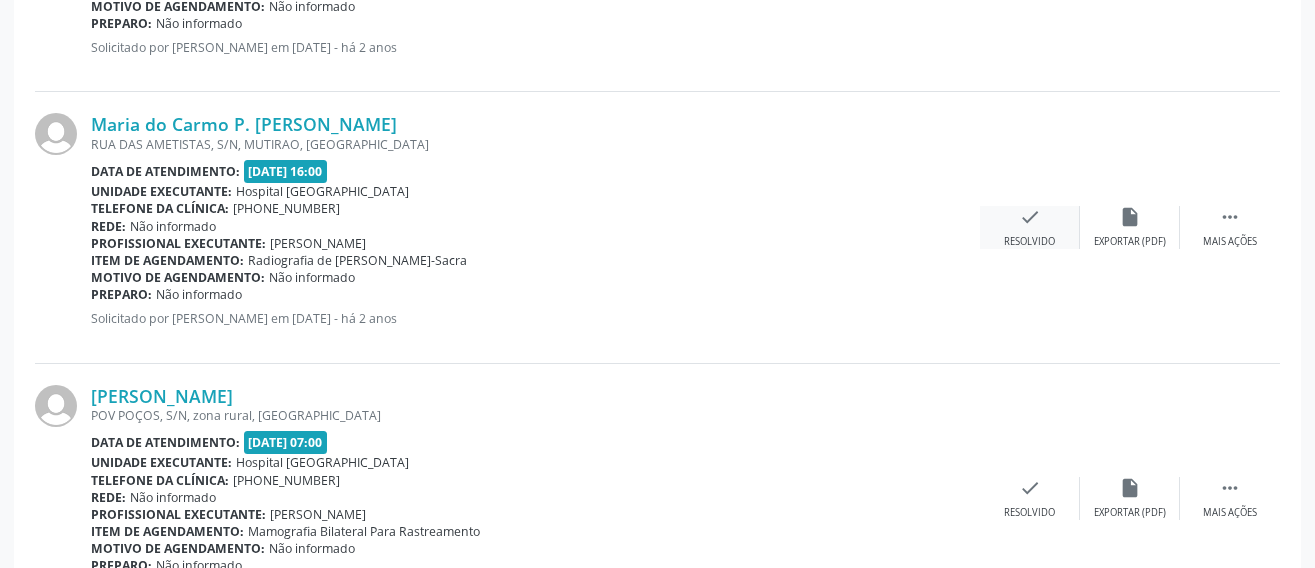 click on "check" at bounding box center (1030, 217) 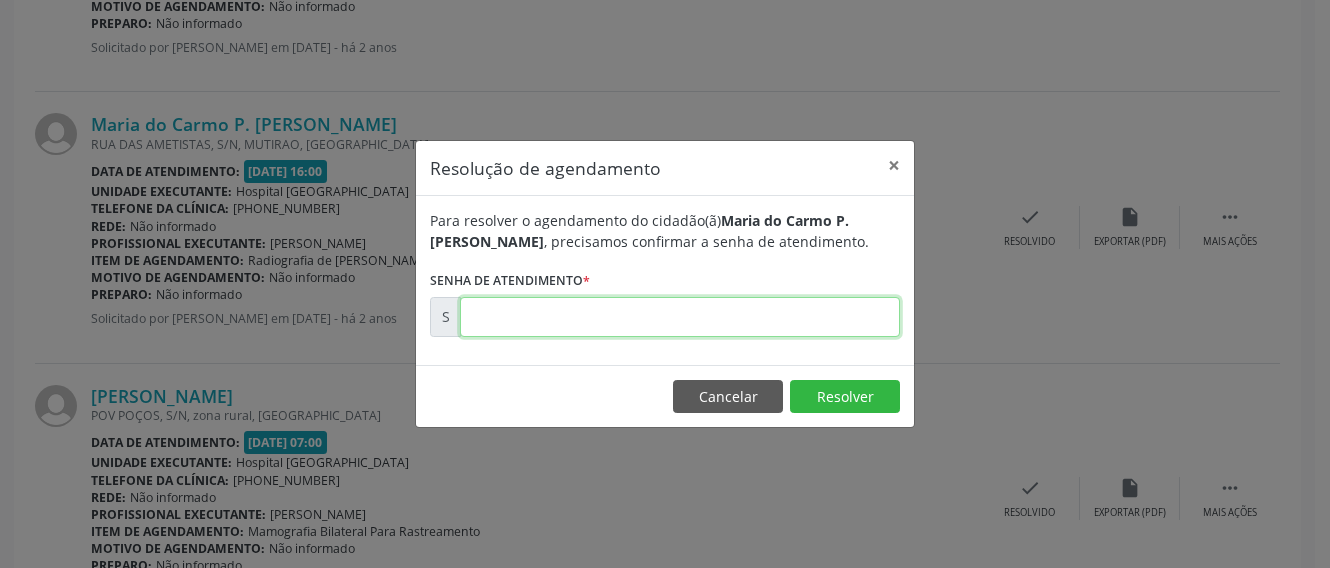 click at bounding box center (680, 317) 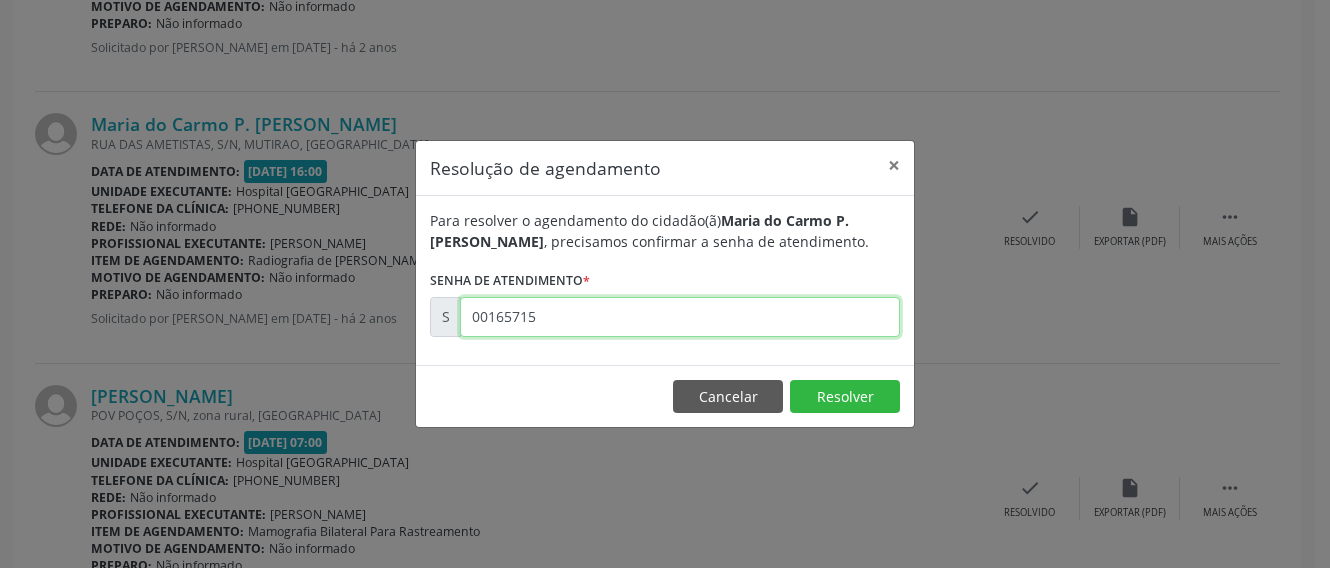 type on "00165715" 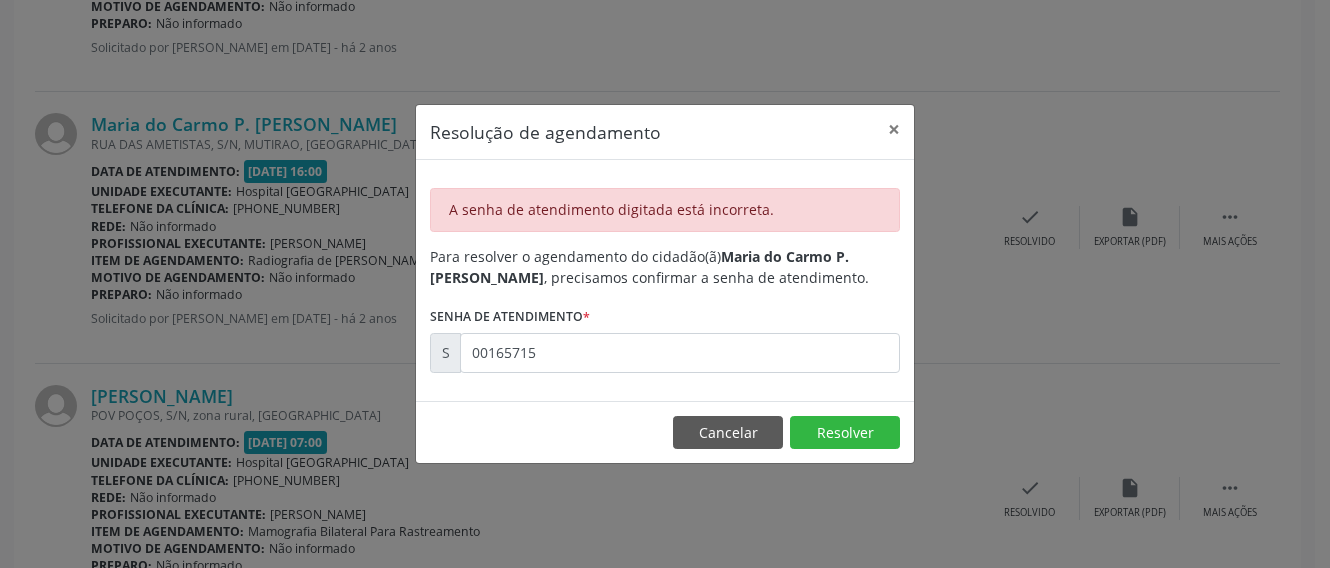 click on "A senha de atendimento digitada está incorreta.
Para resolver o agendamento do cidadão(ã)  Maria do Carmo P. Gomes ,
precisamos confirmar a senha de atendimento.
Senha de atendimento
*
S 00165715" at bounding box center (665, 280) 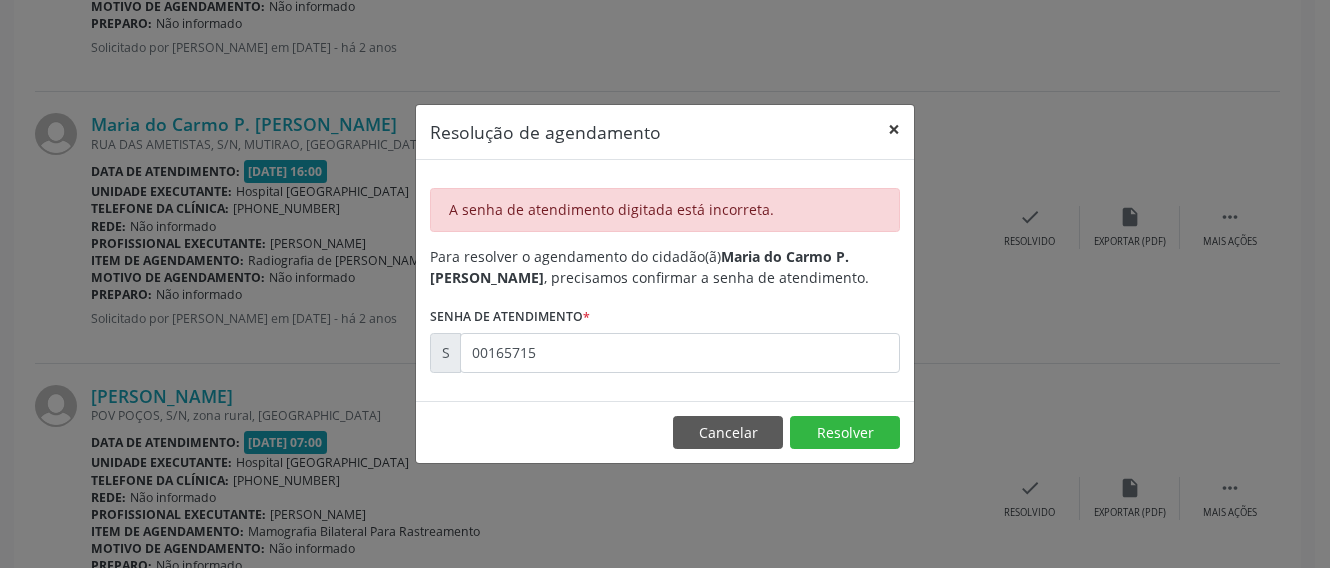 click on "×" at bounding box center [894, 129] 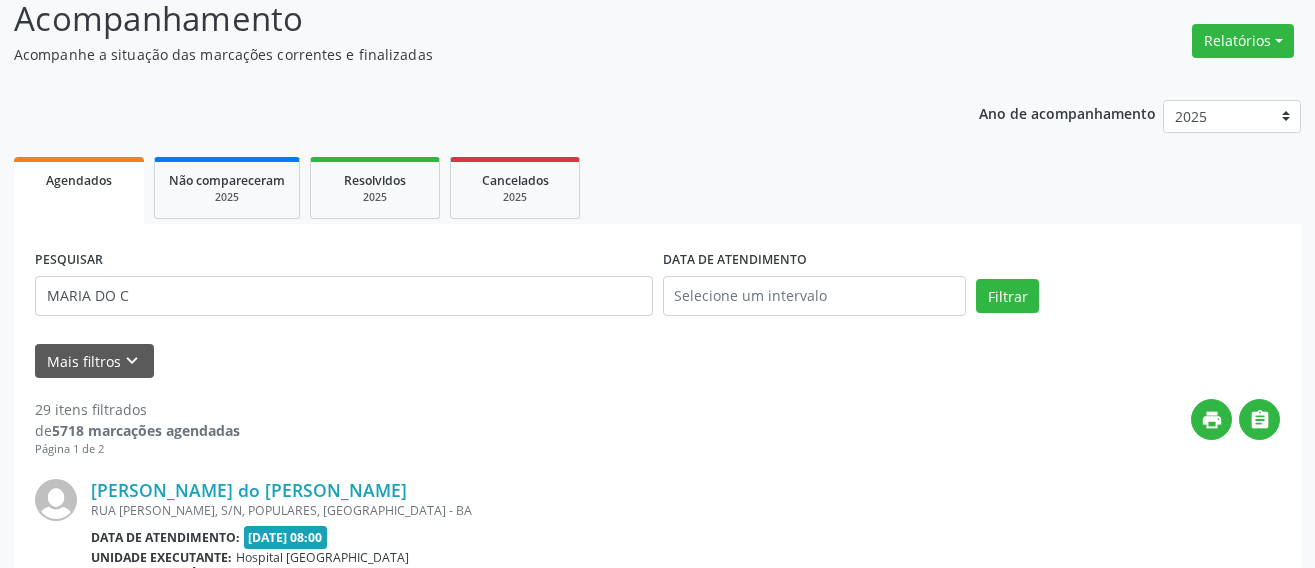 scroll, scrollTop: 0, scrollLeft: 0, axis: both 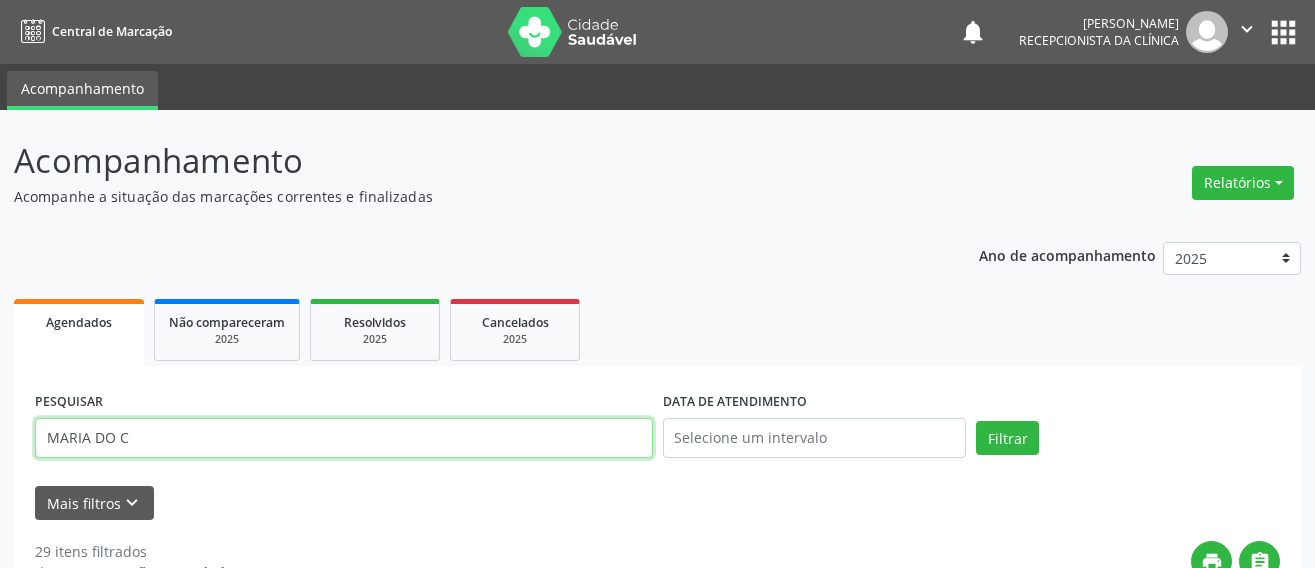 click on "MARIA DO C" at bounding box center (344, 438) 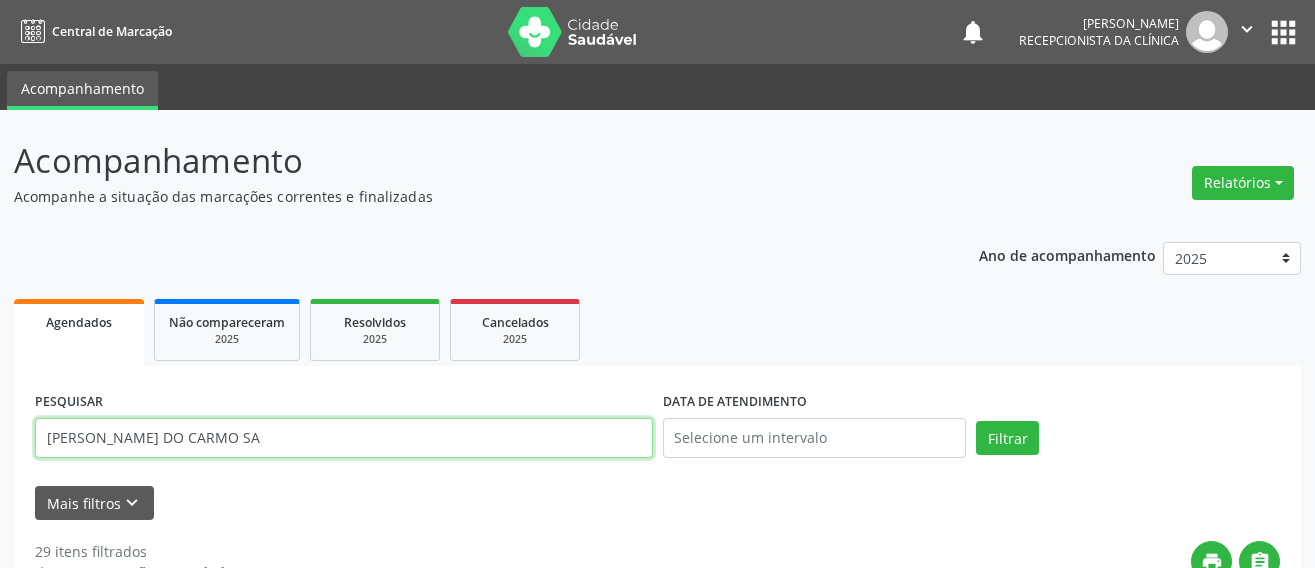 type on "MARIA DO CARMO SA" 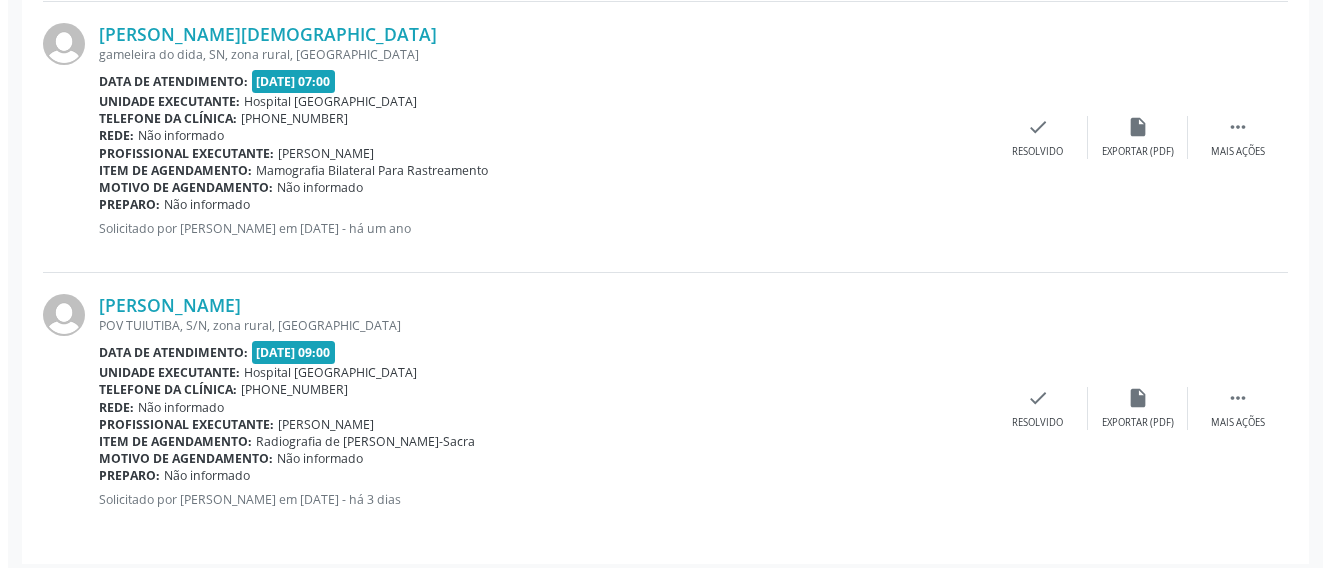 scroll, scrollTop: 879, scrollLeft: 0, axis: vertical 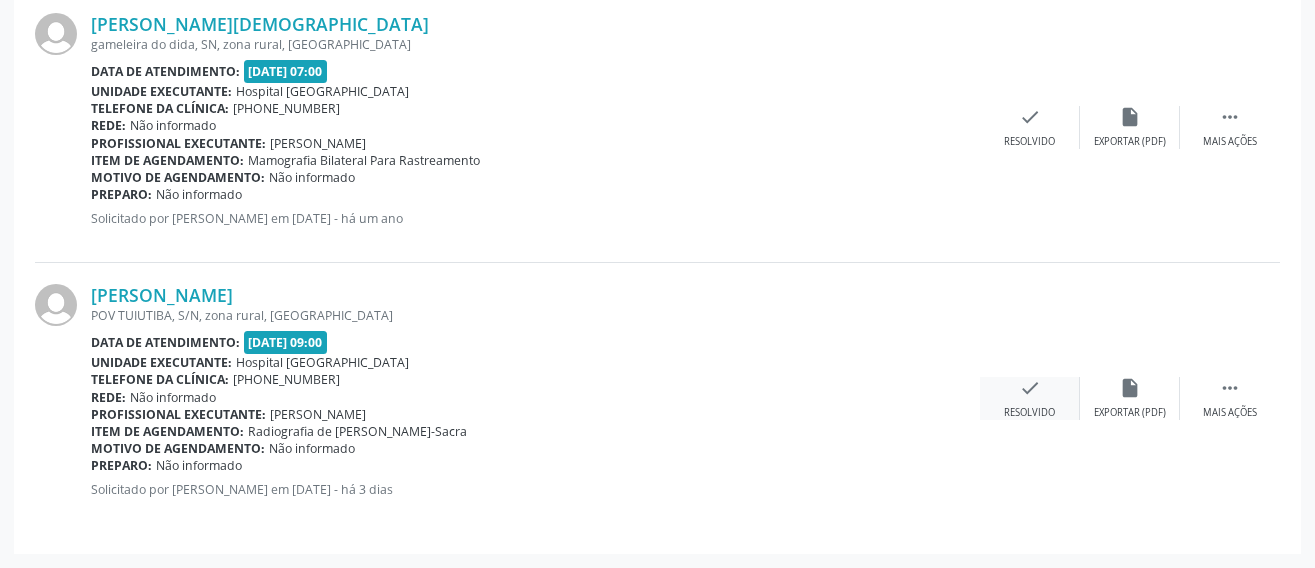 click on "check
Resolvido" at bounding box center (1030, 398) 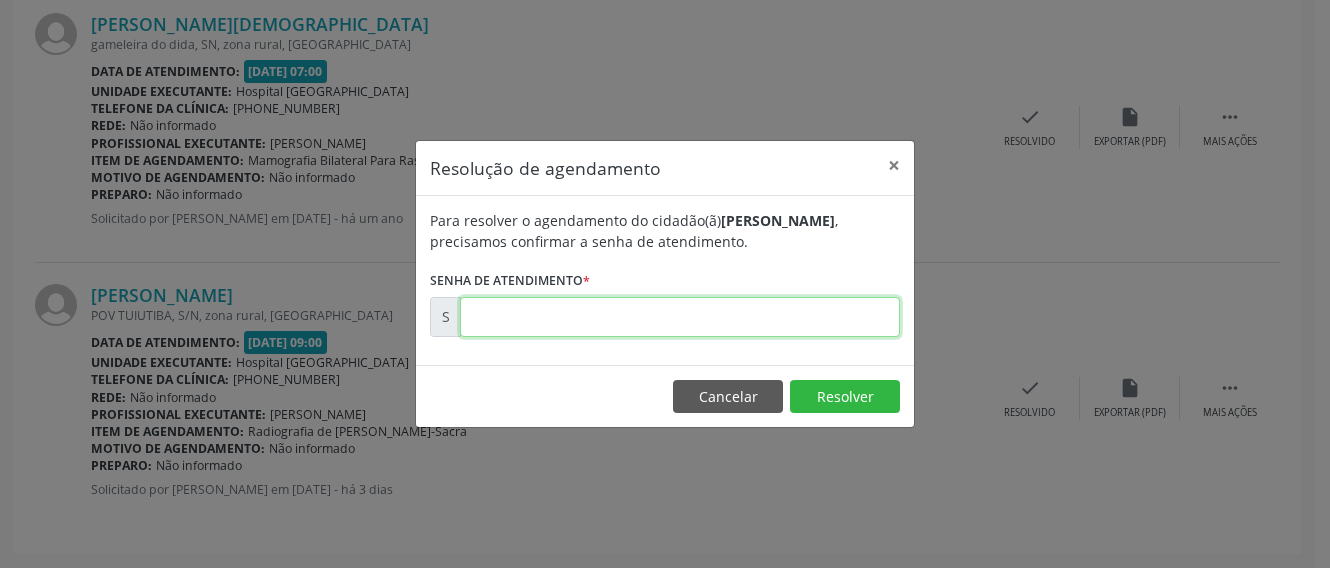 click at bounding box center (680, 317) 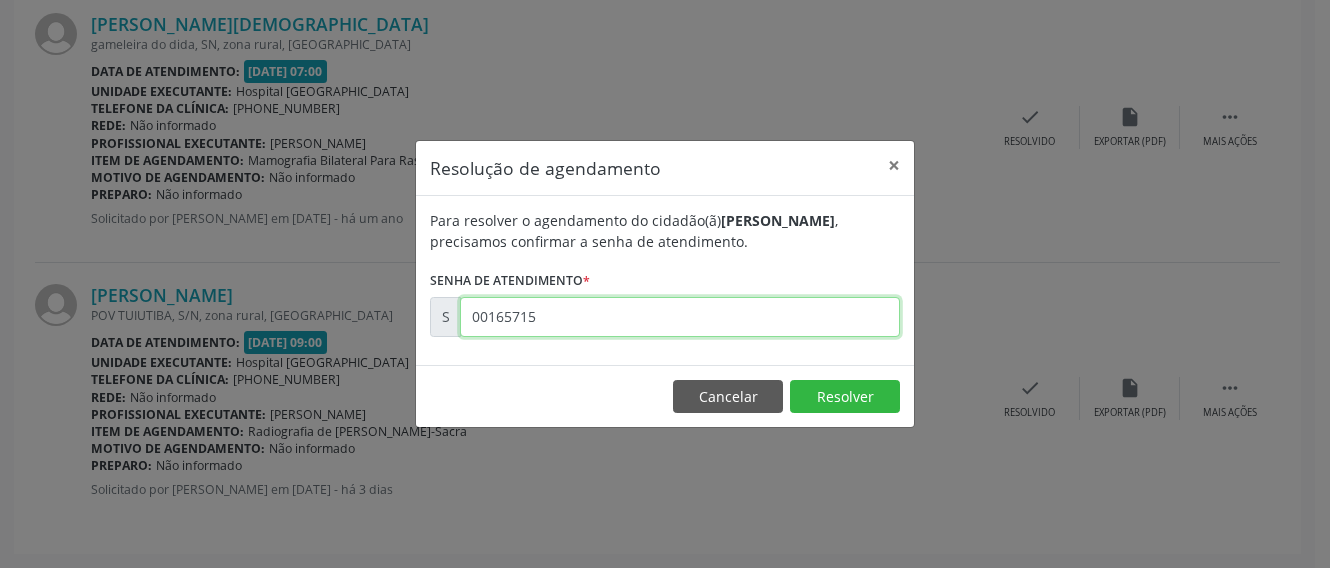 type on "00165715" 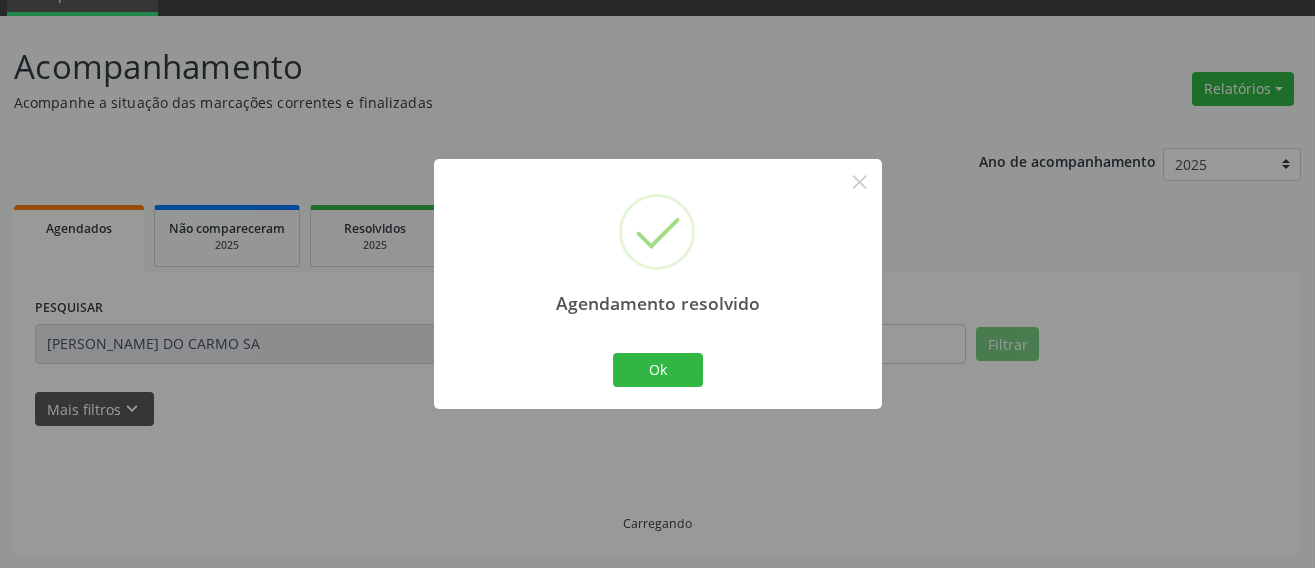 scroll, scrollTop: 608, scrollLeft: 0, axis: vertical 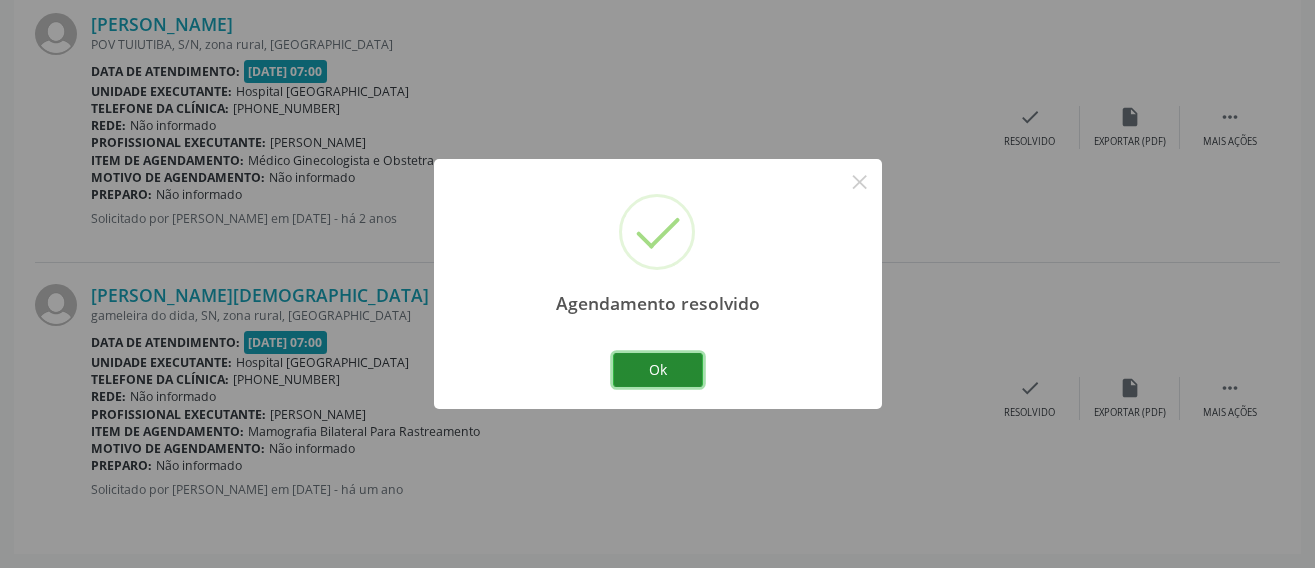 click on "Ok" at bounding box center [658, 370] 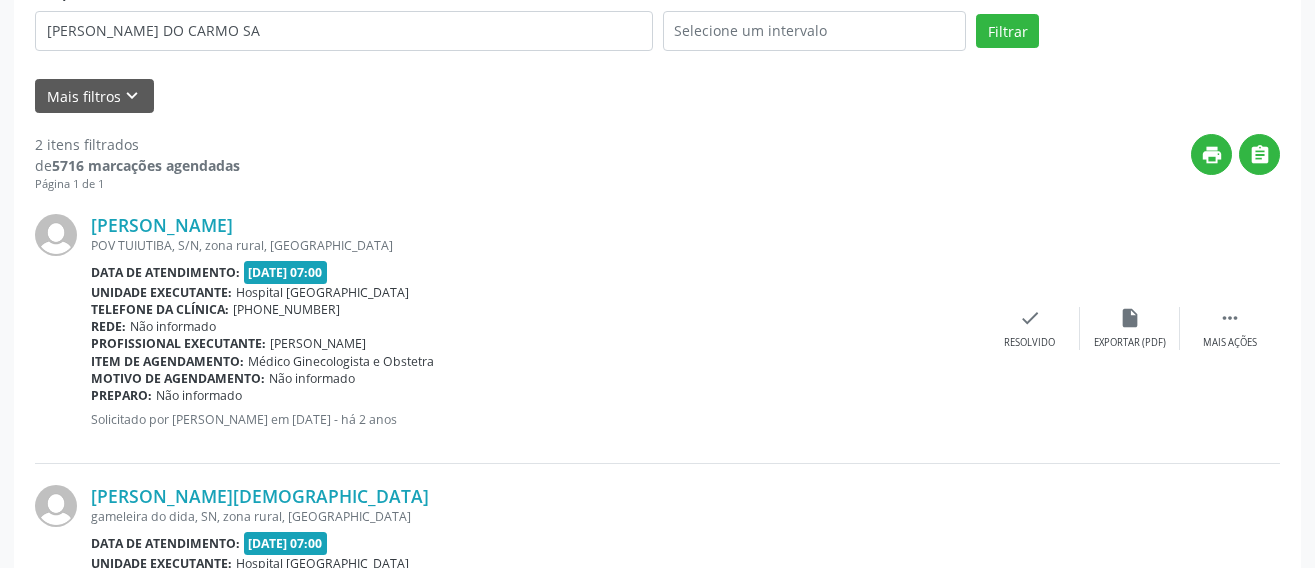 scroll, scrollTop: 0, scrollLeft: 0, axis: both 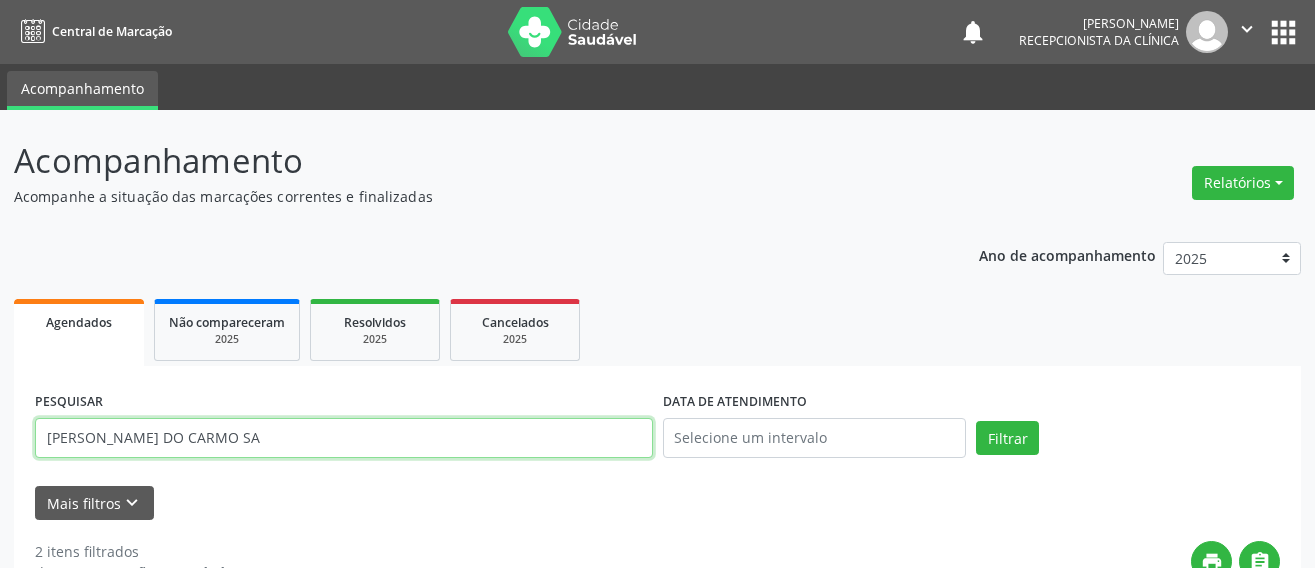 drag, startPoint x: 275, startPoint y: 435, endPoint x: -18, endPoint y: 423, distance: 293.24564 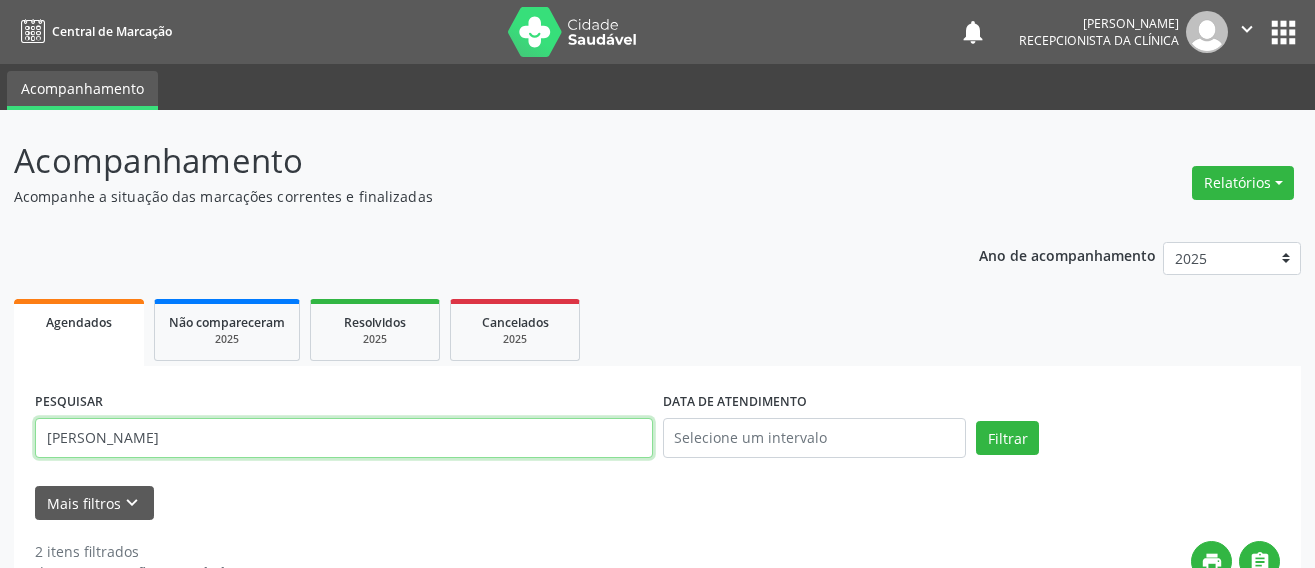 type on "RAIAN L" 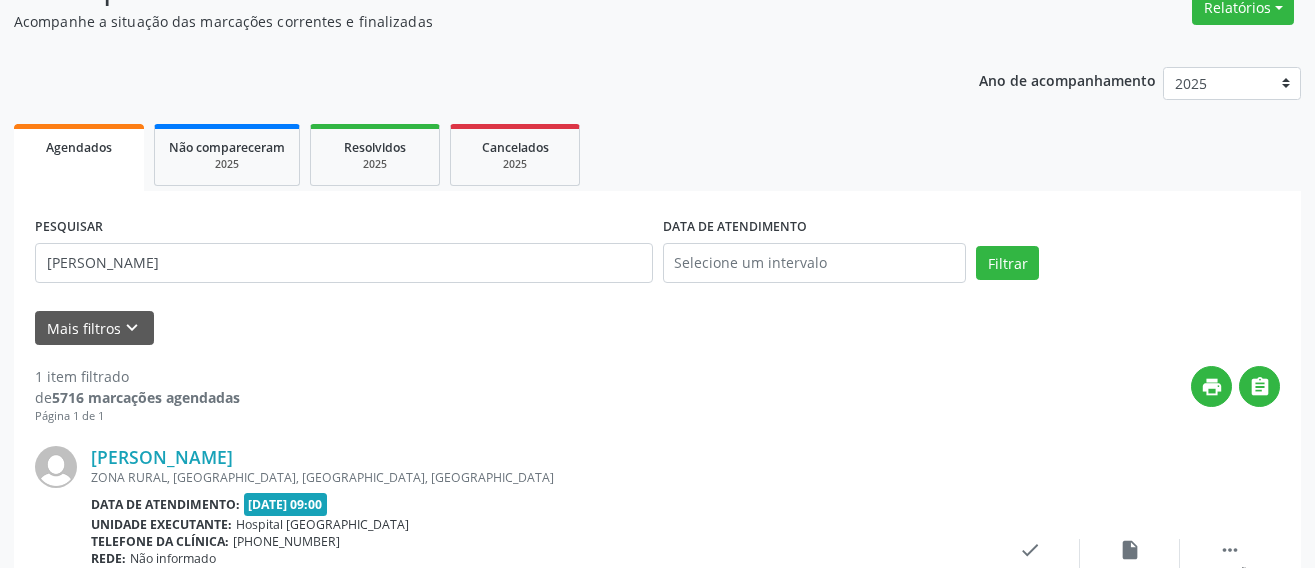 scroll, scrollTop: 315, scrollLeft: 0, axis: vertical 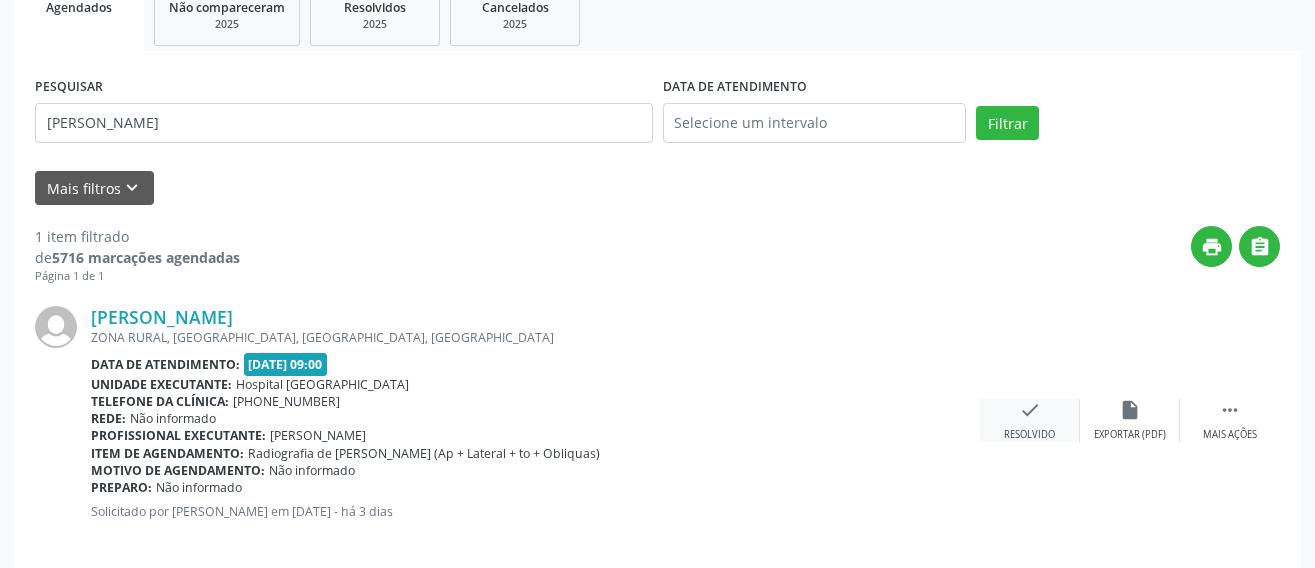 click on "check
Resolvido" at bounding box center [1030, 420] 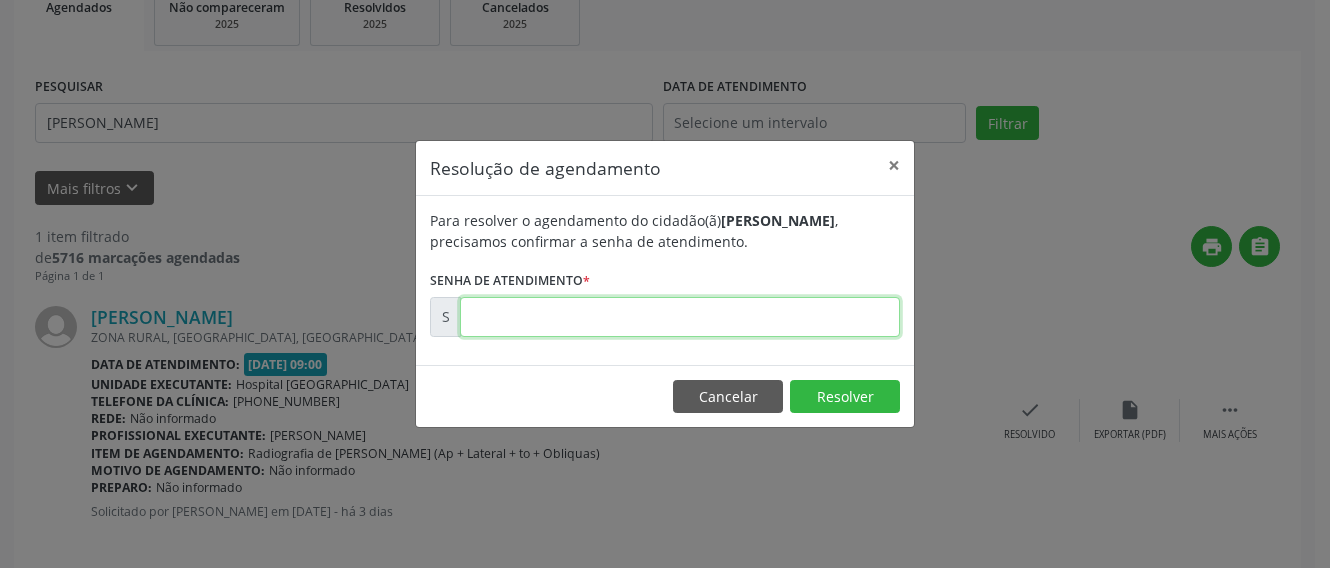 click at bounding box center (680, 317) 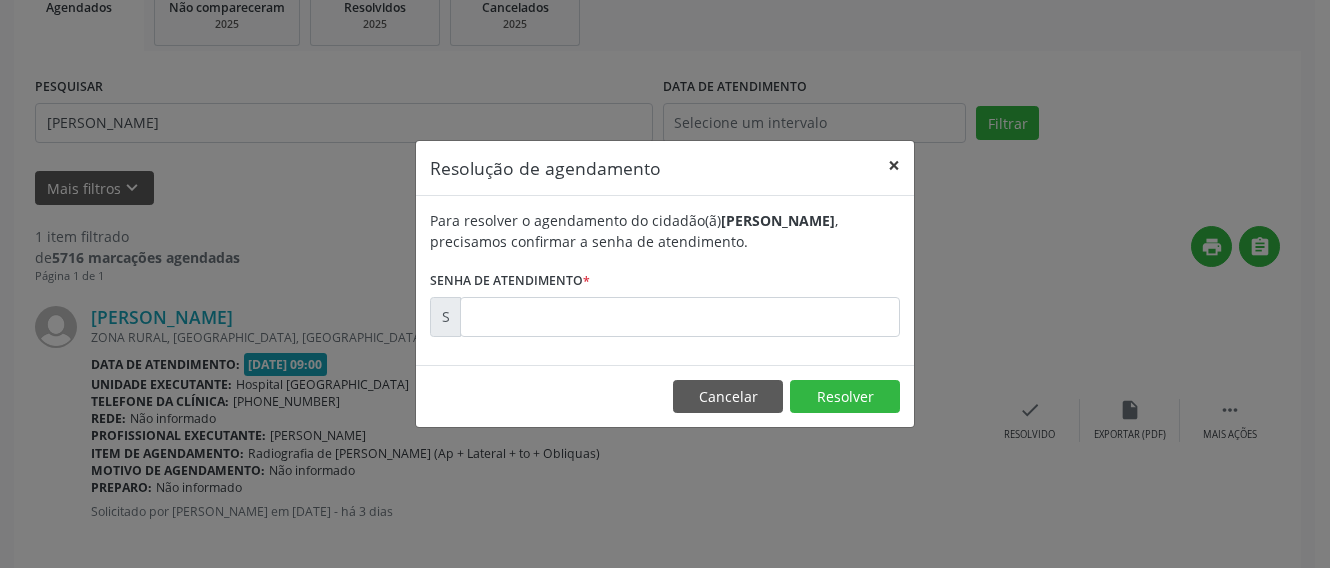 click on "×" at bounding box center (894, 165) 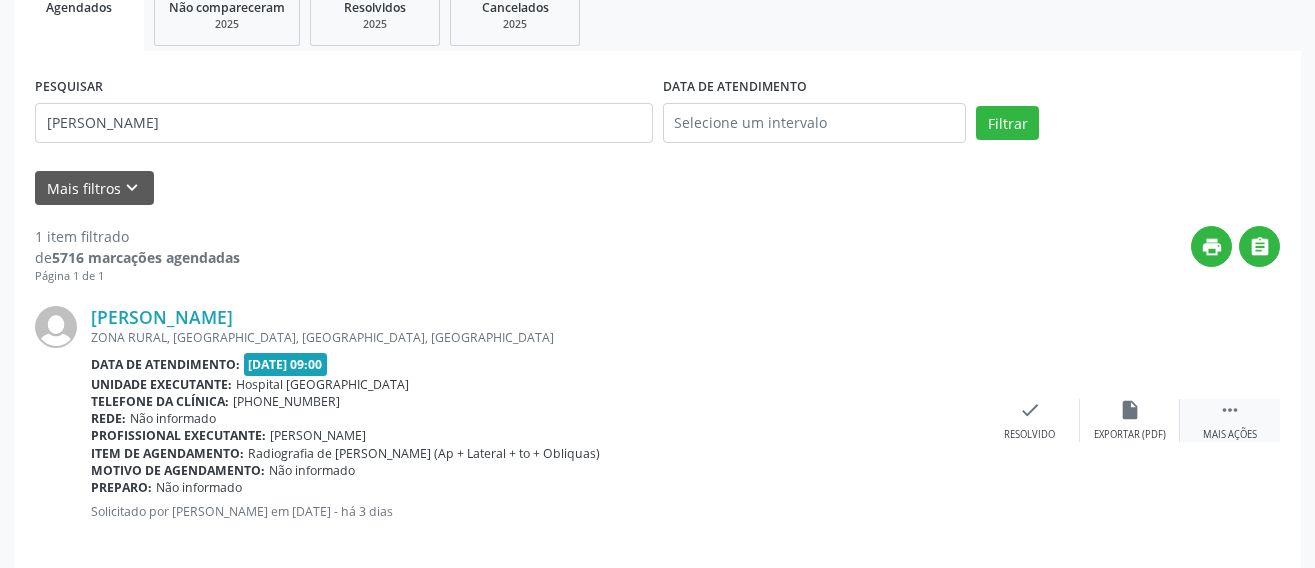 drag, startPoint x: 1249, startPoint y: 407, endPoint x: 1236, endPoint y: 411, distance: 13.601471 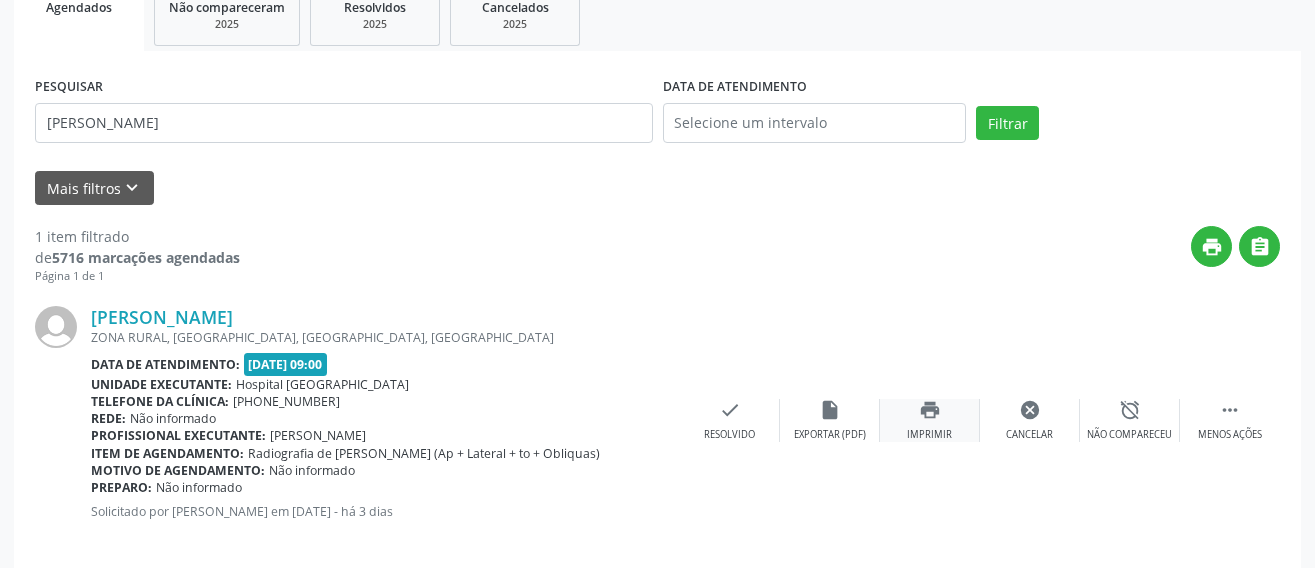 click on "print" at bounding box center [930, 410] 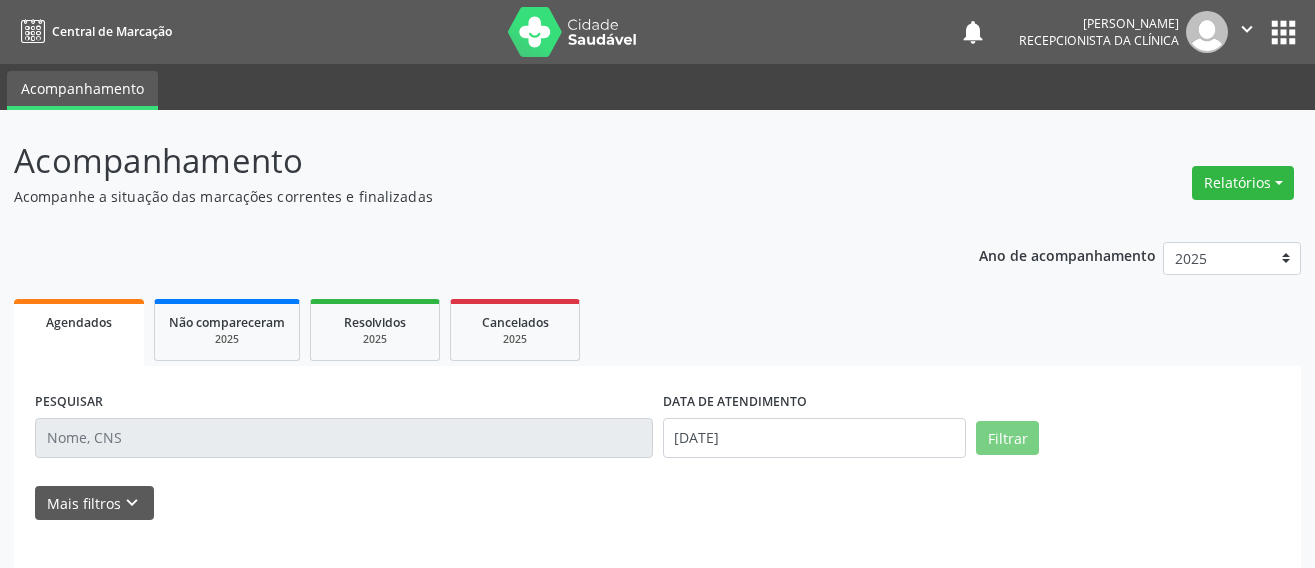 scroll, scrollTop: 0, scrollLeft: 0, axis: both 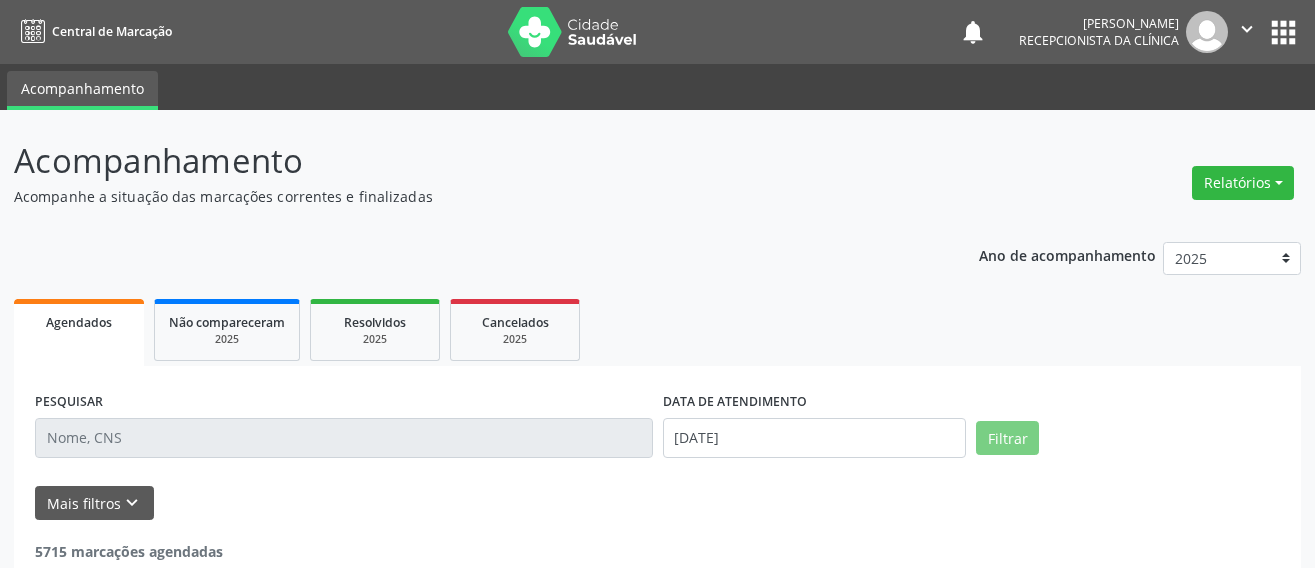 click at bounding box center (344, 438) 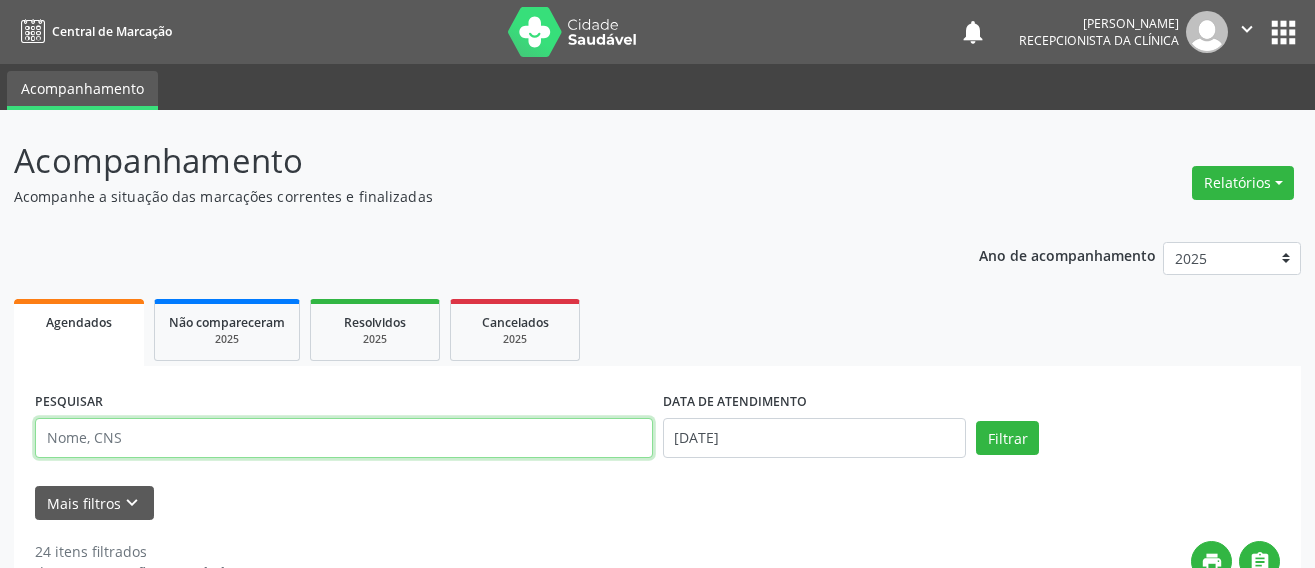 click at bounding box center [344, 438] 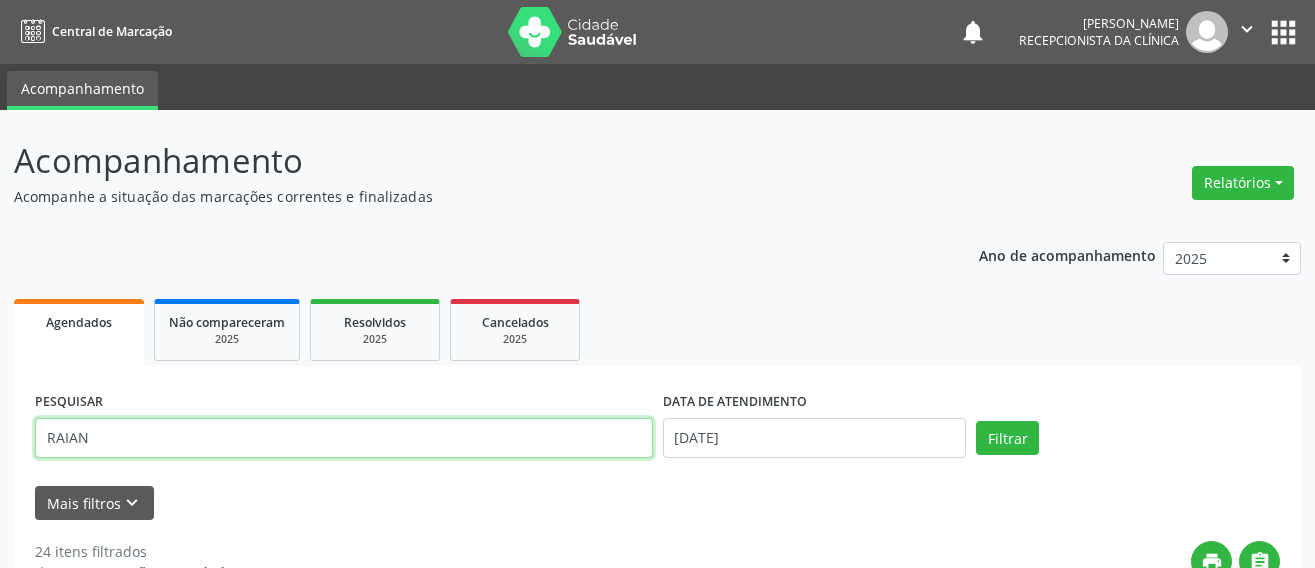 type on "RAIAN" 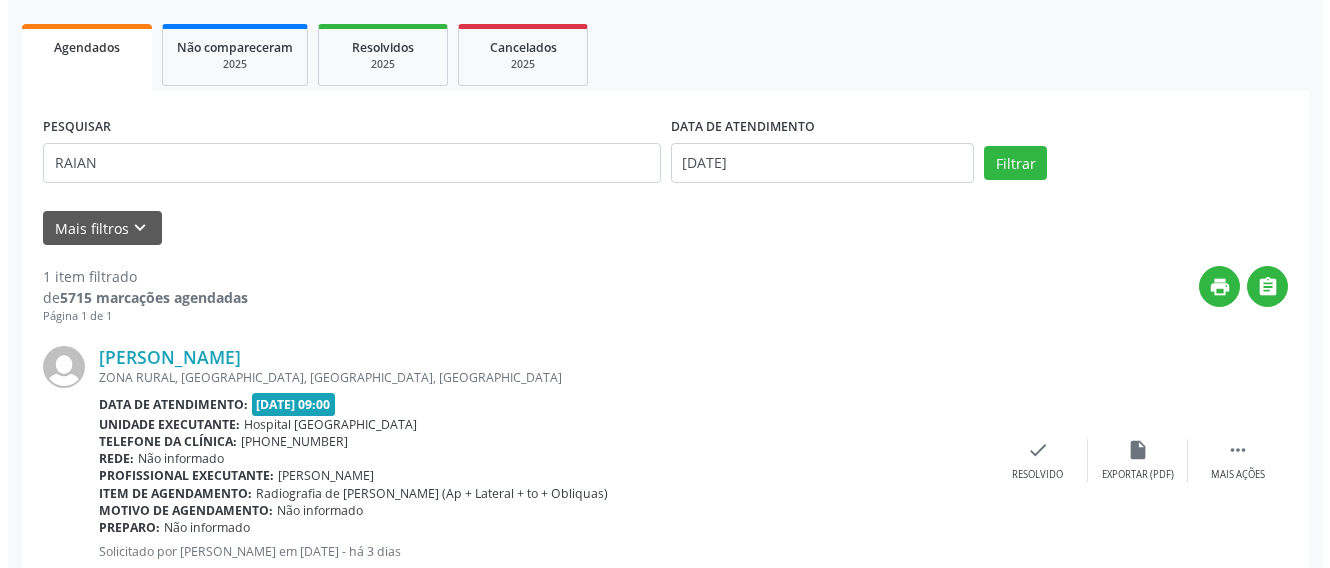 scroll, scrollTop: 337, scrollLeft: 0, axis: vertical 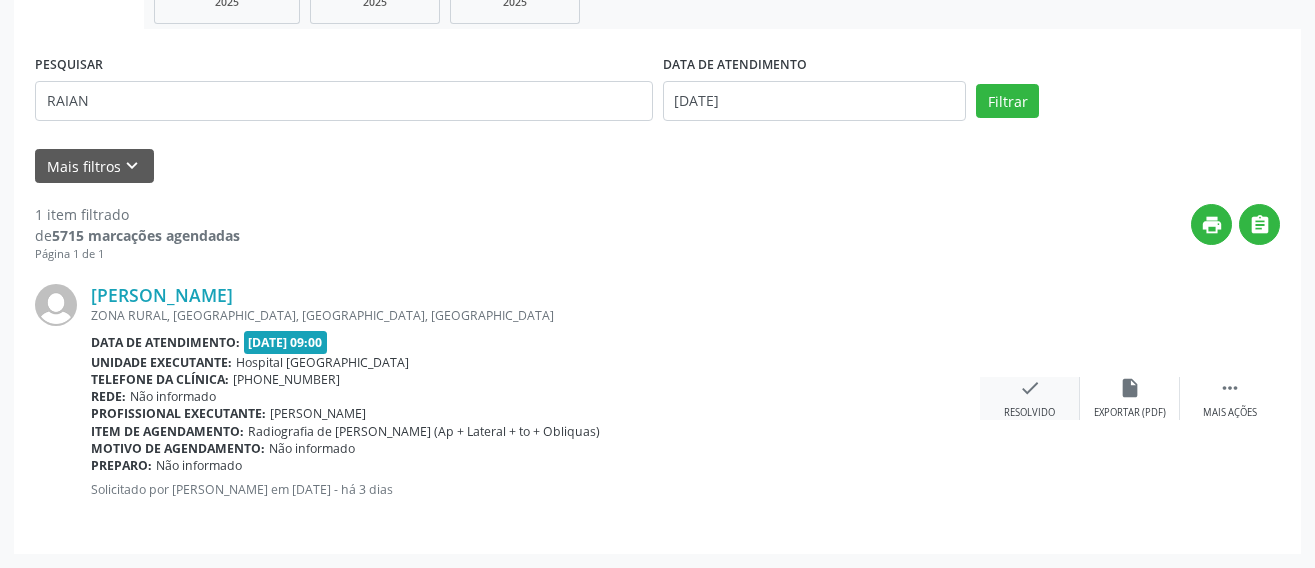 click on "check
Resolvido" at bounding box center [1030, 398] 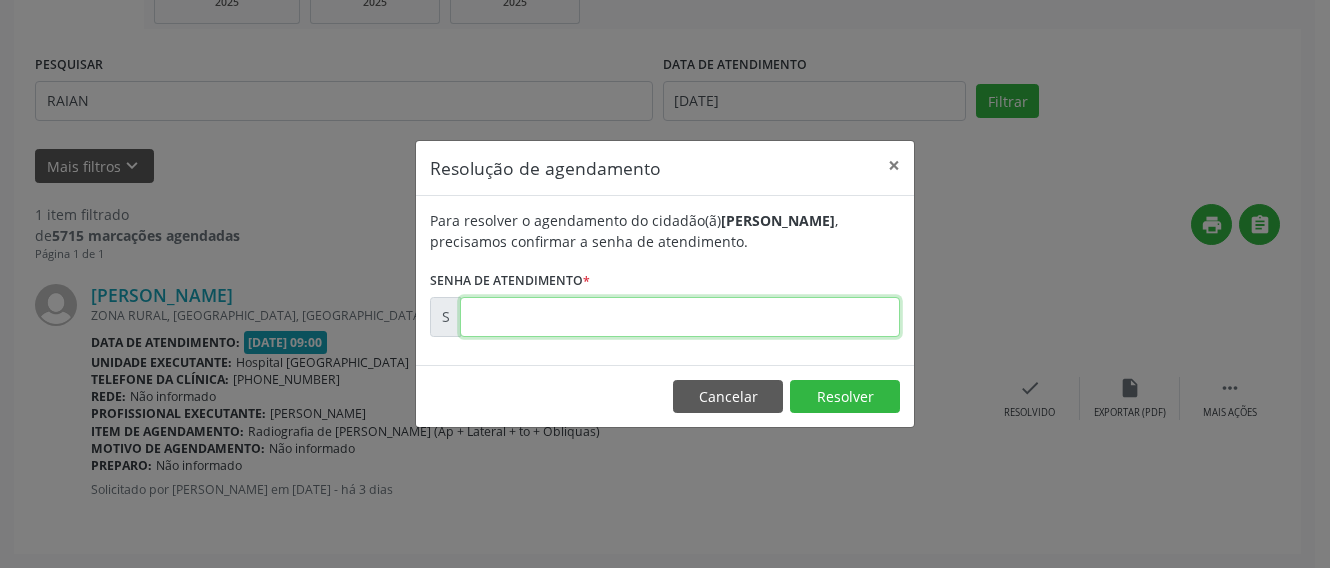 click at bounding box center (680, 317) 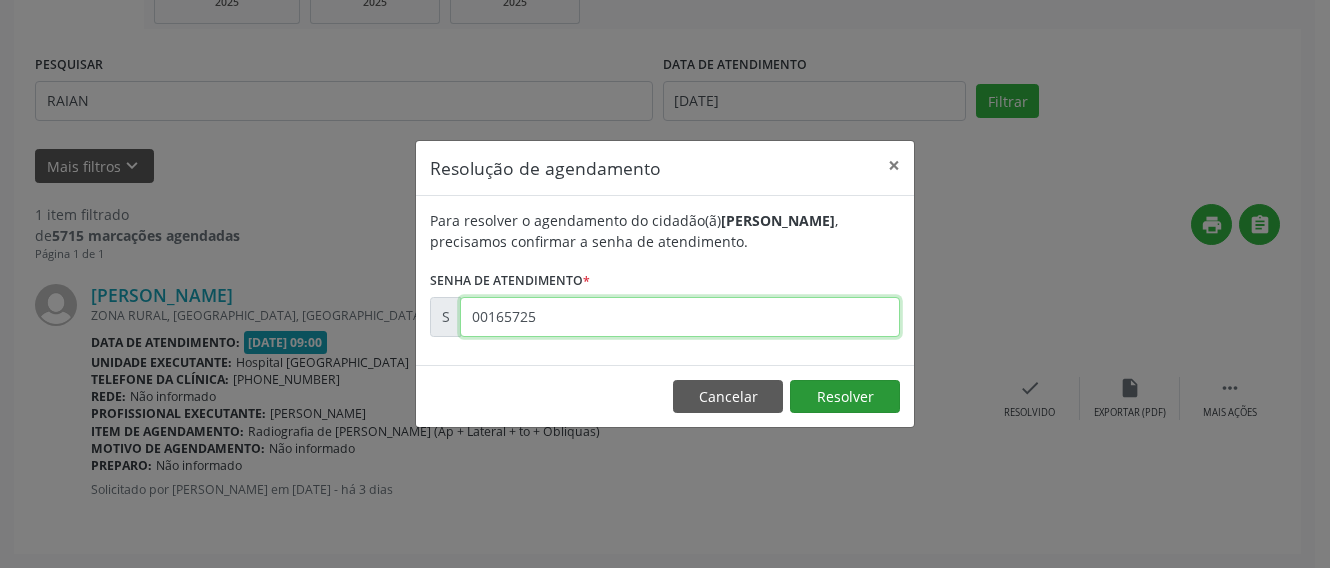 type on "00165725" 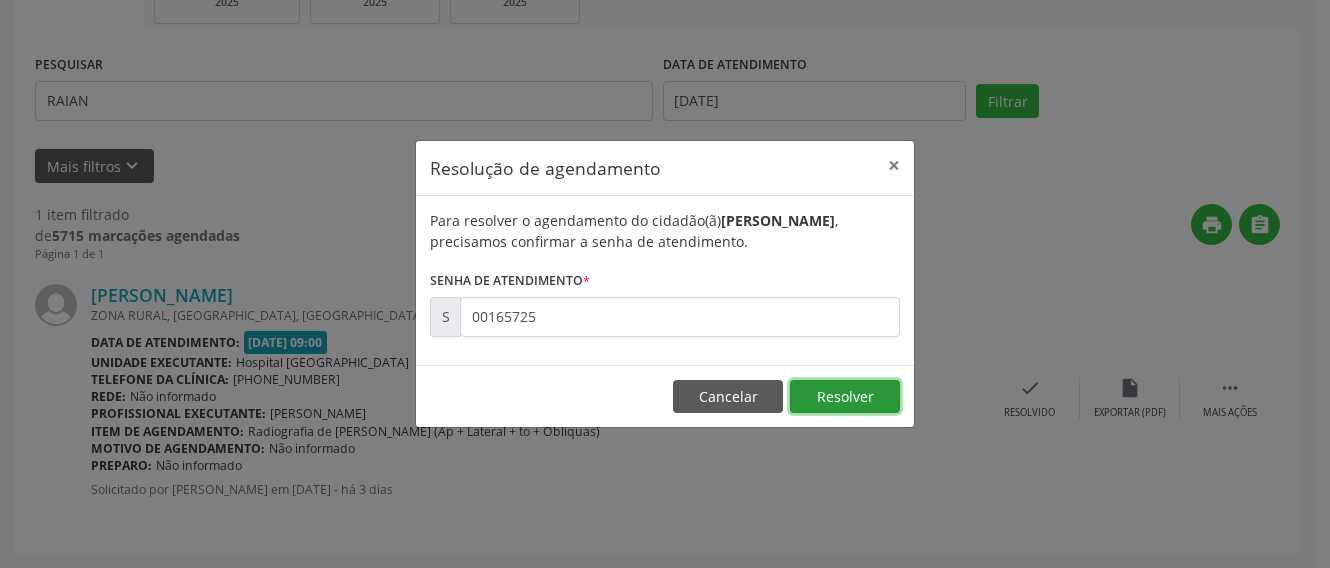 click on "Resolver" at bounding box center (845, 397) 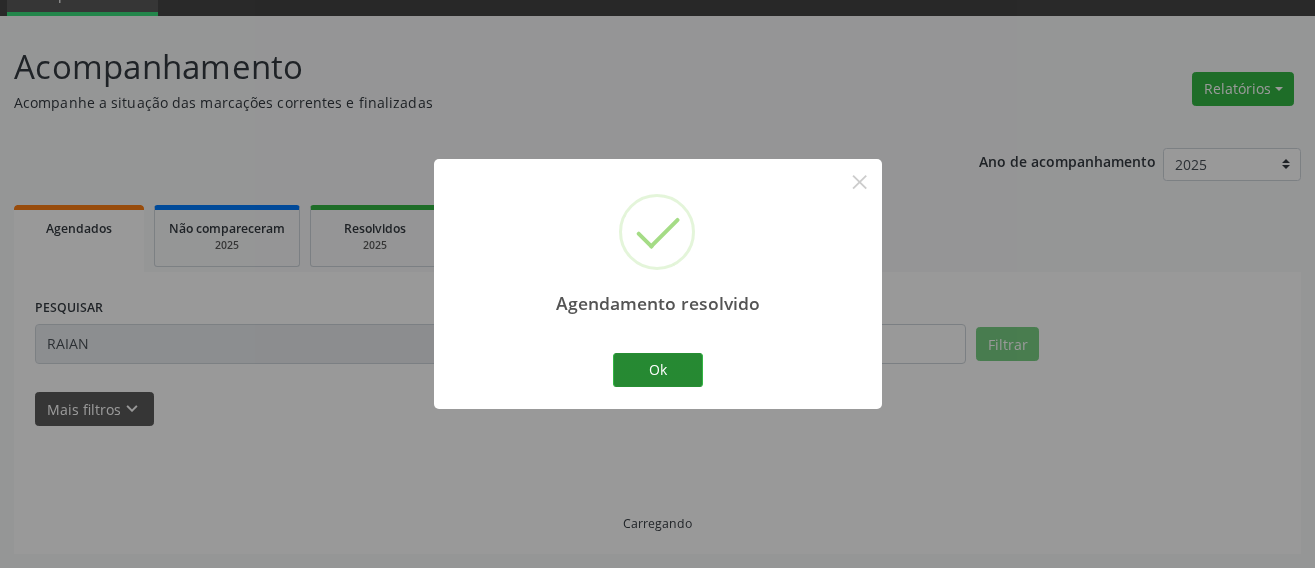 scroll, scrollTop: 50, scrollLeft: 0, axis: vertical 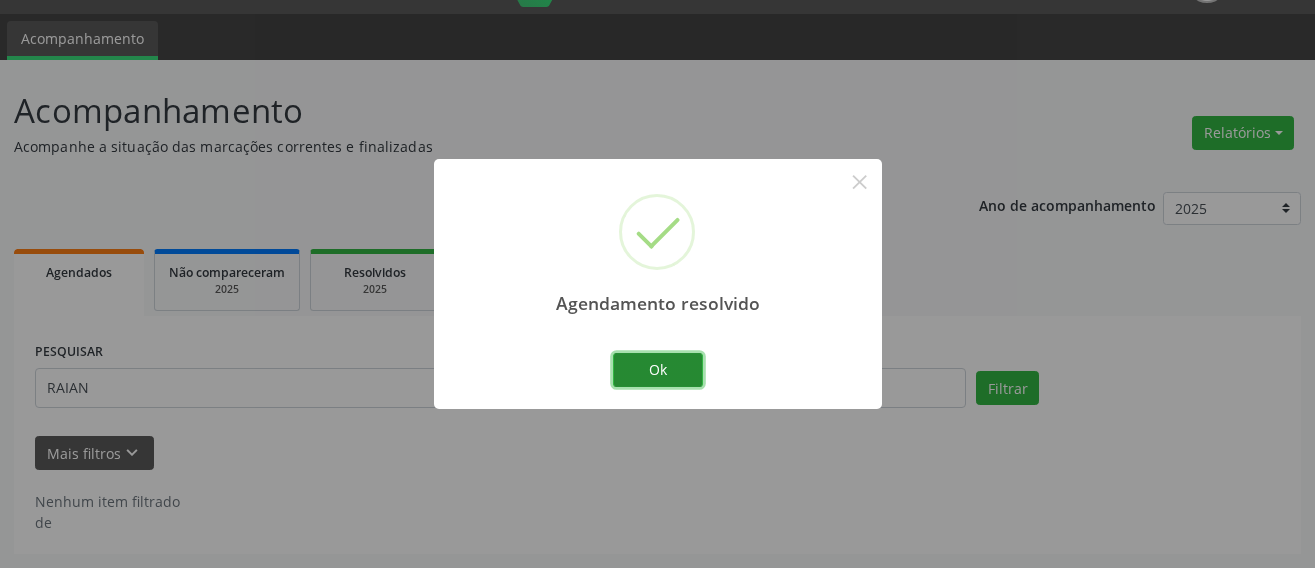click on "Ok" at bounding box center [658, 370] 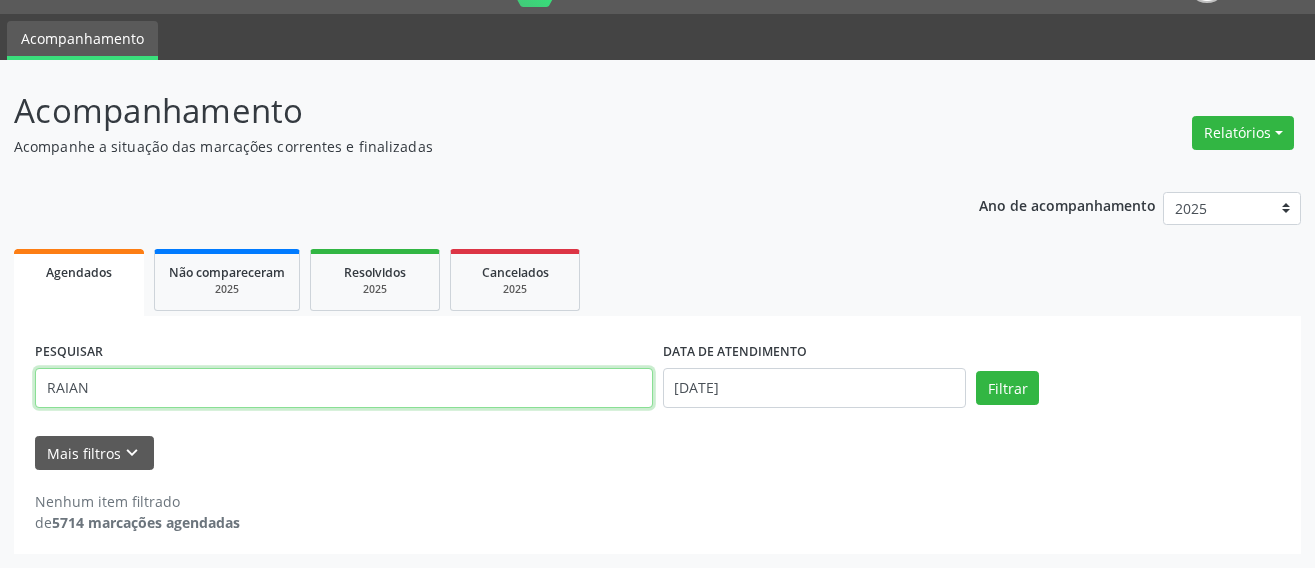 drag, startPoint x: 147, startPoint y: 392, endPoint x: -18, endPoint y: 334, distance: 174.89711 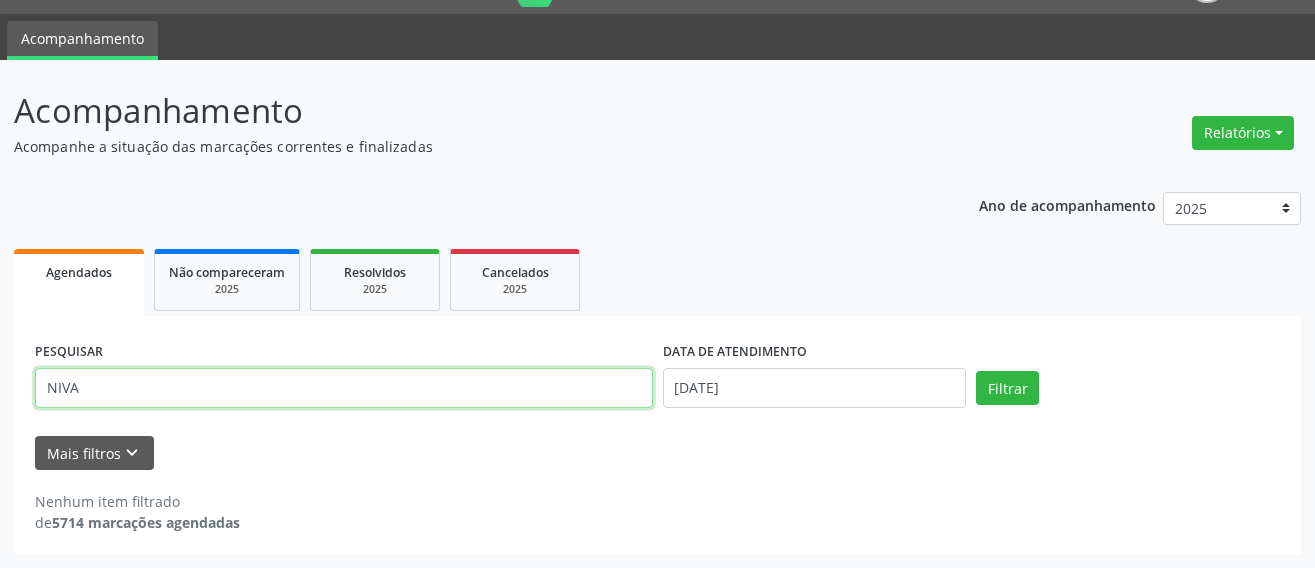 click on "Filtrar" at bounding box center (1007, 388) 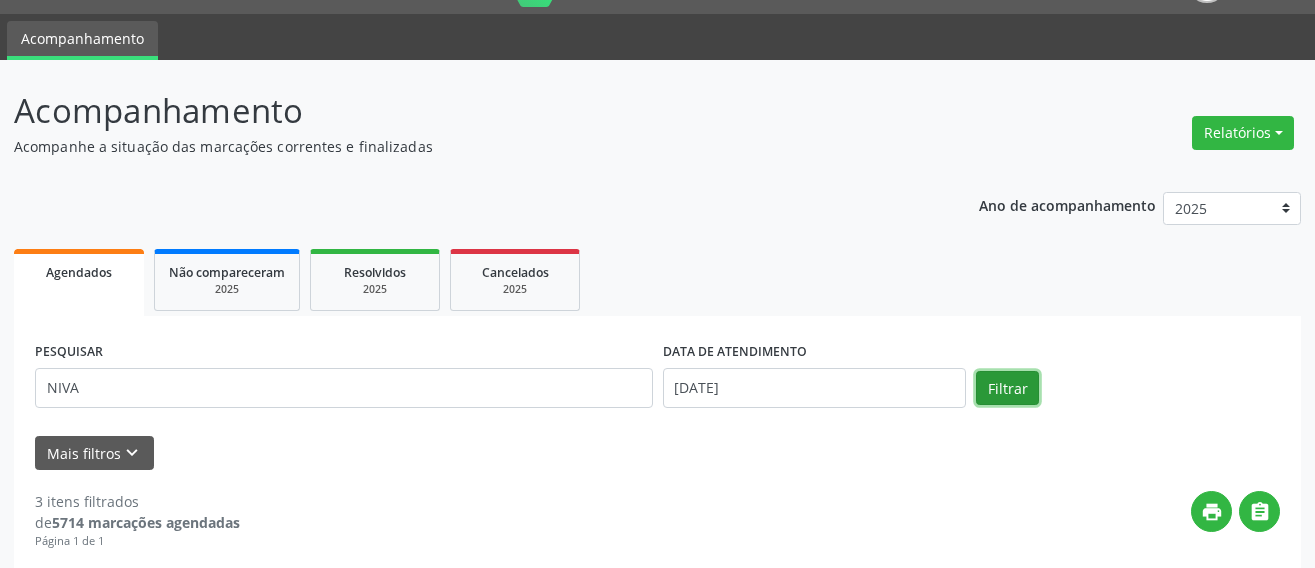 click on "Filtrar" at bounding box center (1007, 388) 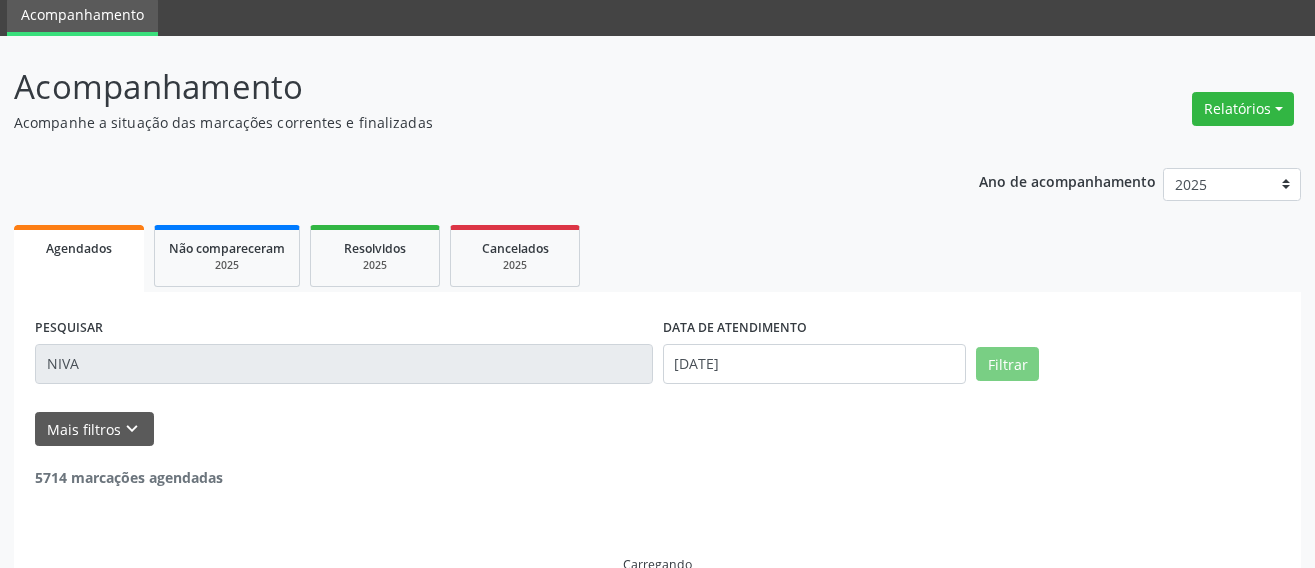 scroll, scrollTop: 115, scrollLeft: 0, axis: vertical 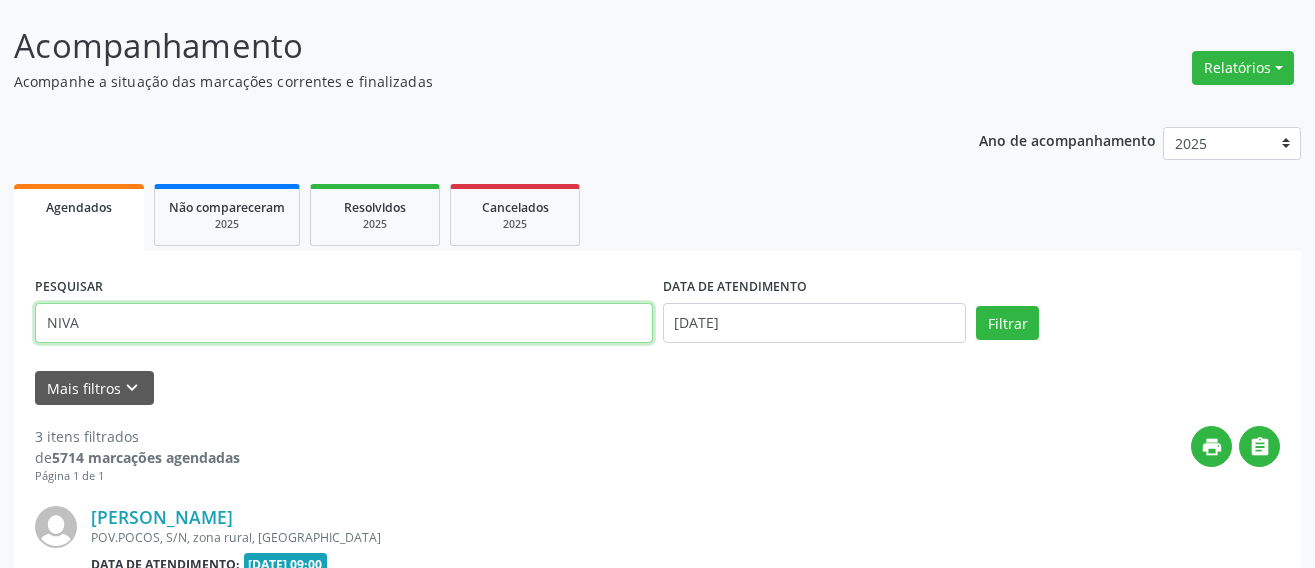 click on "NIVA" at bounding box center (344, 323) 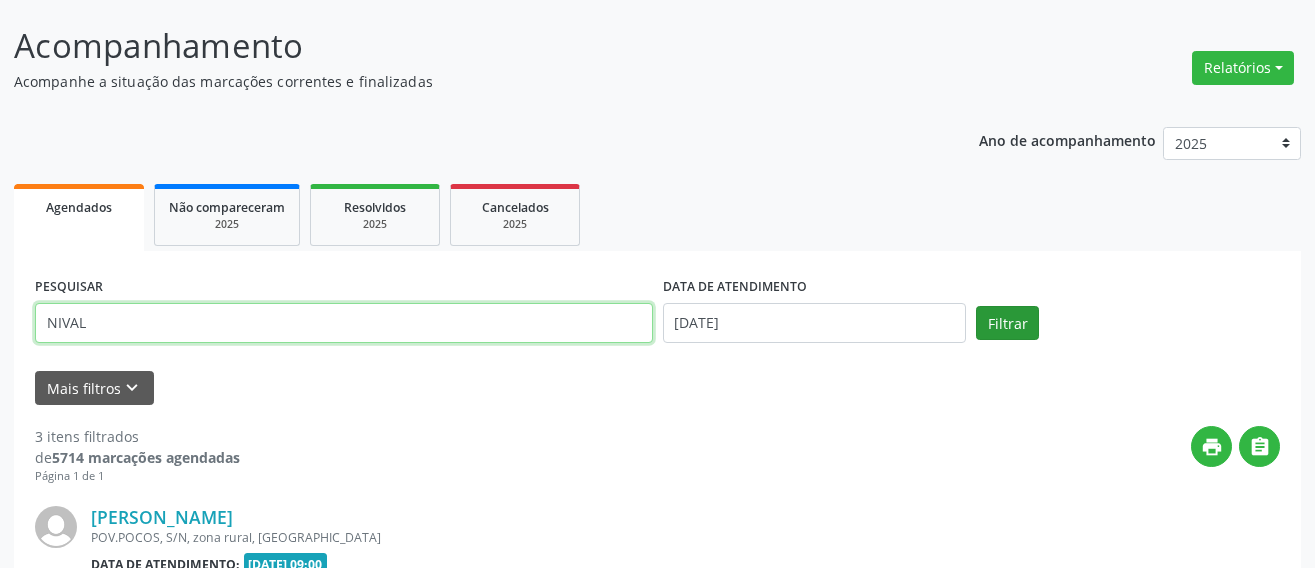 type on "NIVAL" 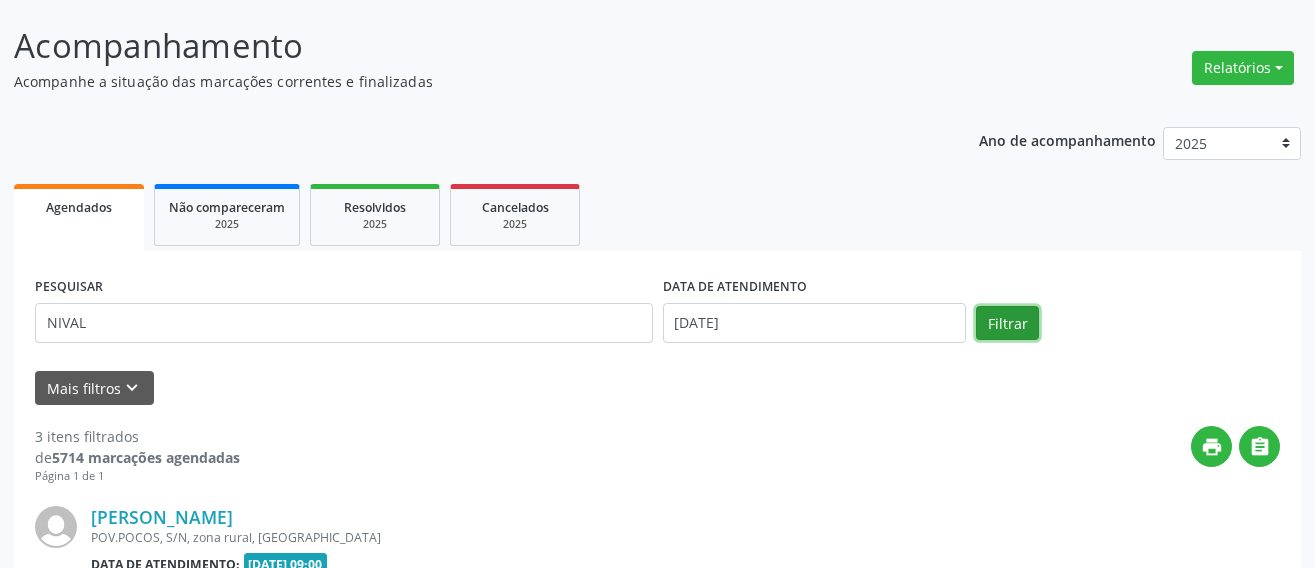 click on "Filtrar" at bounding box center [1007, 323] 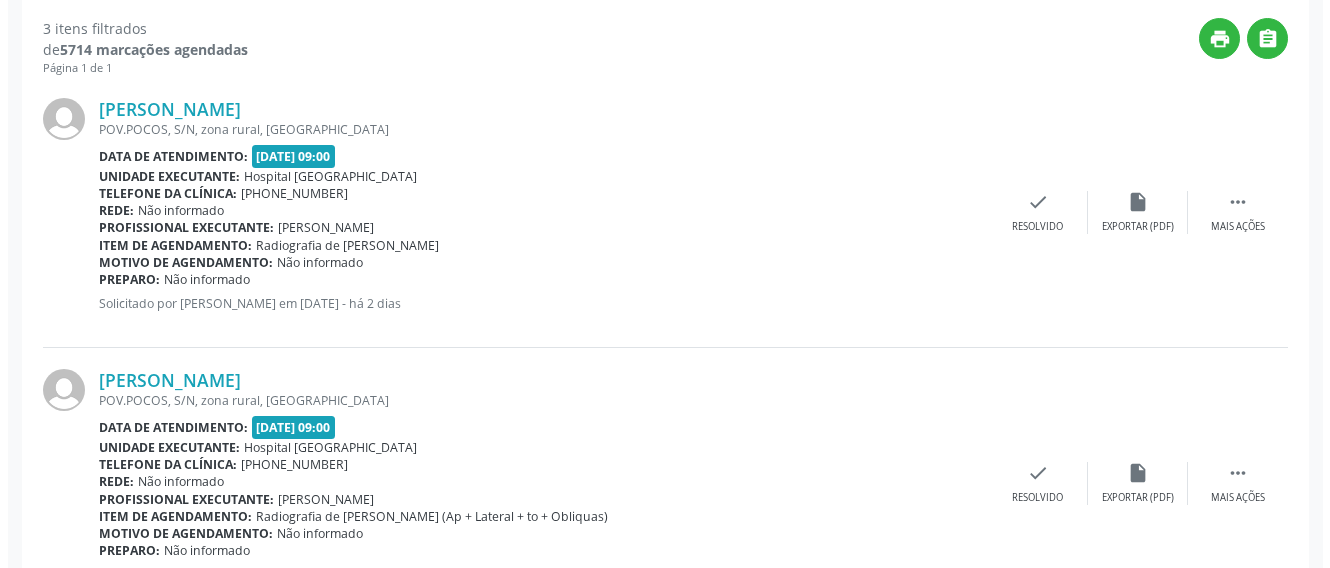 scroll, scrollTop: 515, scrollLeft: 0, axis: vertical 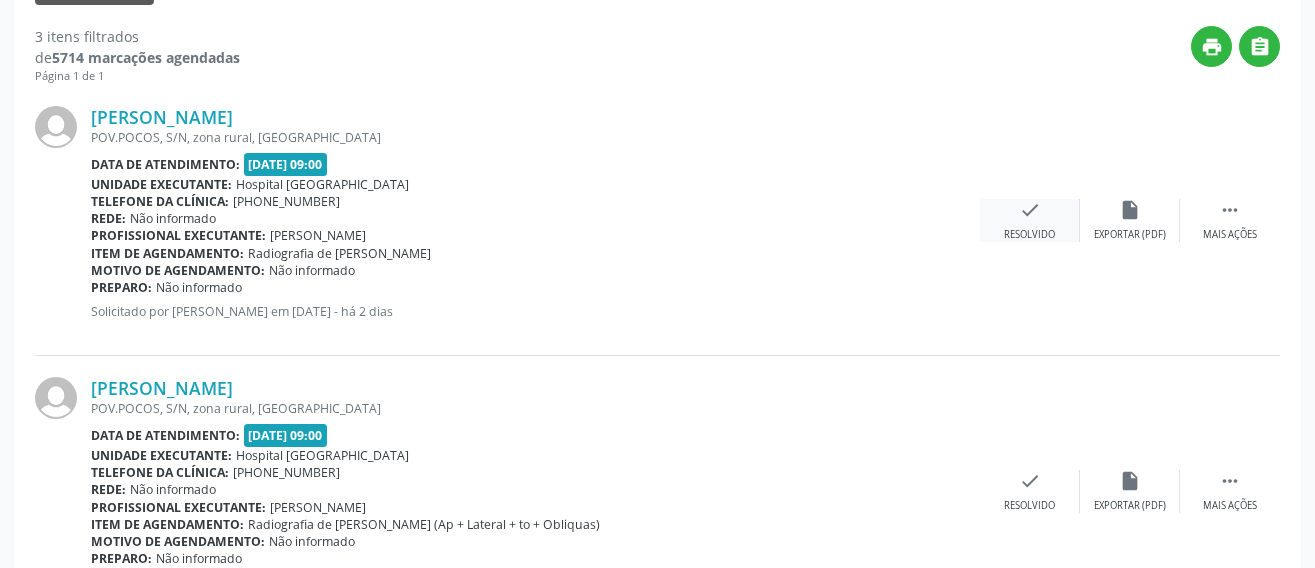 click on "check
Resolvido" at bounding box center [1030, 220] 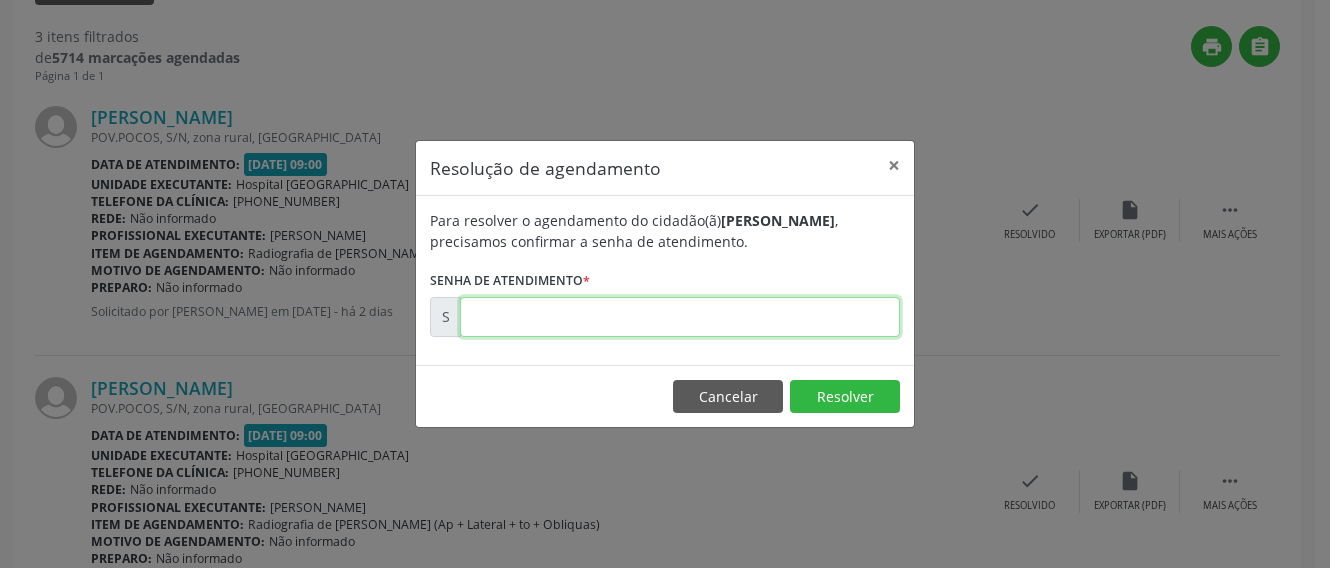 click at bounding box center [680, 317] 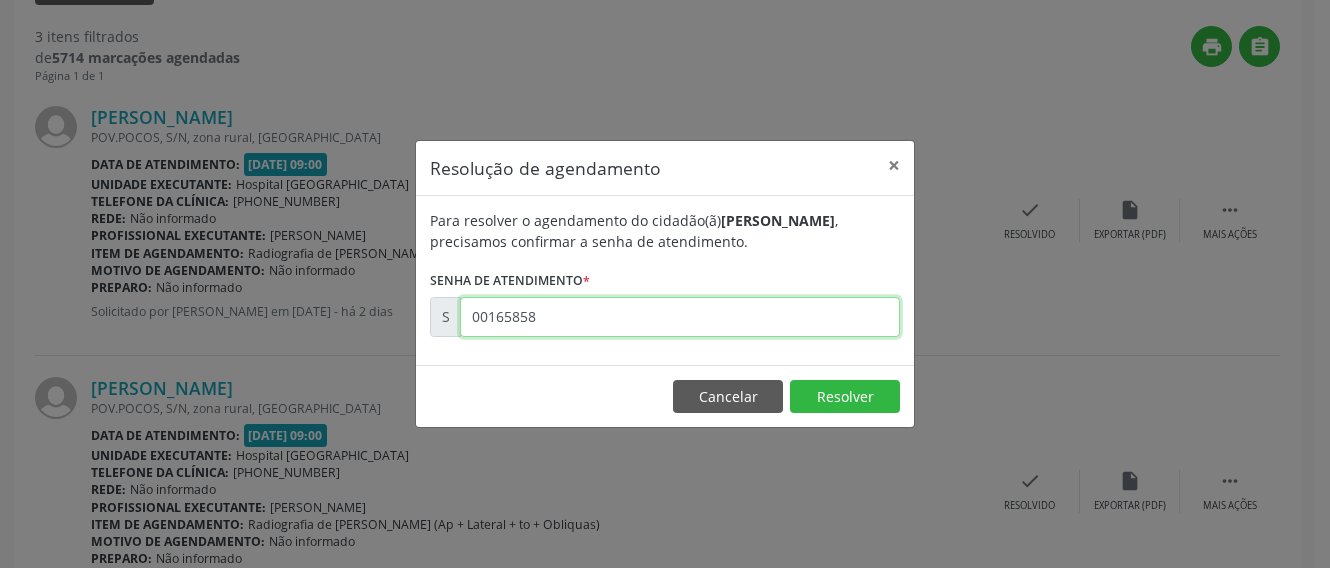 type on "00165858" 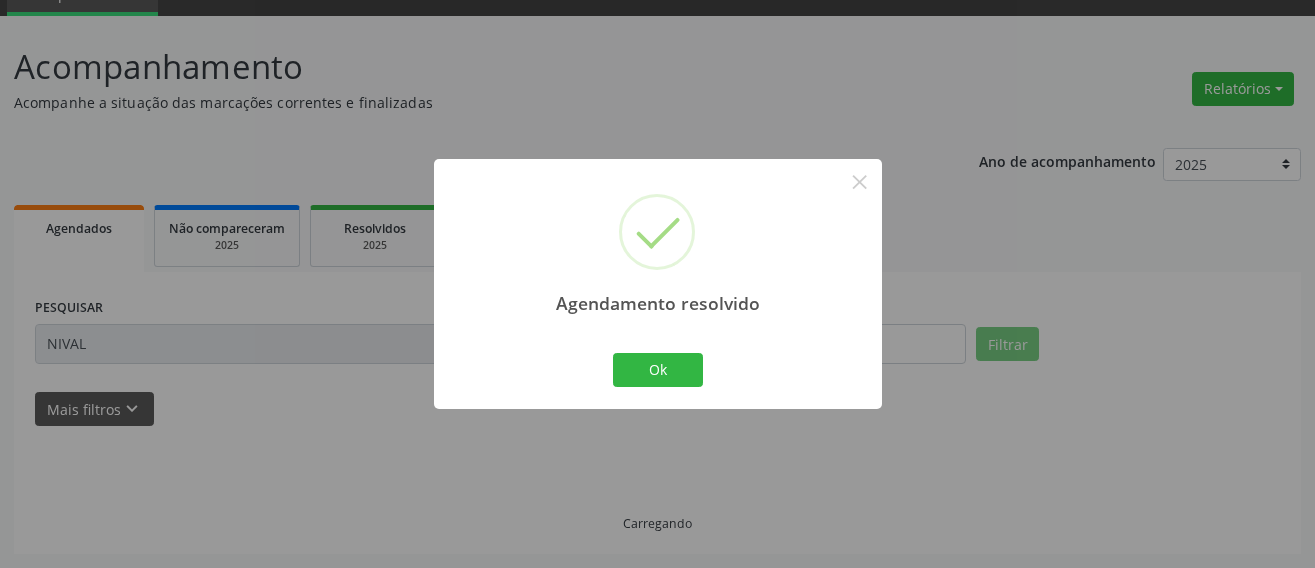 scroll, scrollTop: 515, scrollLeft: 0, axis: vertical 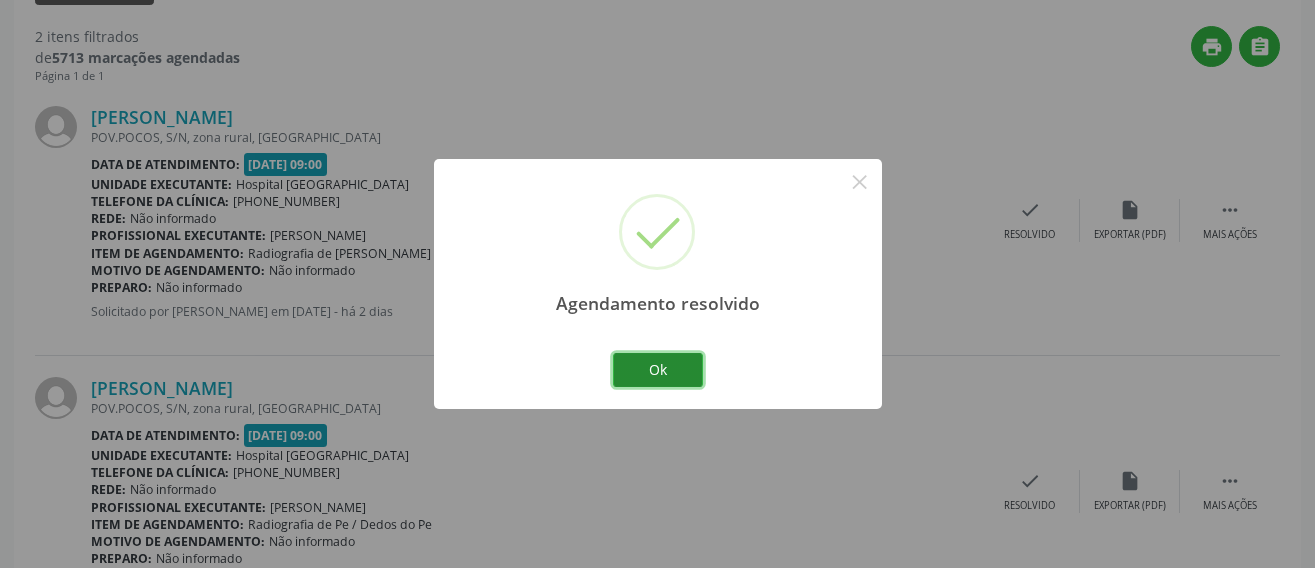 click on "Ok" at bounding box center (658, 370) 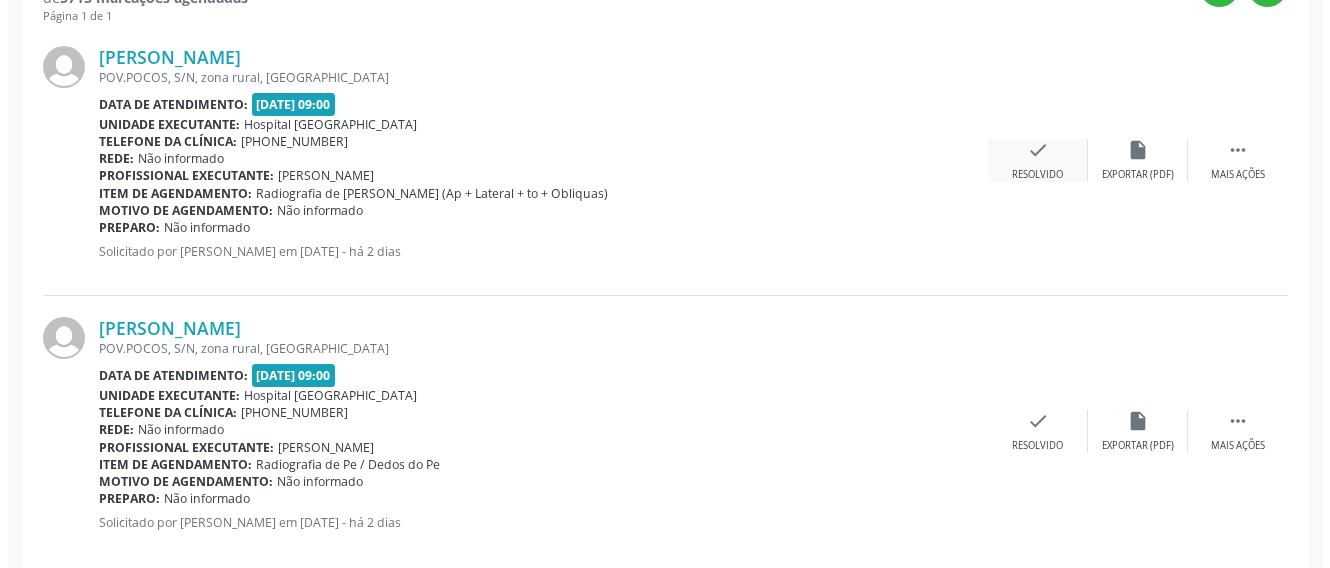 scroll, scrollTop: 608, scrollLeft: 0, axis: vertical 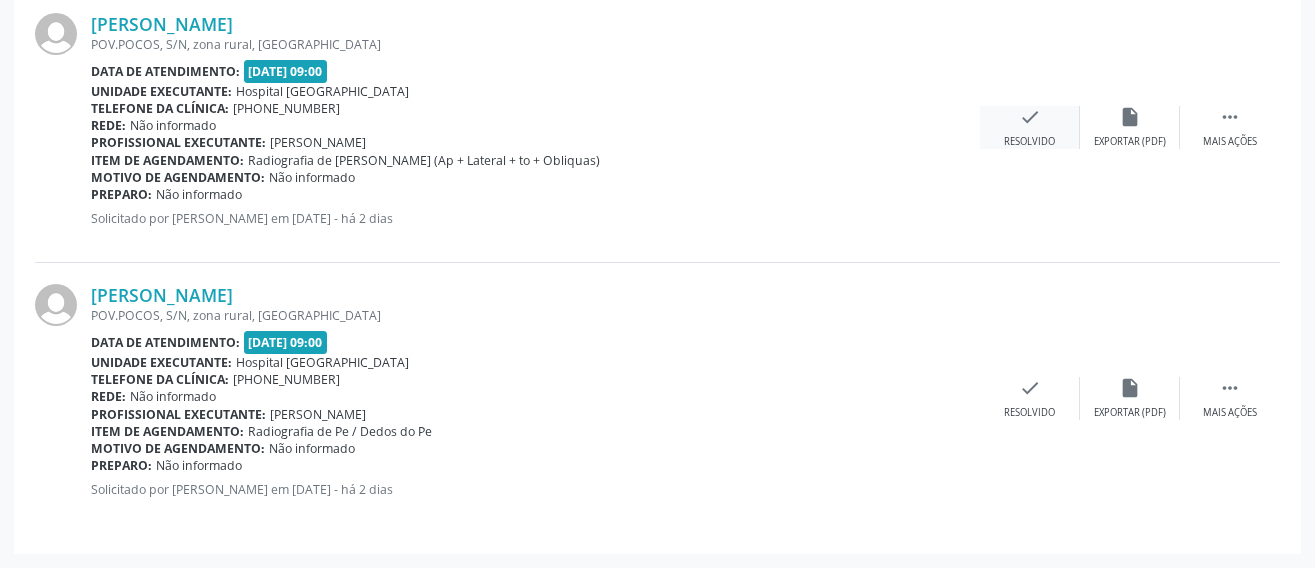 click on "check
Resolvido" at bounding box center [1030, 127] 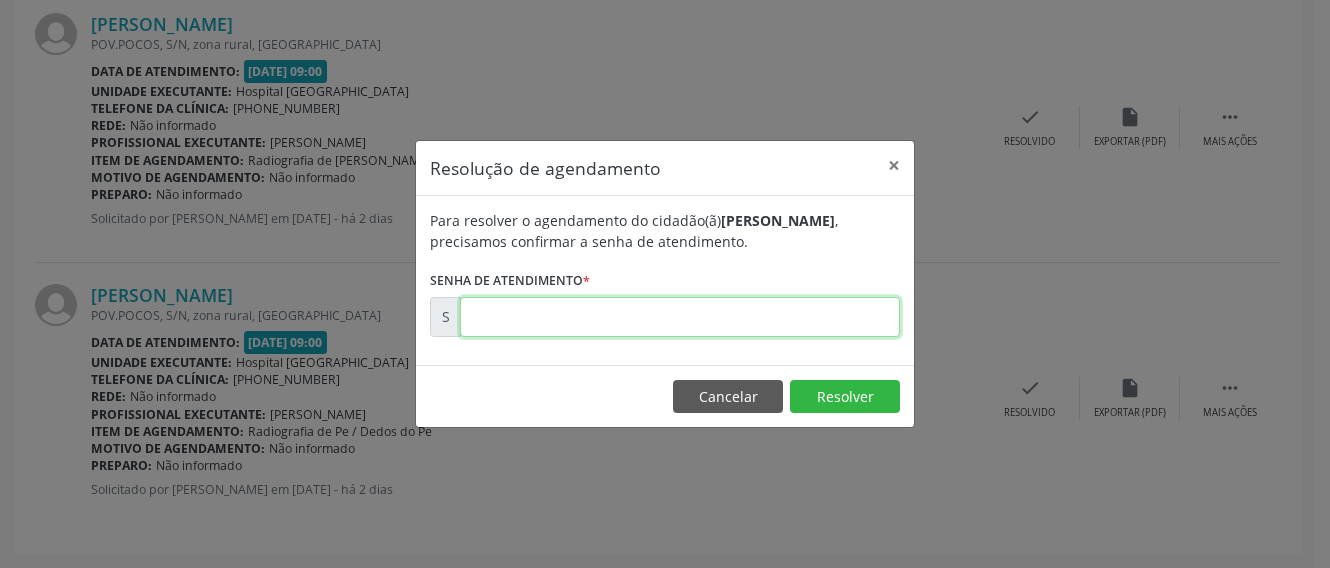 click at bounding box center [680, 317] 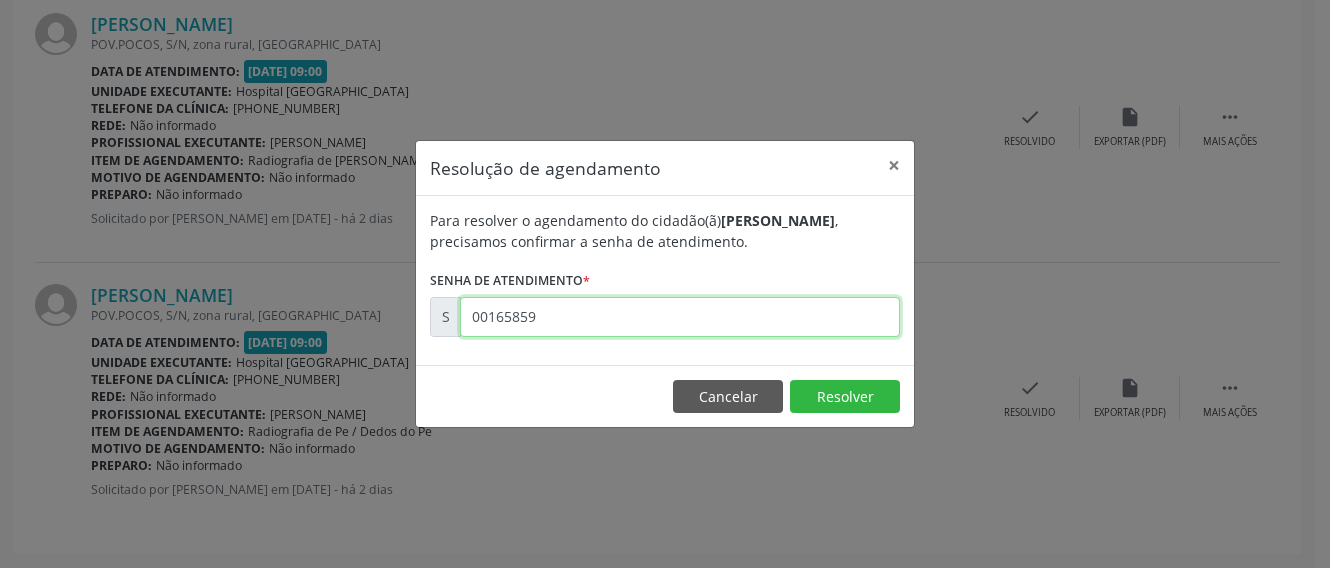 type on "00165859" 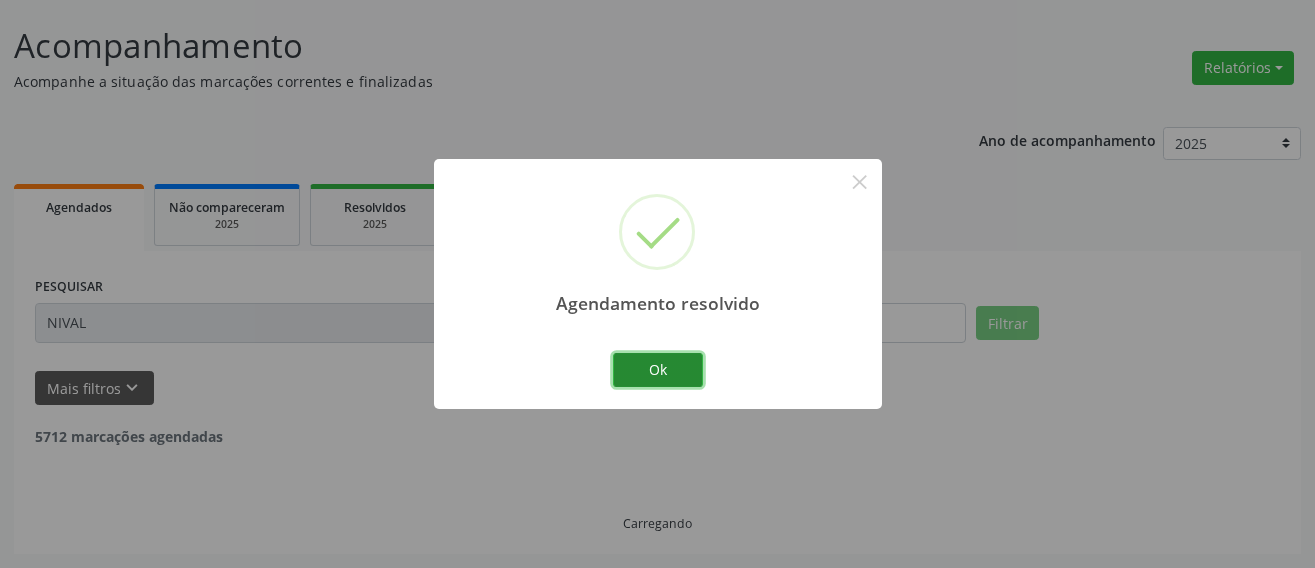 drag, startPoint x: 662, startPoint y: 369, endPoint x: 684, endPoint y: 370, distance: 22.022715 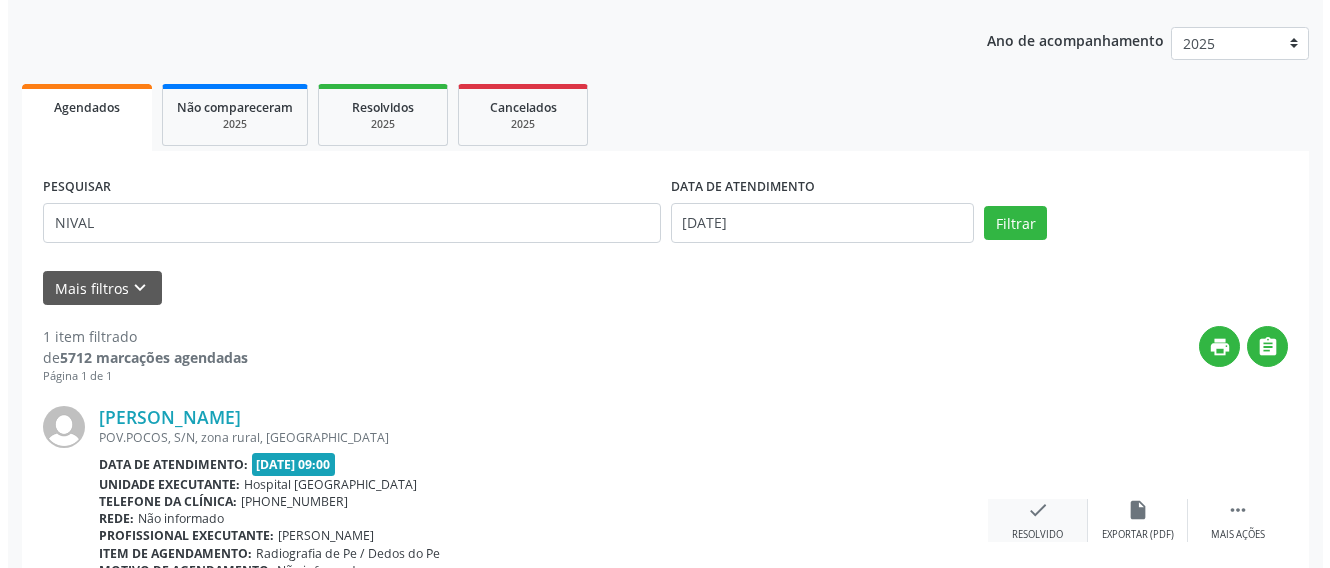 scroll, scrollTop: 337, scrollLeft: 0, axis: vertical 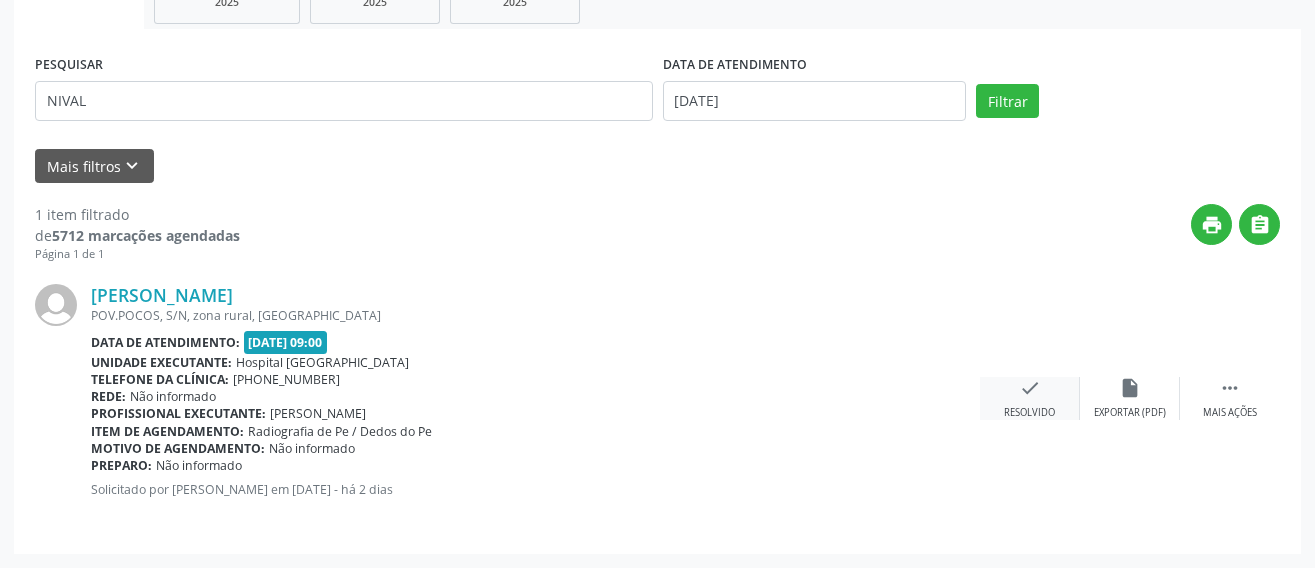 click on "Resolvido" at bounding box center [1029, 413] 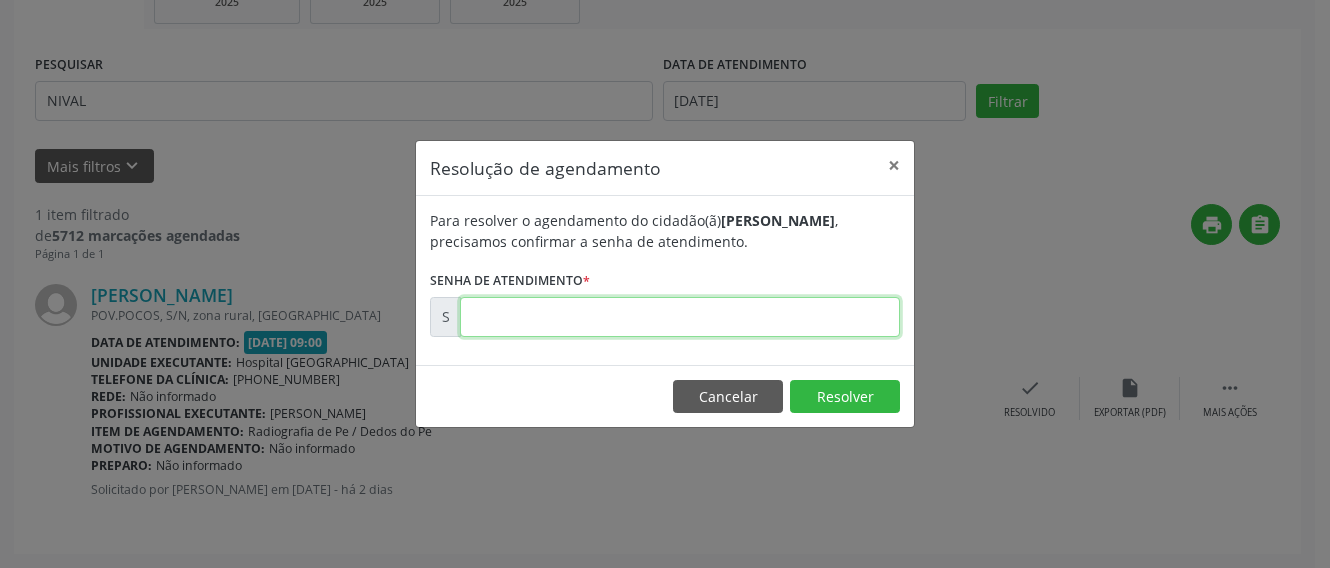 click at bounding box center [680, 317] 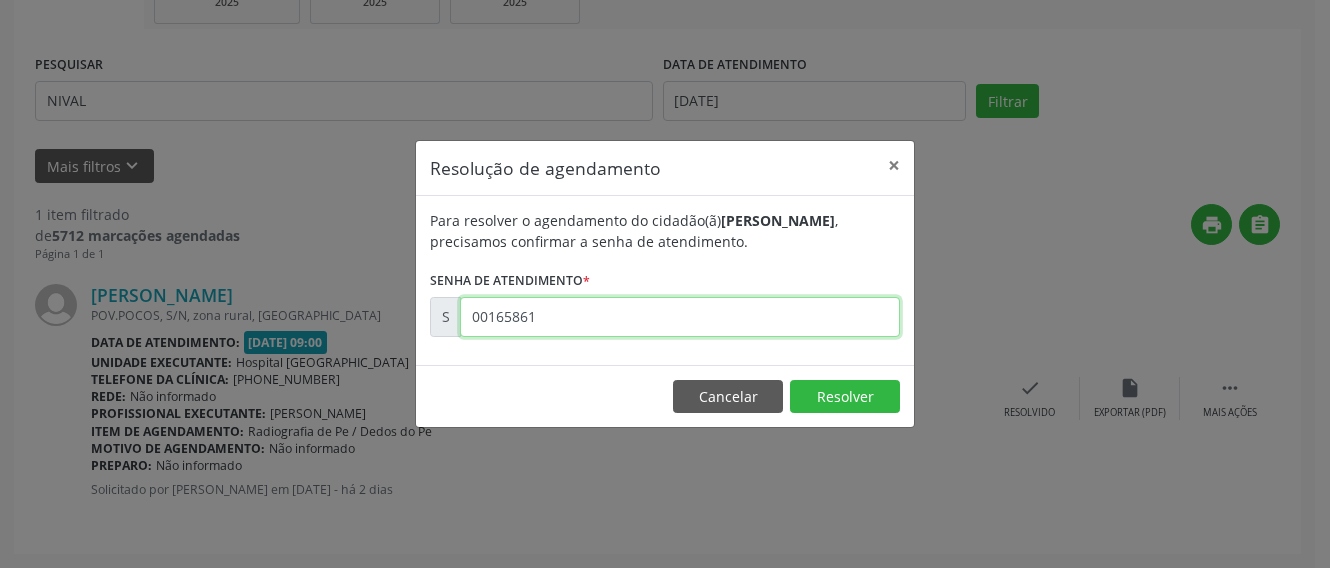 type on "00165861" 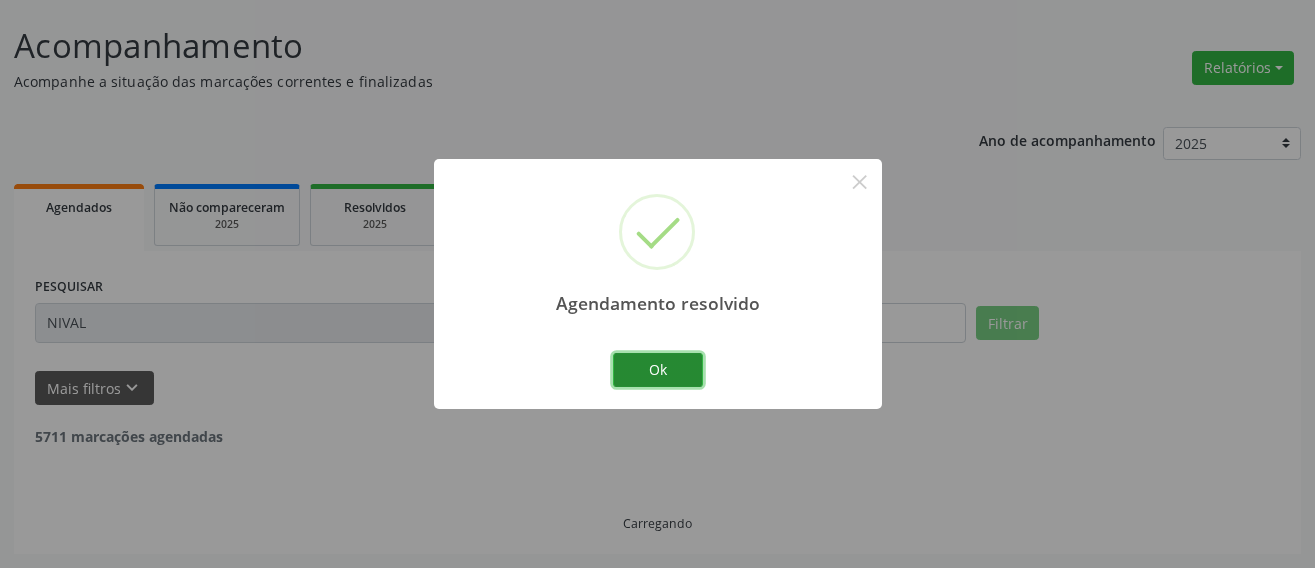 click on "Ok" at bounding box center [658, 370] 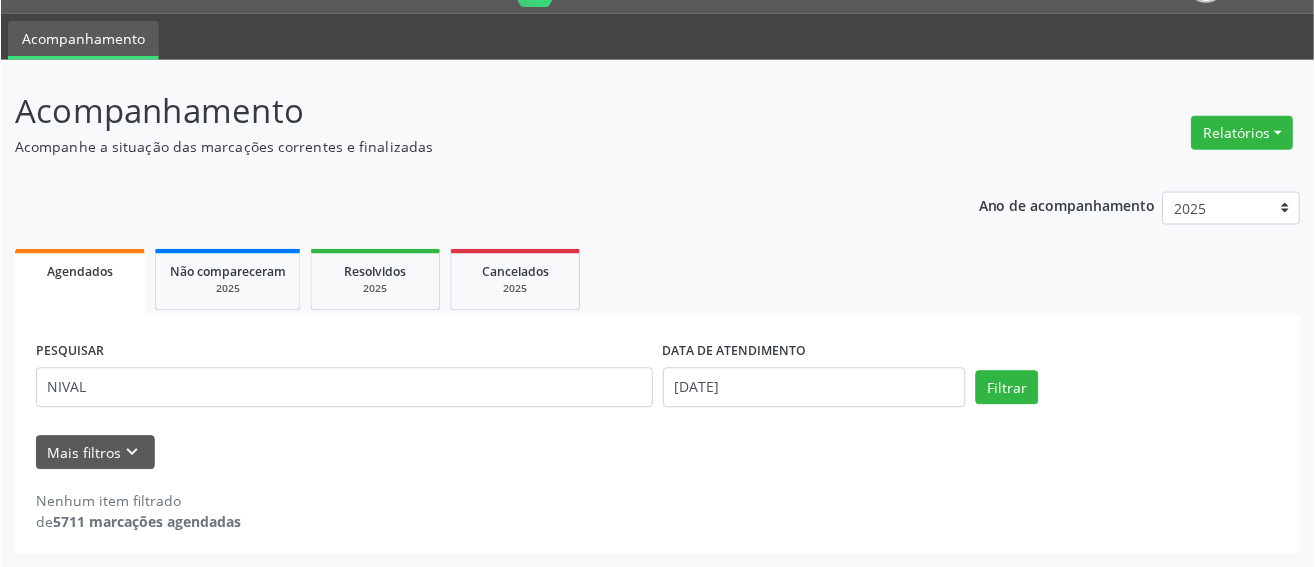 scroll, scrollTop: 50, scrollLeft: 0, axis: vertical 